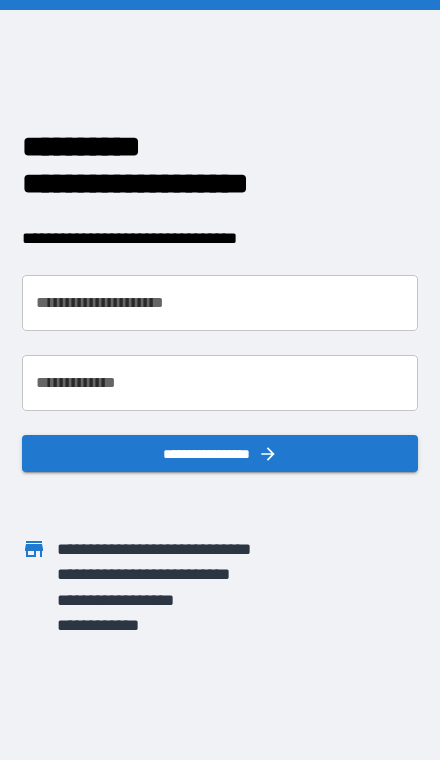 scroll, scrollTop: 0, scrollLeft: 0, axis: both 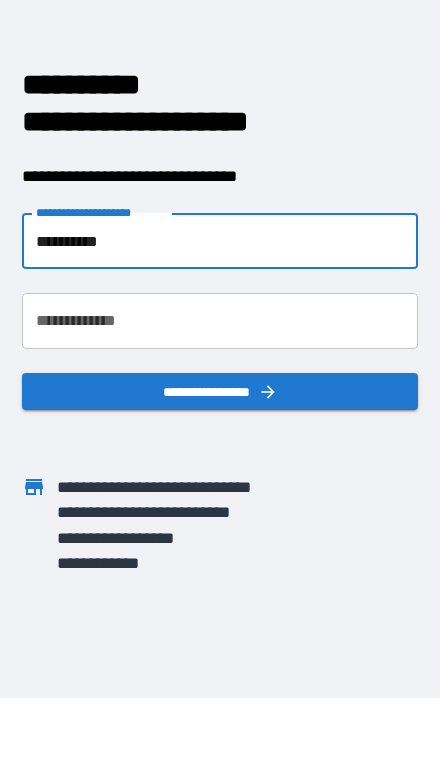 type on "**********" 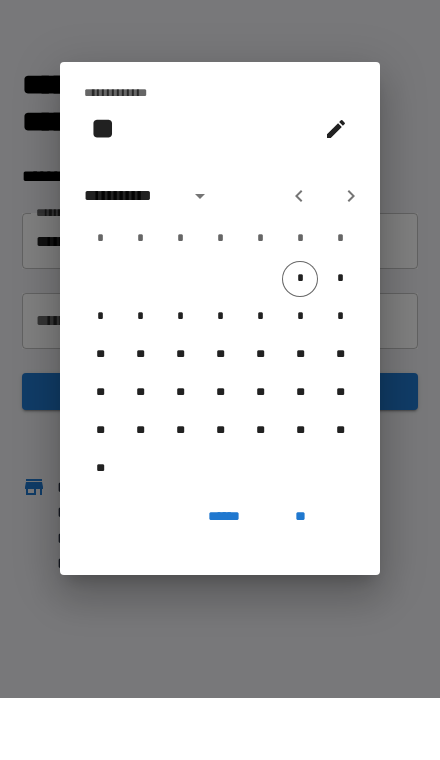 scroll, scrollTop: 62, scrollLeft: 0, axis: vertical 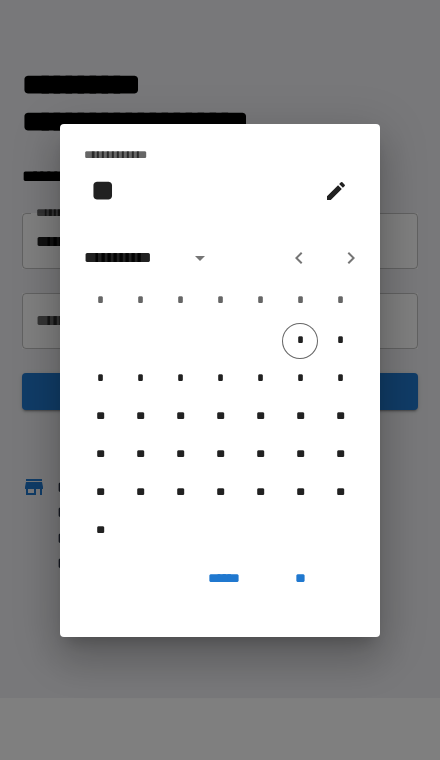 click 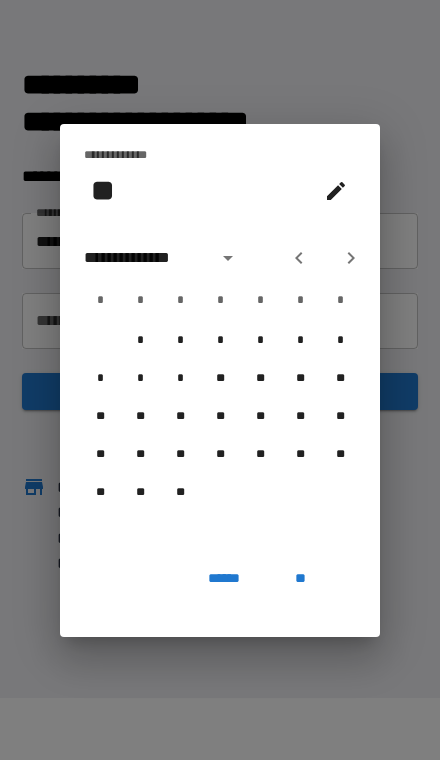 click 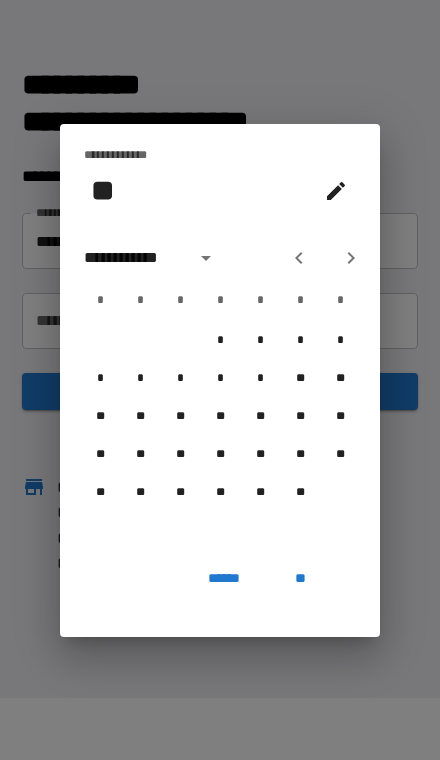 click 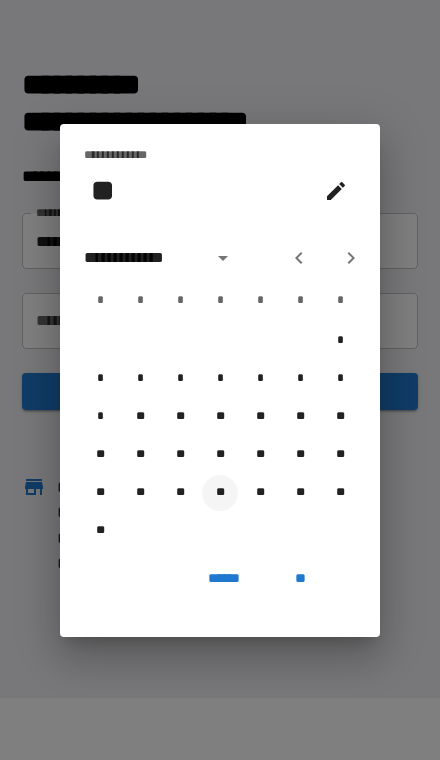 click on "**" at bounding box center (220, 493) 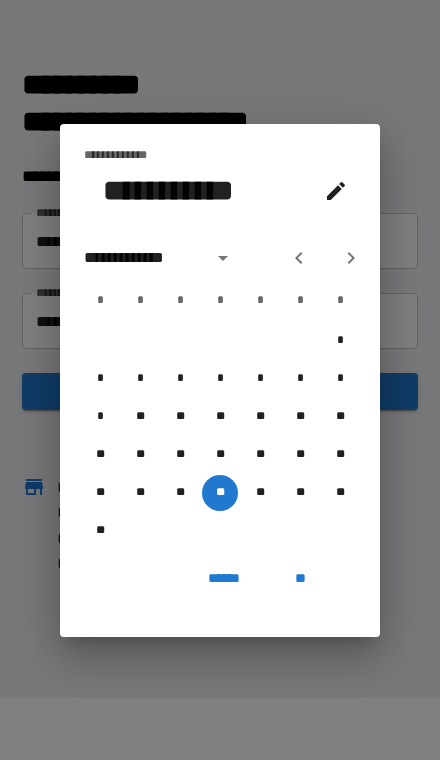 click on "**********" at bounding box center [142, 258] 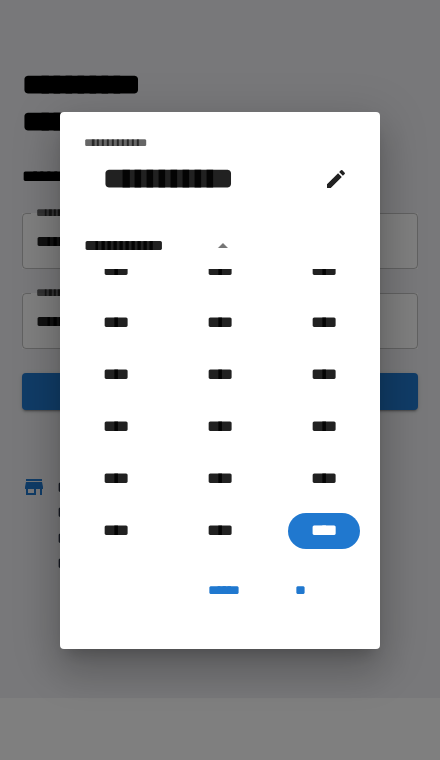 scroll, scrollTop: 1892, scrollLeft: 0, axis: vertical 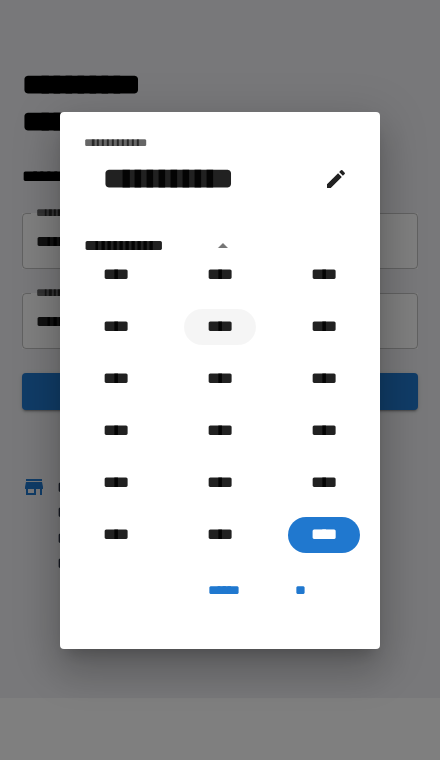click on "****" at bounding box center [220, 327] 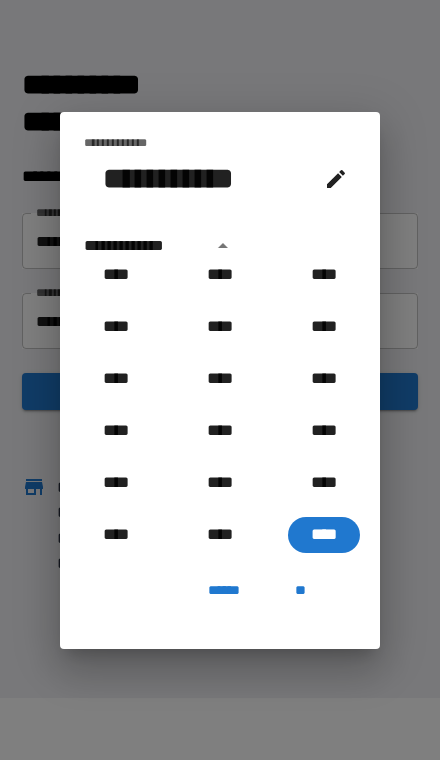 type on "**********" 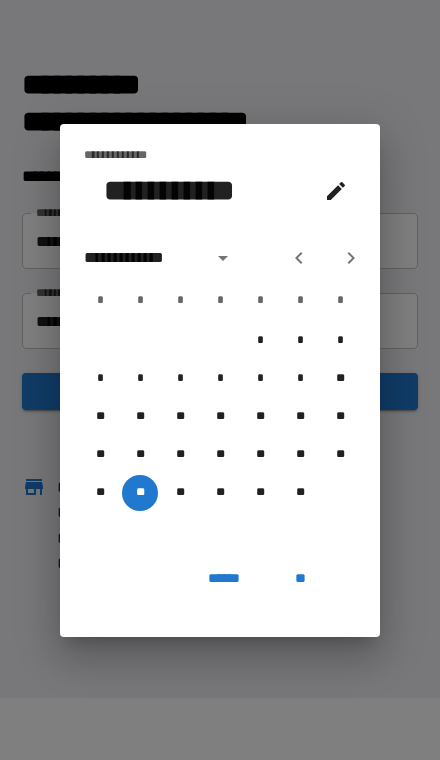 click on "**" at bounding box center (300, 579) 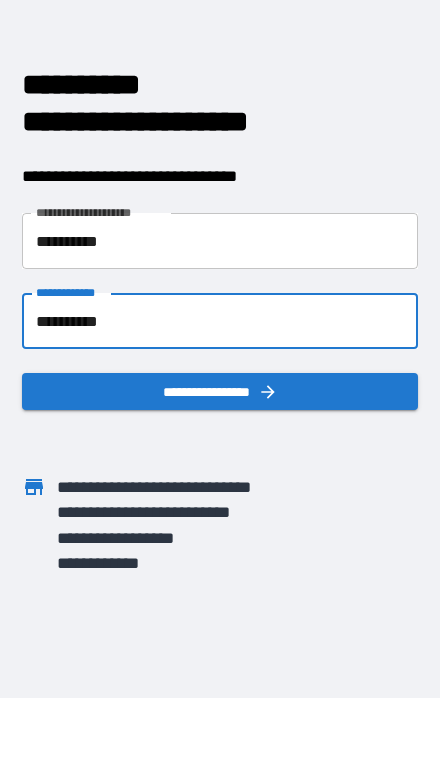 click on "**********" at bounding box center [220, 391] 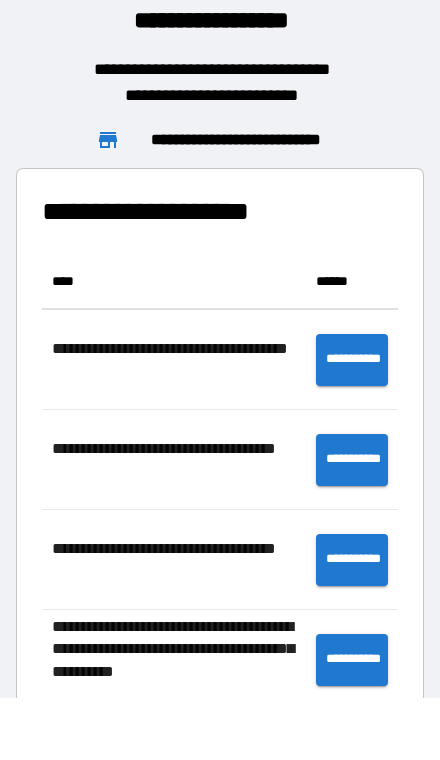 scroll, scrollTop: 556, scrollLeft: 356, axis: both 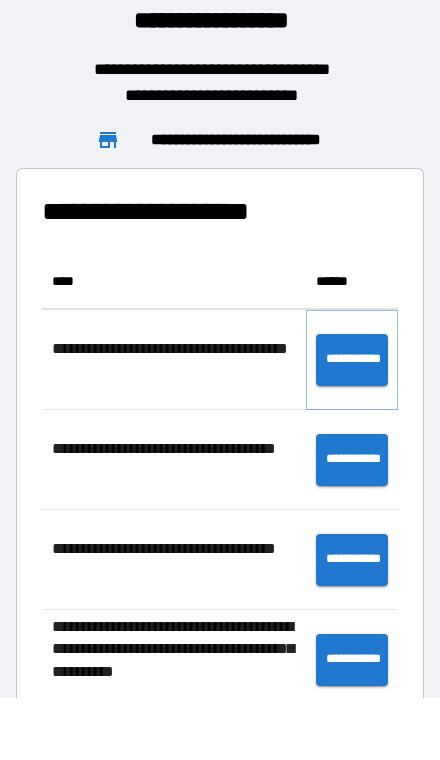click on "**********" at bounding box center (352, 360) 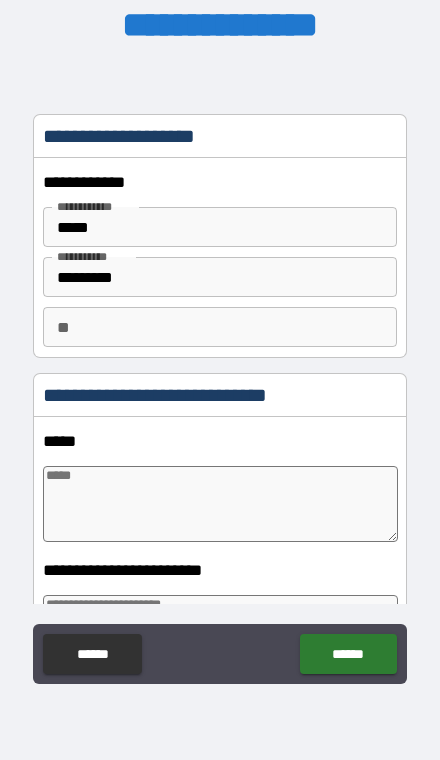 type on "*" 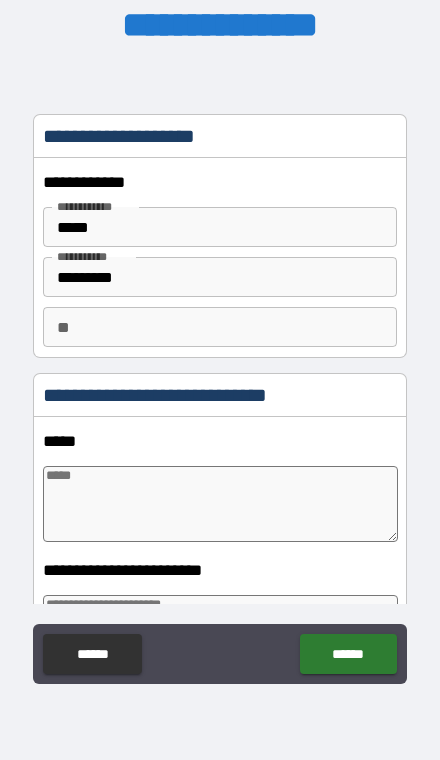 type on "*" 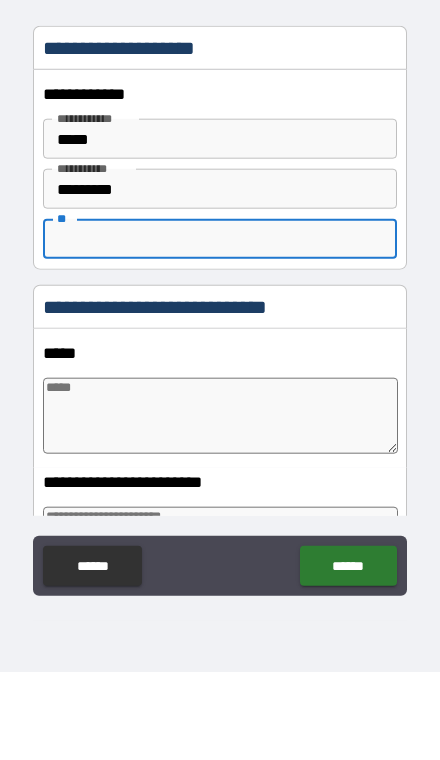 type on "*" 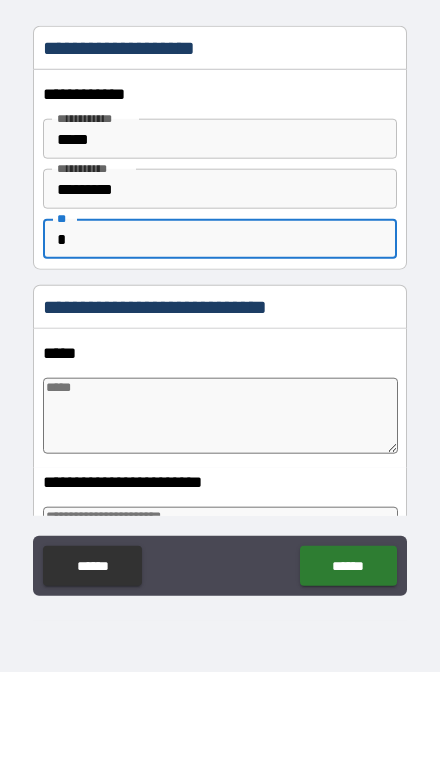 type on "*" 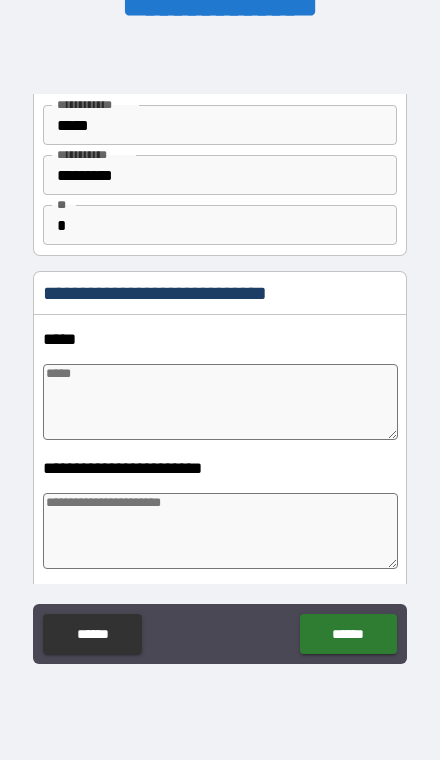 scroll, scrollTop: 85, scrollLeft: 0, axis: vertical 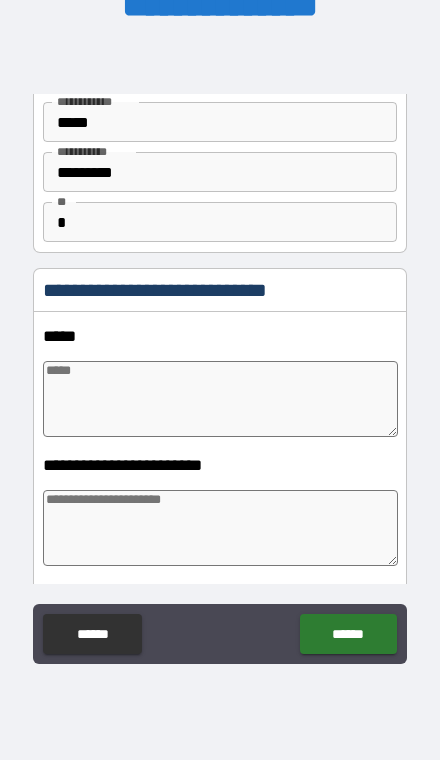 click at bounding box center (220, 399) 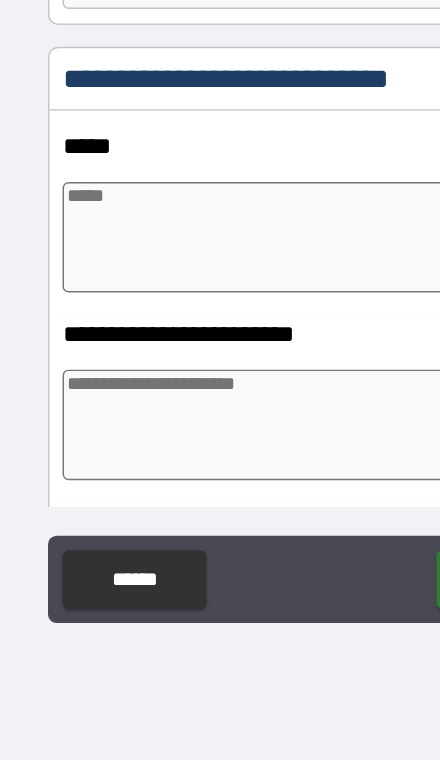type on "*" 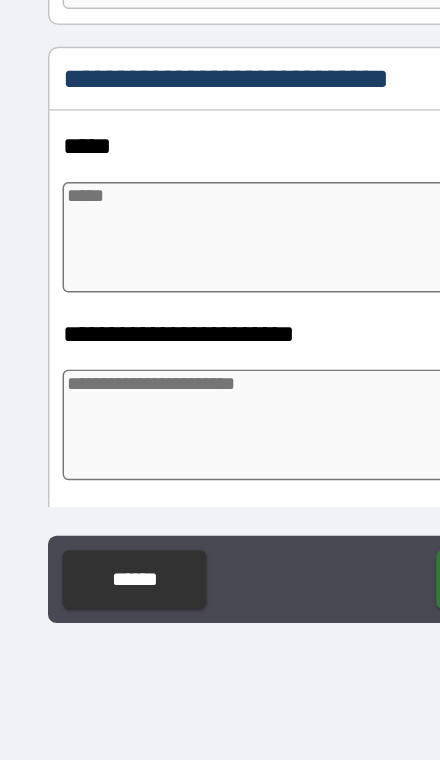type on "*" 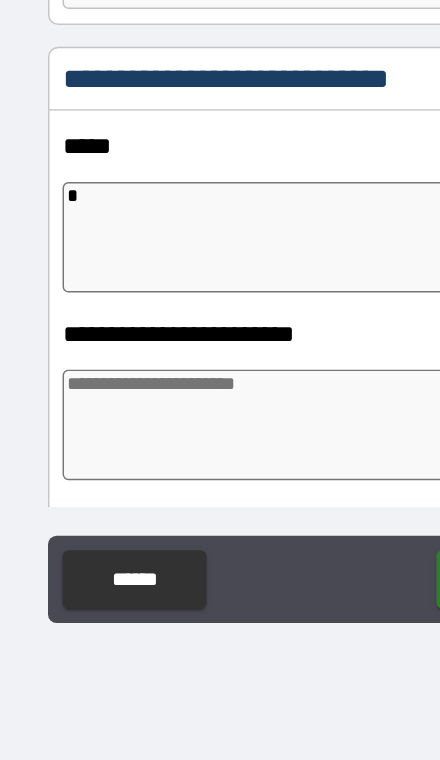 type on "**" 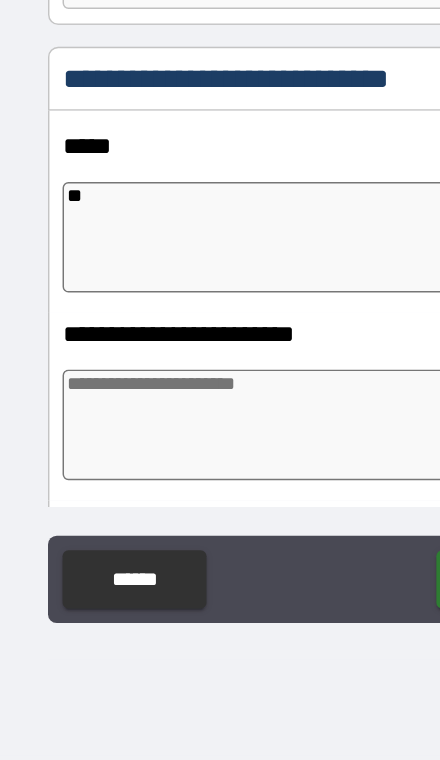 type on "*" 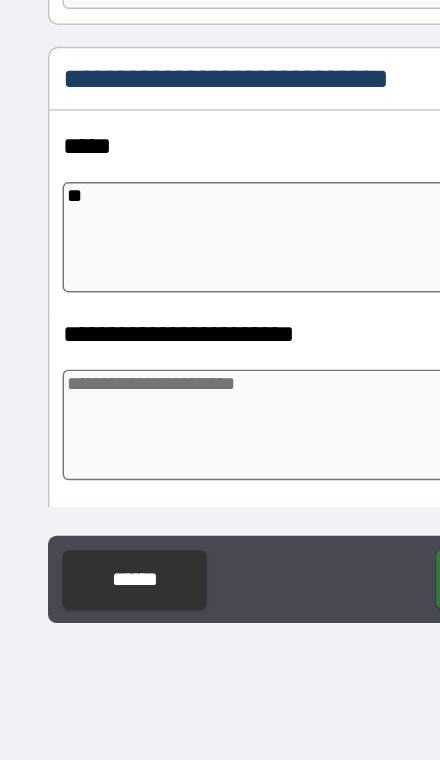 type on "*" 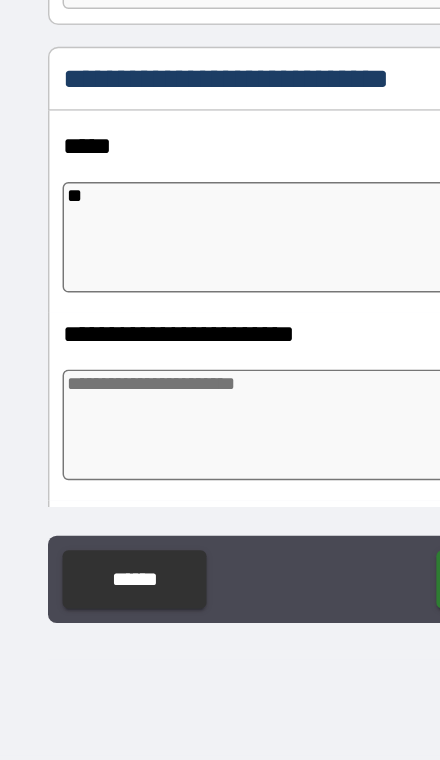 type on "*" 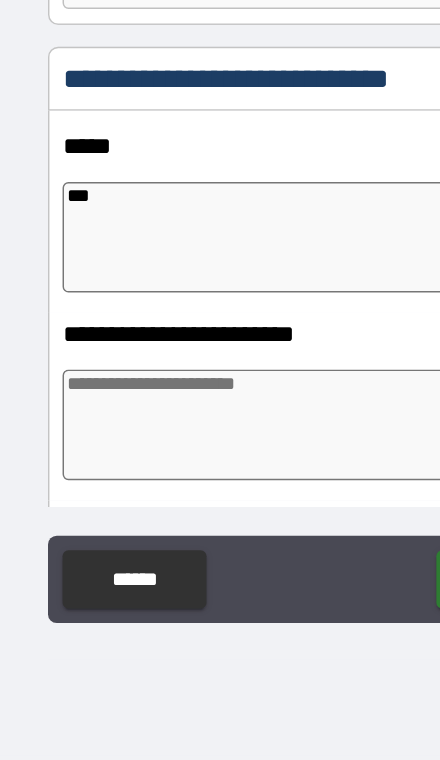 type on "*" 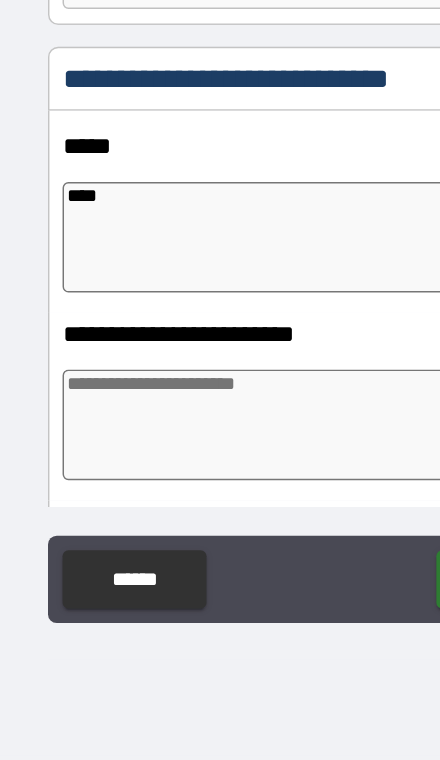 type on "*" 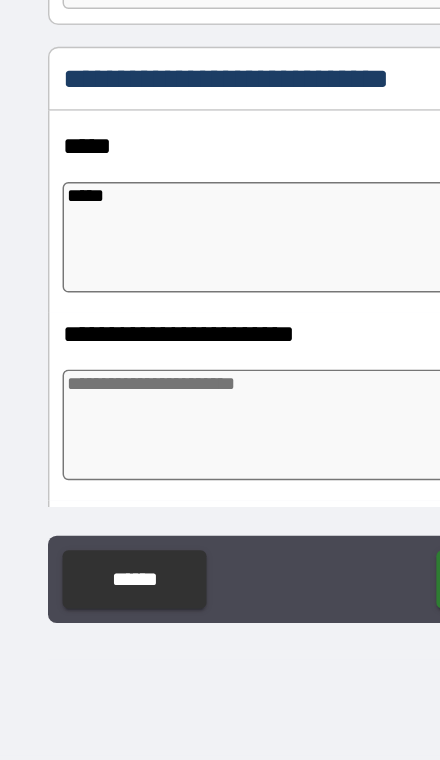 type on "*****" 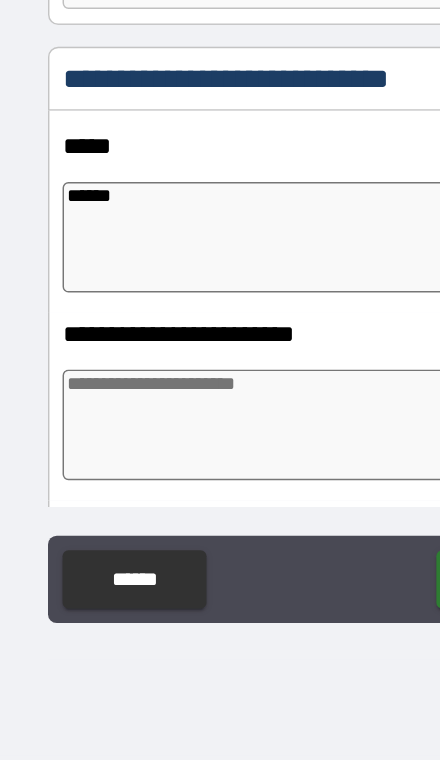 type on "*" 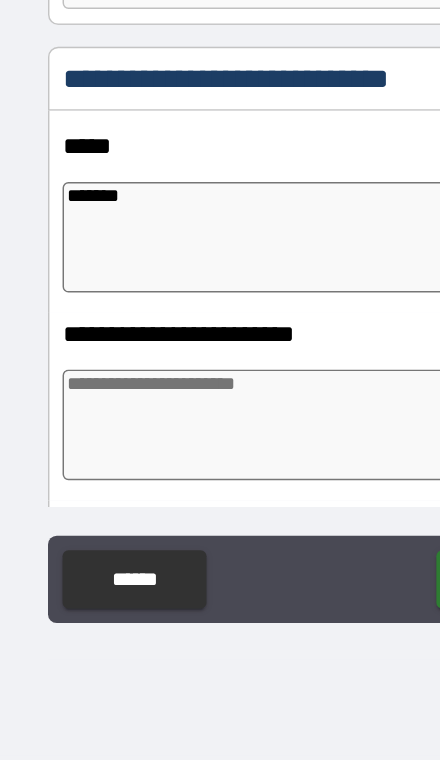 type on "*" 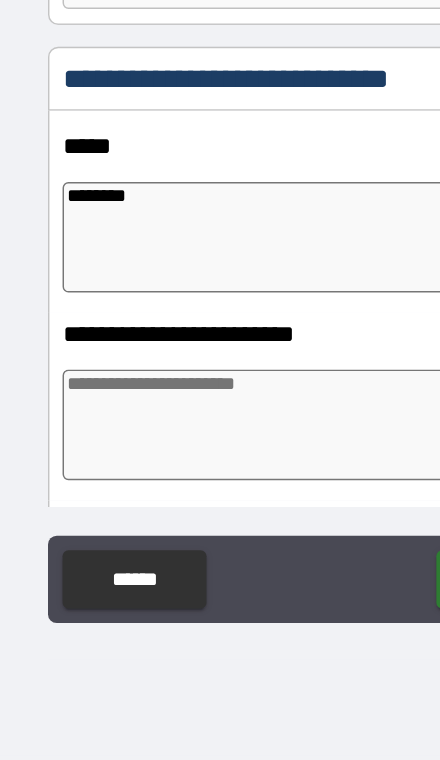 type on "*" 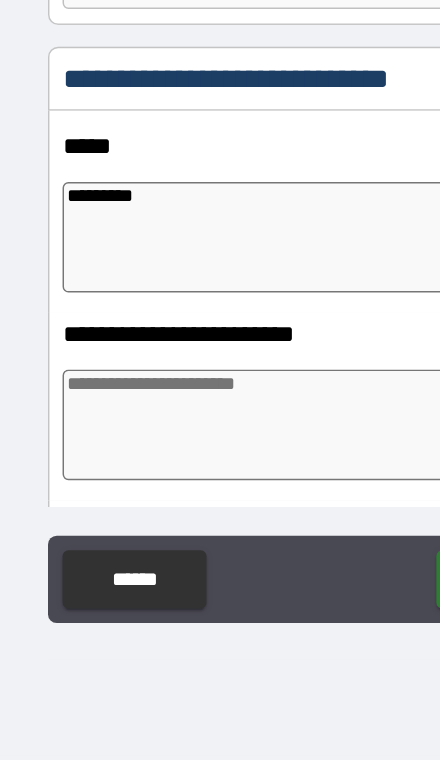 type on "**********" 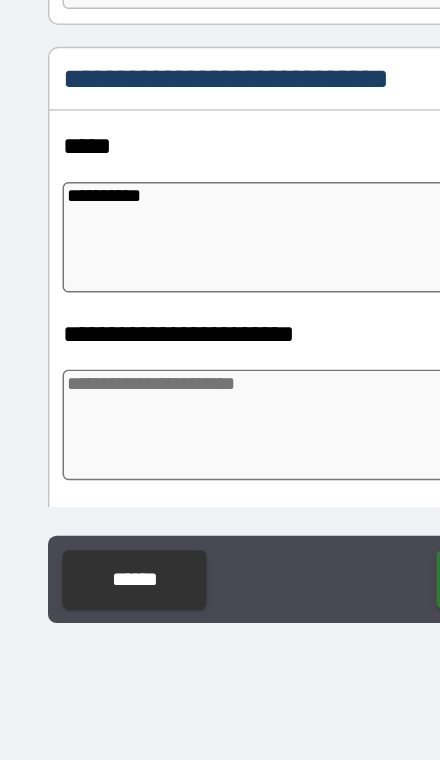 type on "*" 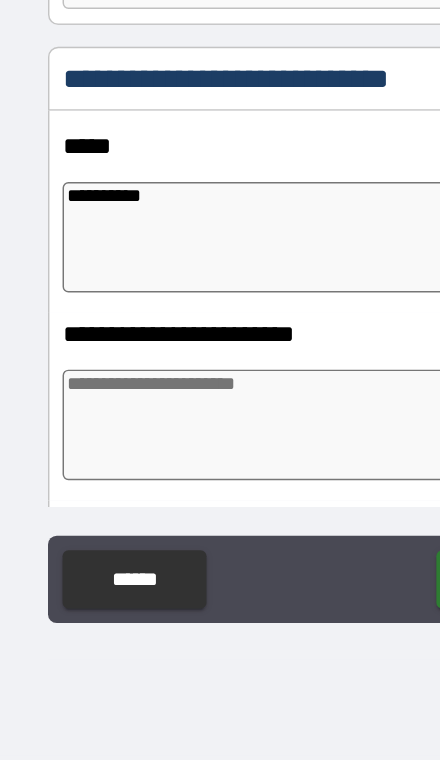 type on "*" 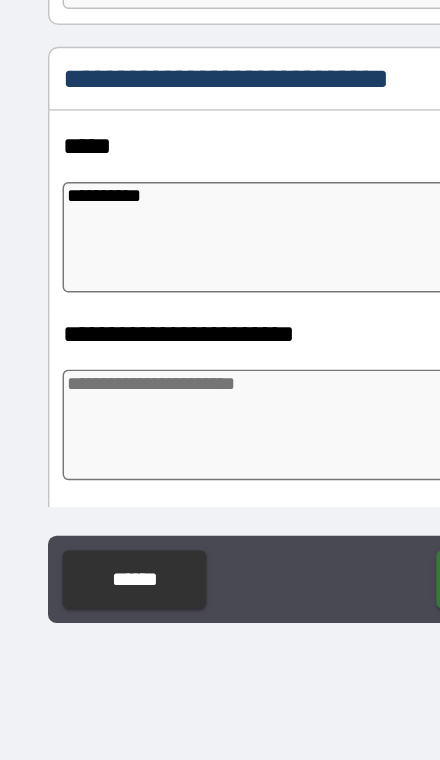 type on "*" 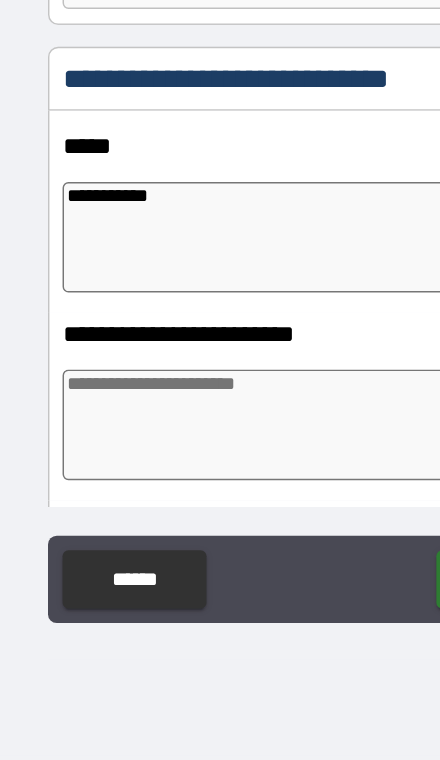 type on "*" 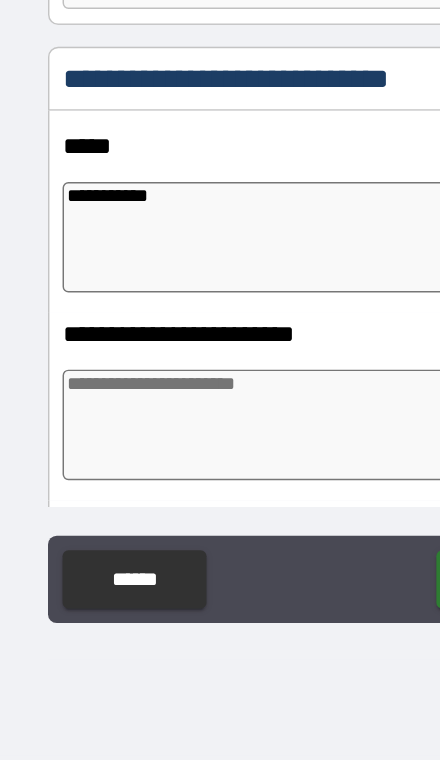 type on "*" 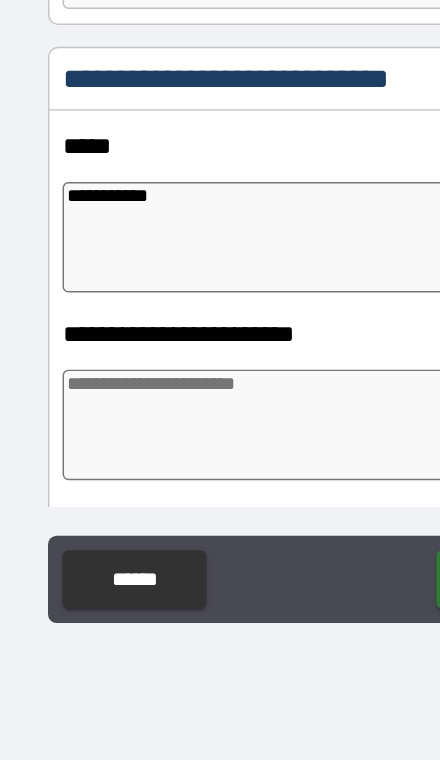 type on "*" 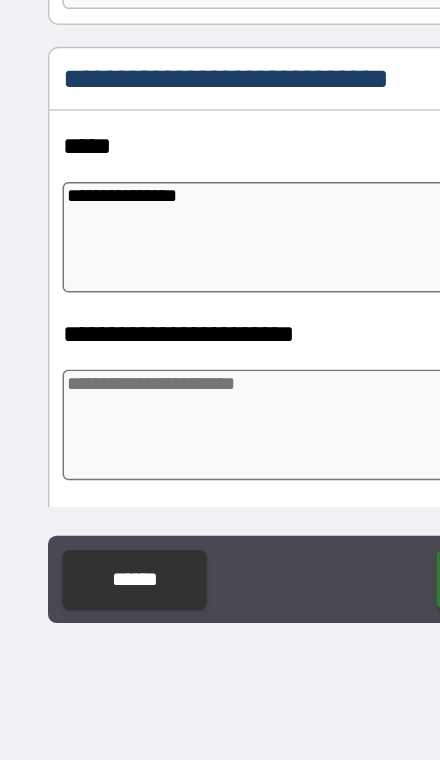 type on "**********" 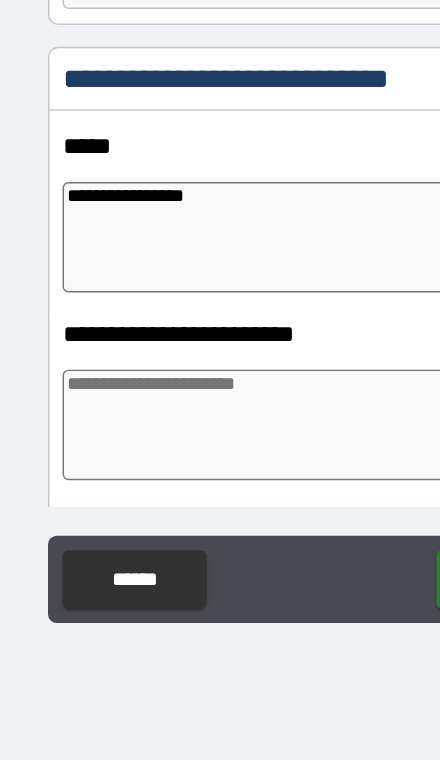 type on "*" 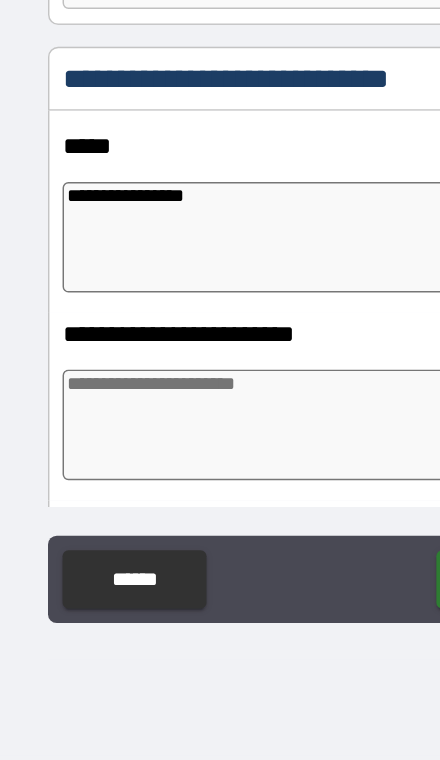 type on "*" 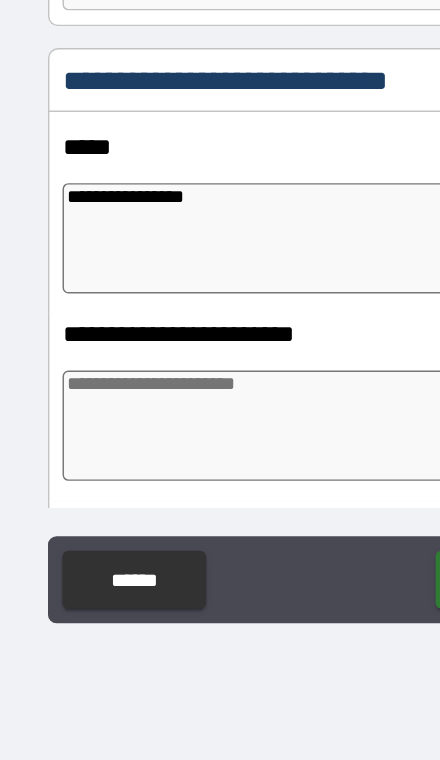 click at bounding box center (220, 528) 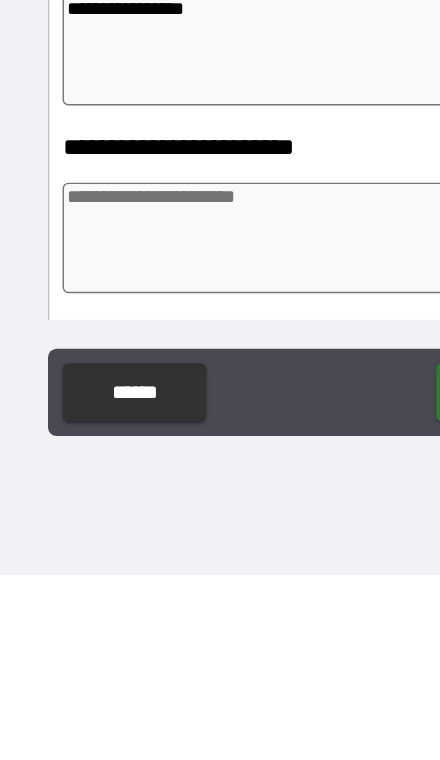 type on "*" 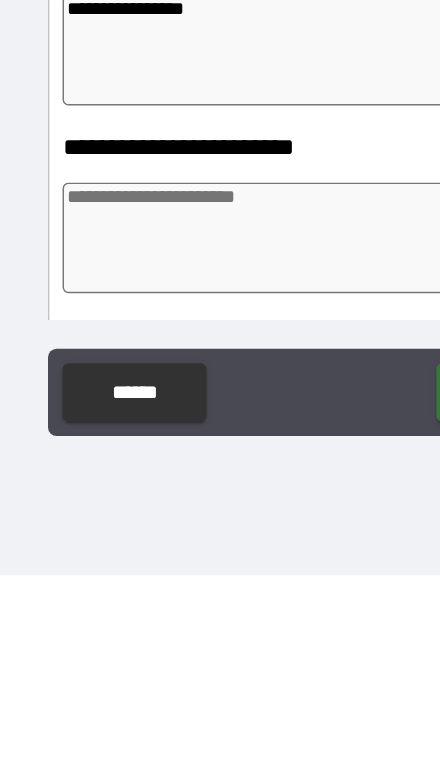 type on "*" 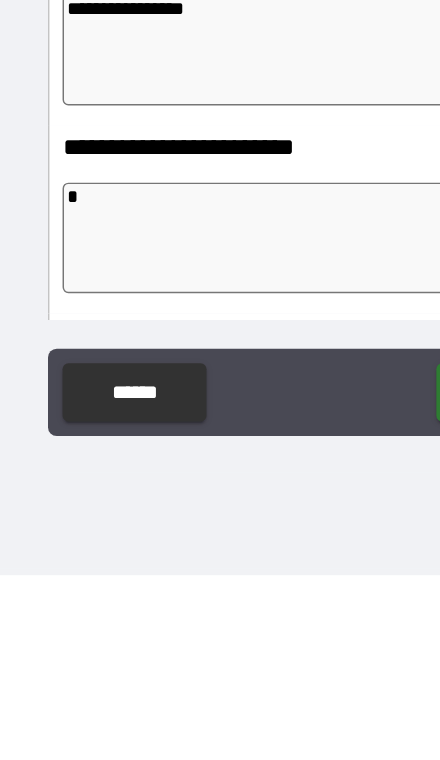 type on "*" 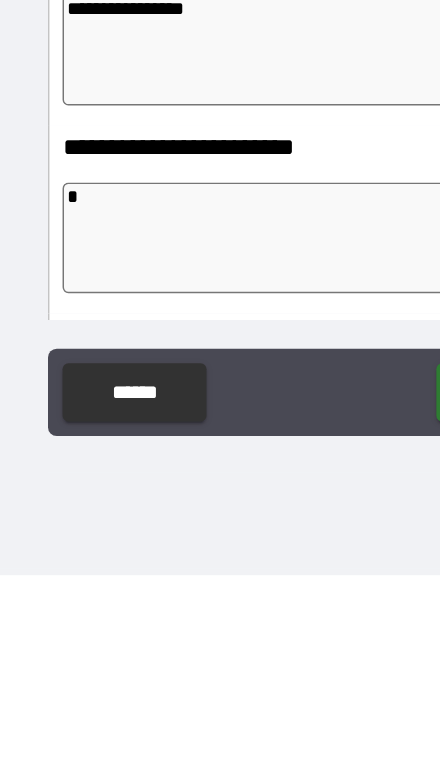 type on "*" 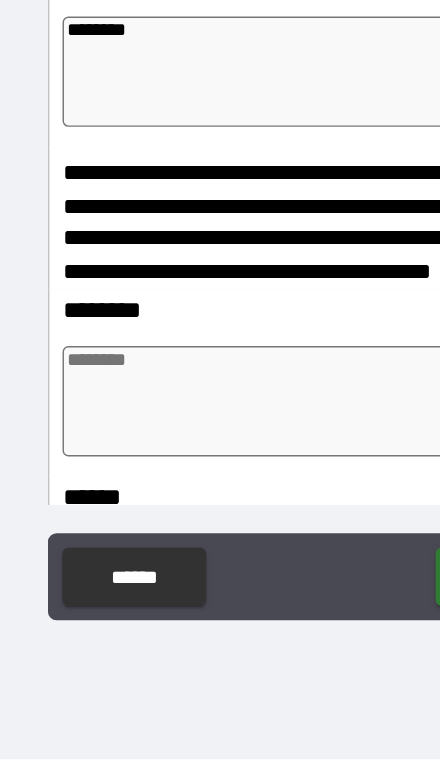 scroll, scrollTop: 327, scrollLeft: 0, axis: vertical 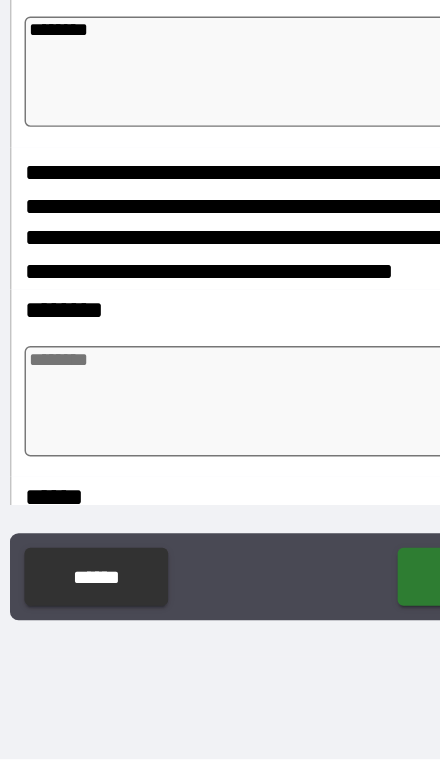 click at bounding box center (220, 513) 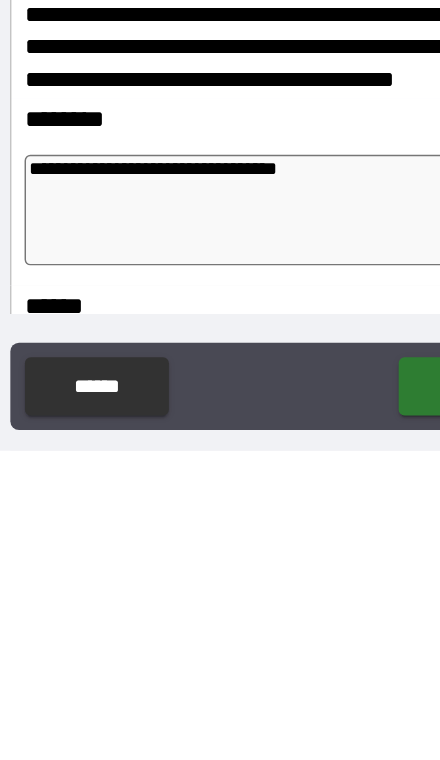 scroll, scrollTop: 81, scrollLeft: 0, axis: vertical 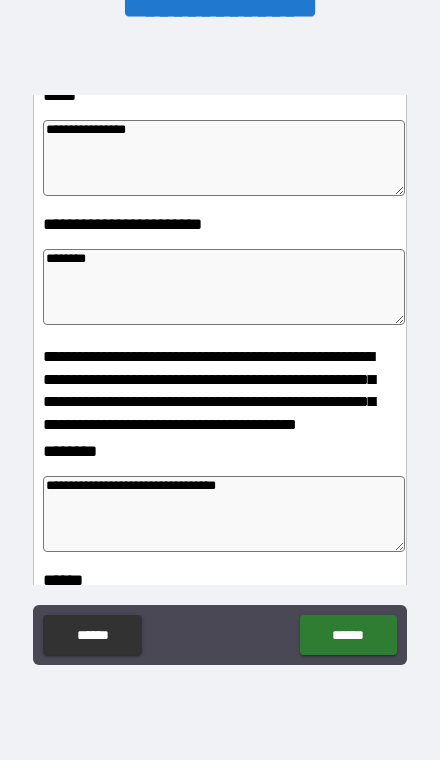 click on "******" at bounding box center [348, 635] 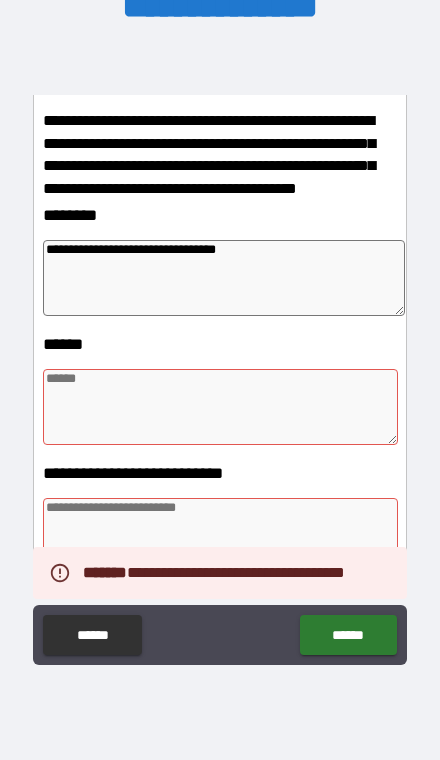 scroll, scrollTop: 568, scrollLeft: 0, axis: vertical 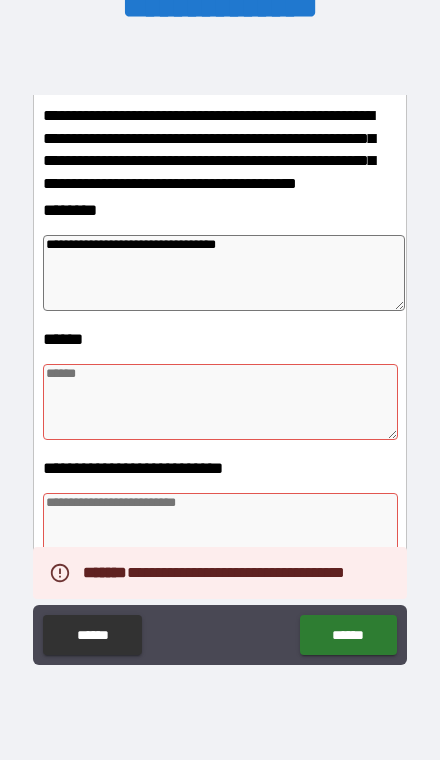 click at bounding box center [220, 402] 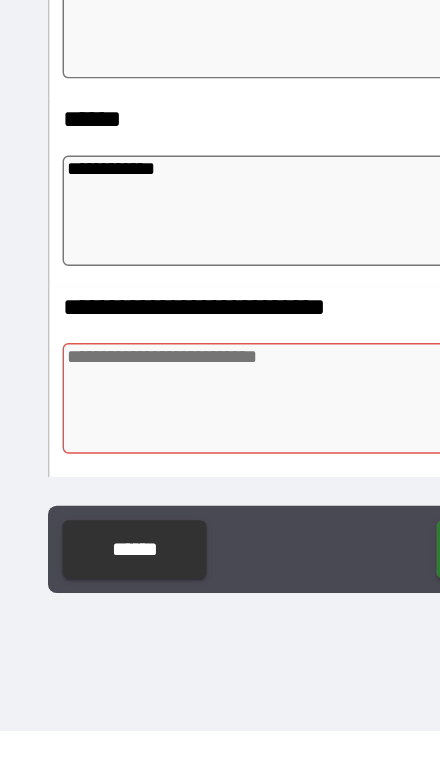 click at bounding box center (220, 531) 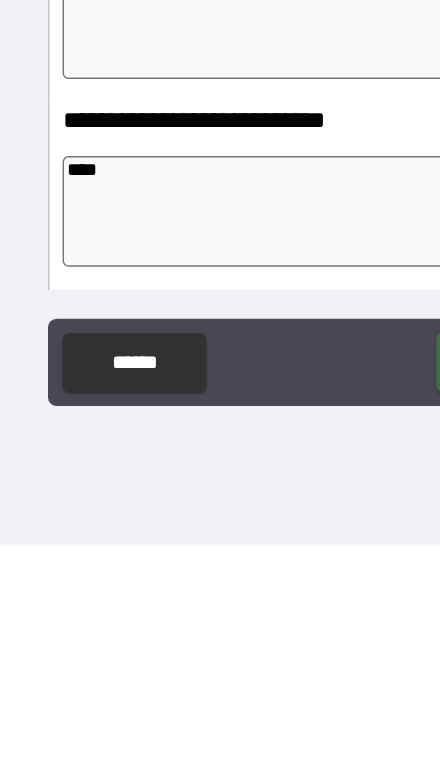 scroll, scrollTop: 82, scrollLeft: 0, axis: vertical 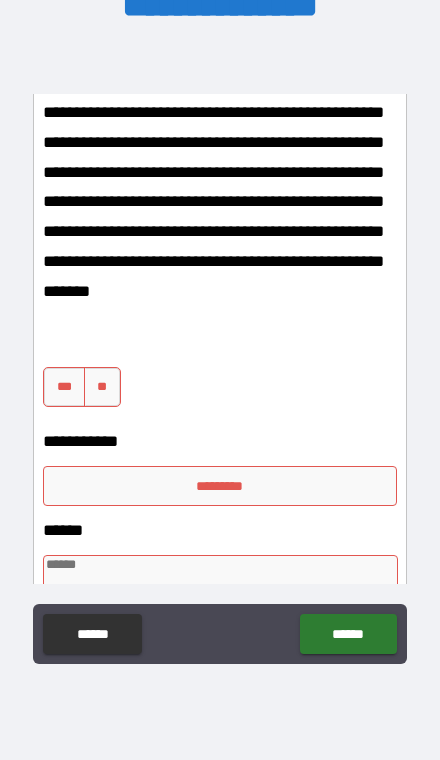 click on "***" at bounding box center [64, 387] 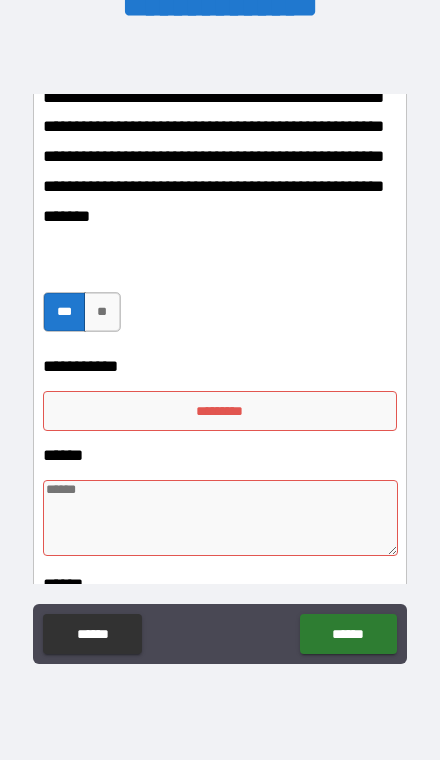scroll, scrollTop: 1305, scrollLeft: 0, axis: vertical 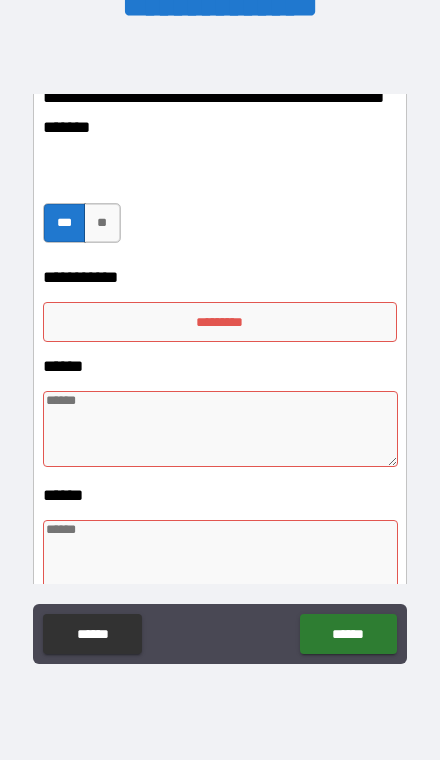 click on "*********" at bounding box center [219, 322] 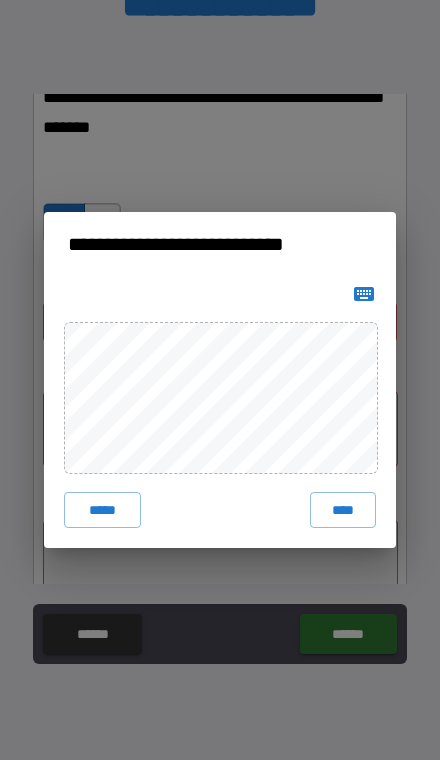 click on "*****" at bounding box center [102, 510] 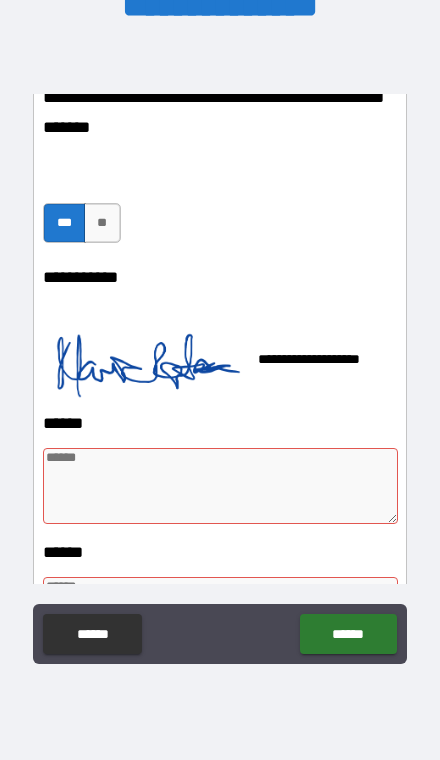 click at bounding box center (220, 486) 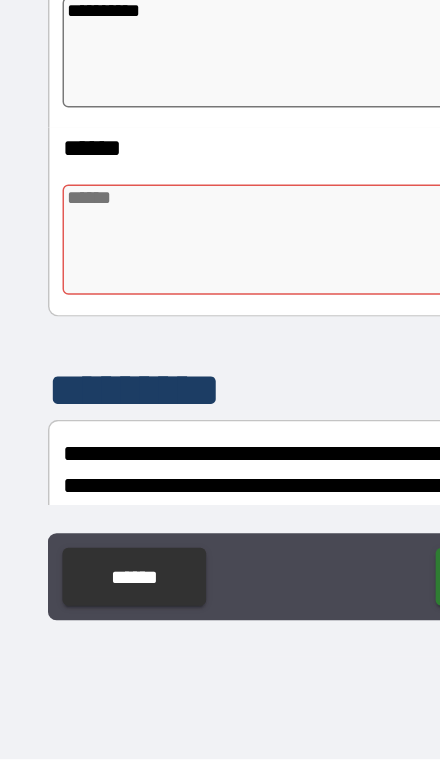 scroll, scrollTop: 1529, scrollLeft: 0, axis: vertical 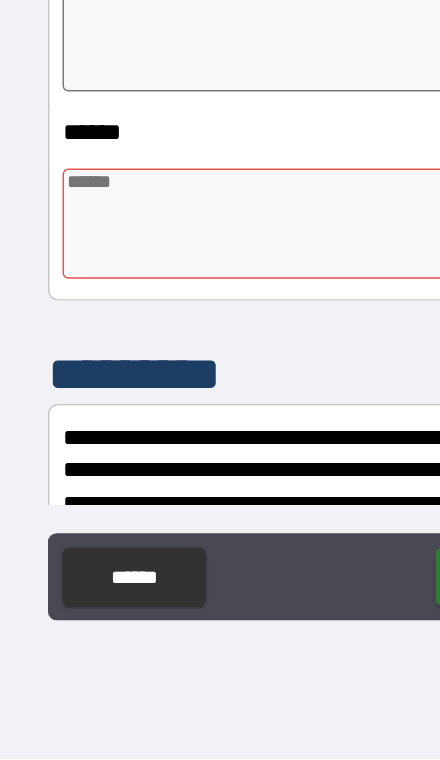 click at bounding box center [220, 391] 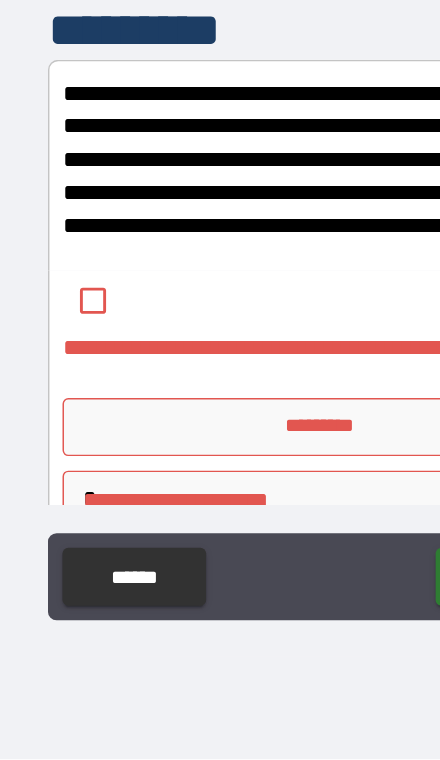 scroll, scrollTop: 1767, scrollLeft: 0, axis: vertical 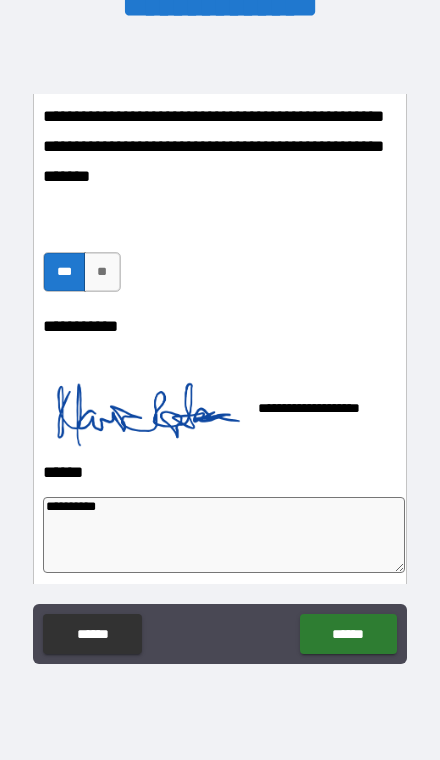click at bounding box center [143, 399] 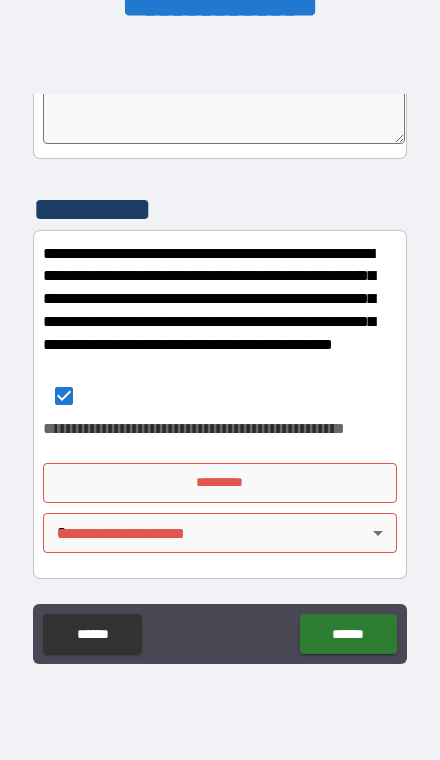 scroll, scrollTop: 1833, scrollLeft: 0, axis: vertical 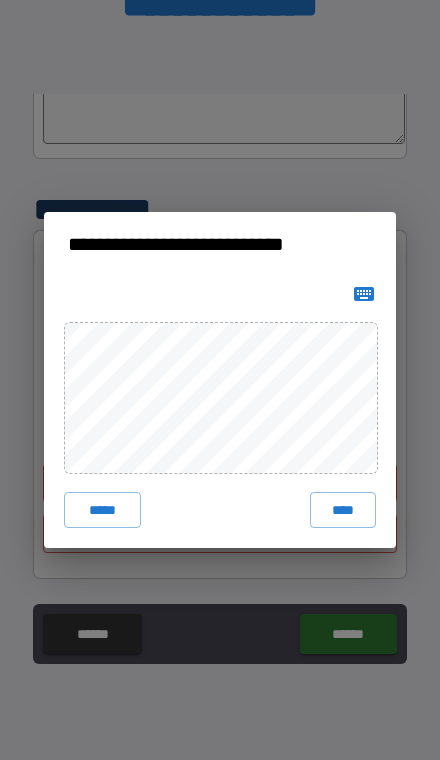 click on "****" at bounding box center (343, 510) 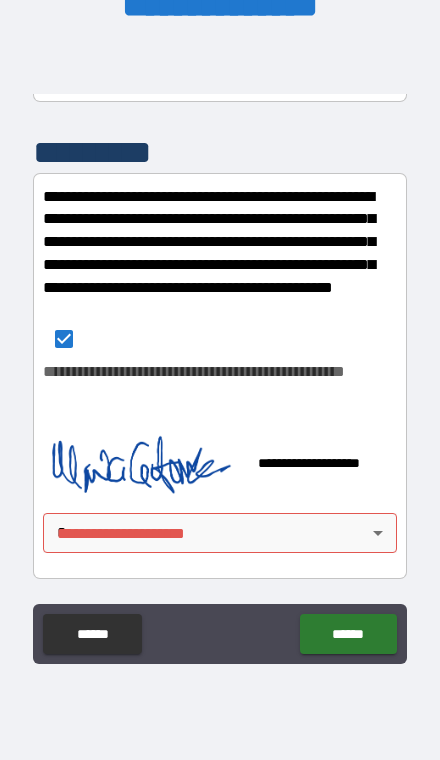 scroll, scrollTop: 1890, scrollLeft: 0, axis: vertical 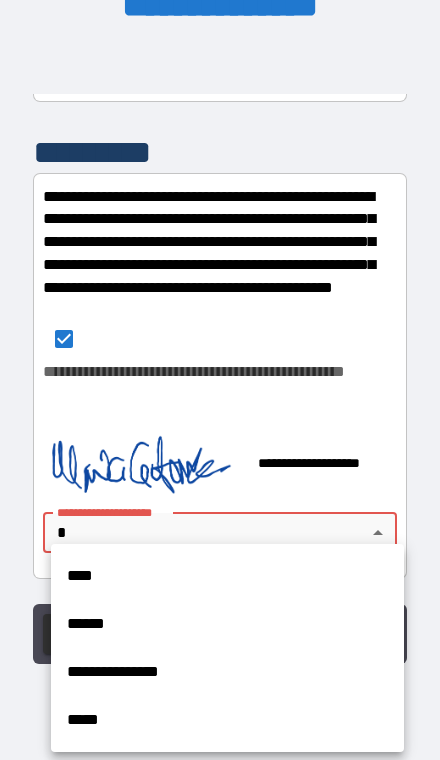 click on "**********" at bounding box center [227, 672] 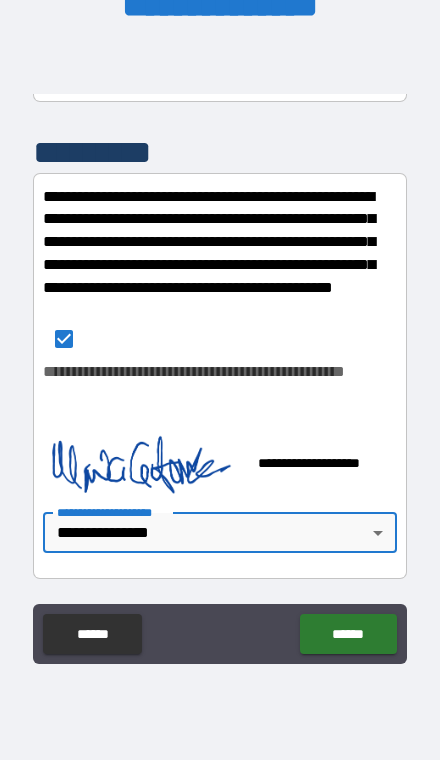 click on "******" at bounding box center [348, 634] 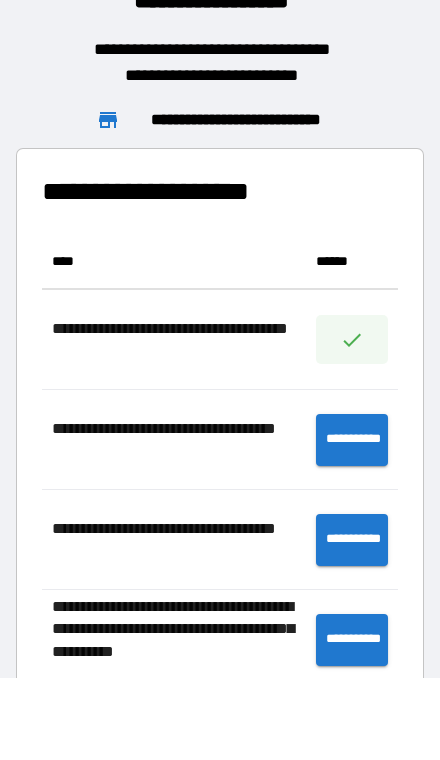 scroll, scrollTop: 1, scrollLeft: 1, axis: both 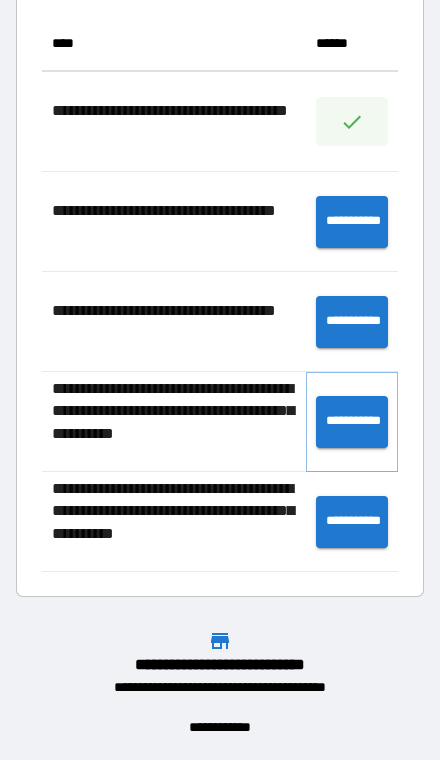 click on "**********" at bounding box center (352, 422) 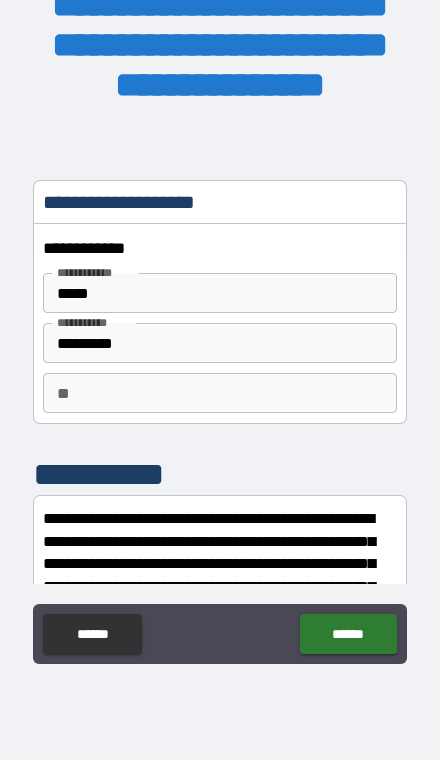 click on "**" at bounding box center (219, 393) 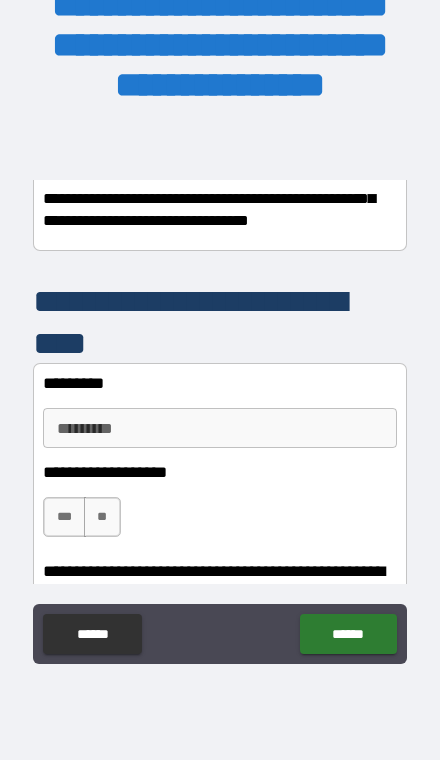 scroll, scrollTop: 439, scrollLeft: 0, axis: vertical 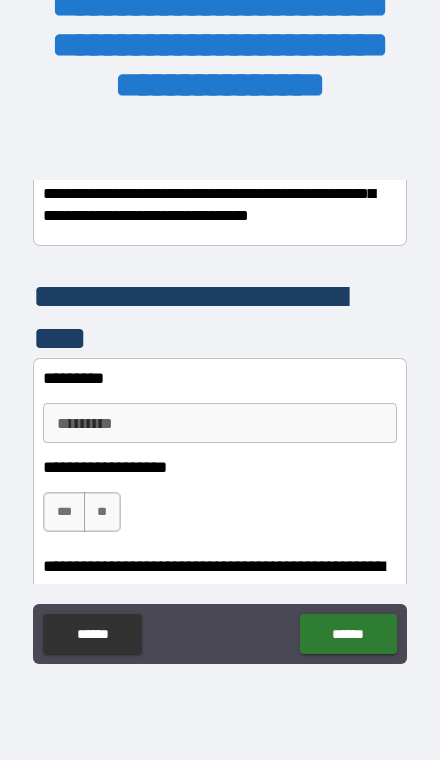 click on "*********" at bounding box center [219, 423] 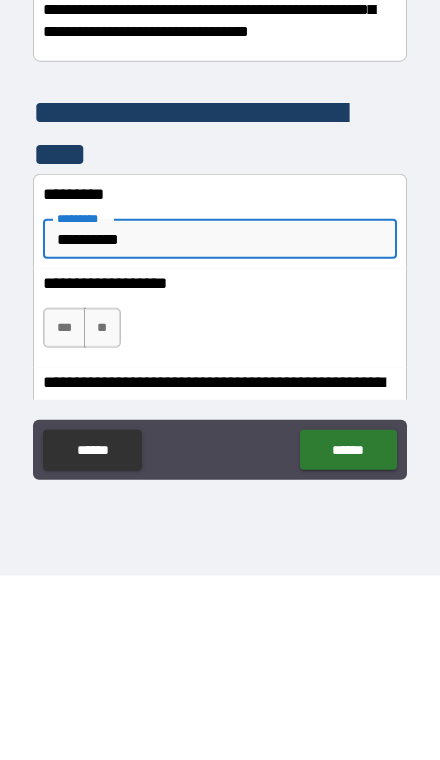 click on "***" at bounding box center [64, 512] 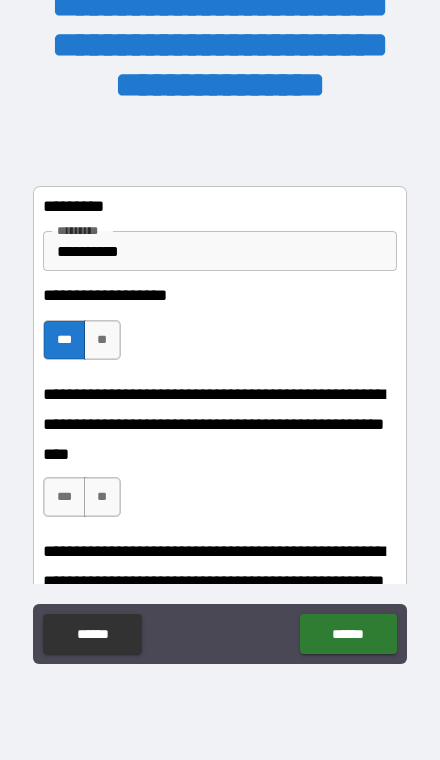 scroll, scrollTop: 607, scrollLeft: 0, axis: vertical 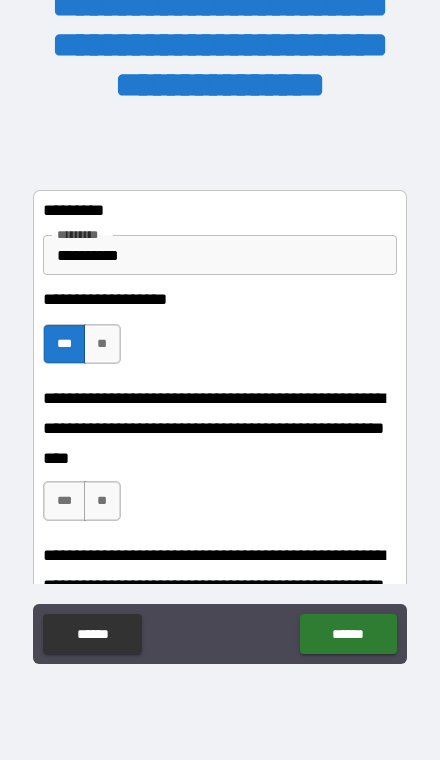 click on "**" at bounding box center [102, 501] 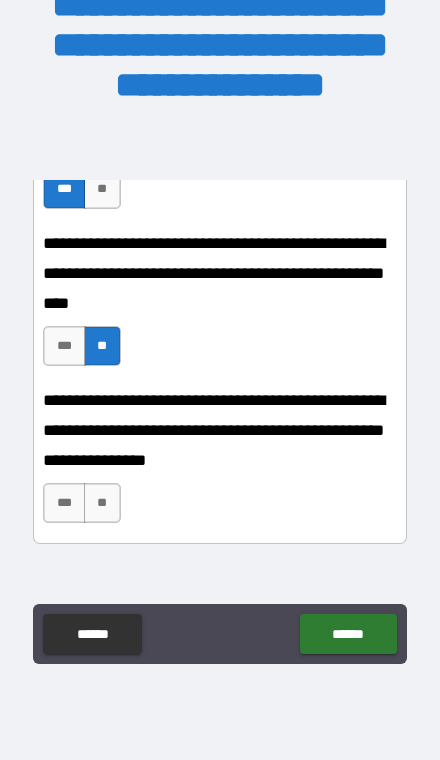 scroll, scrollTop: 781, scrollLeft: 0, axis: vertical 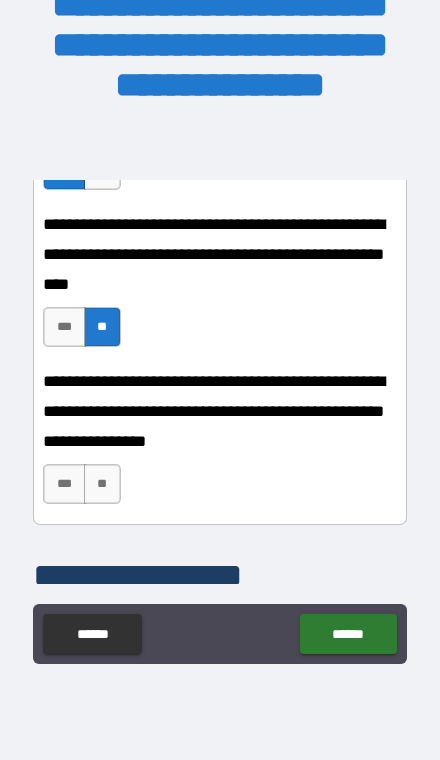 click on "**" at bounding box center (102, 484) 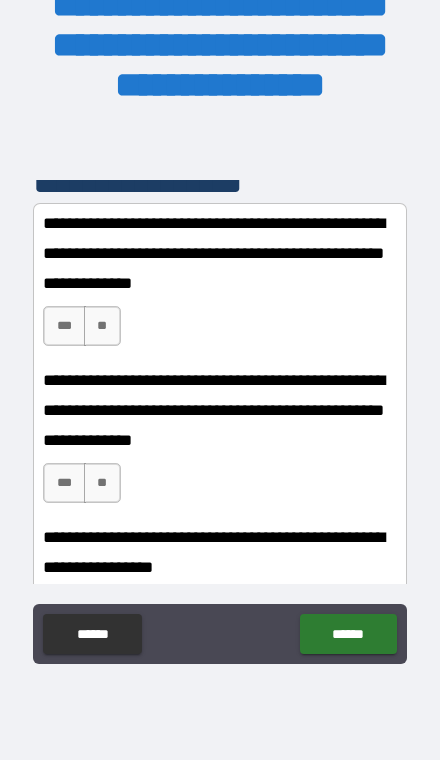 scroll, scrollTop: 1178, scrollLeft: 0, axis: vertical 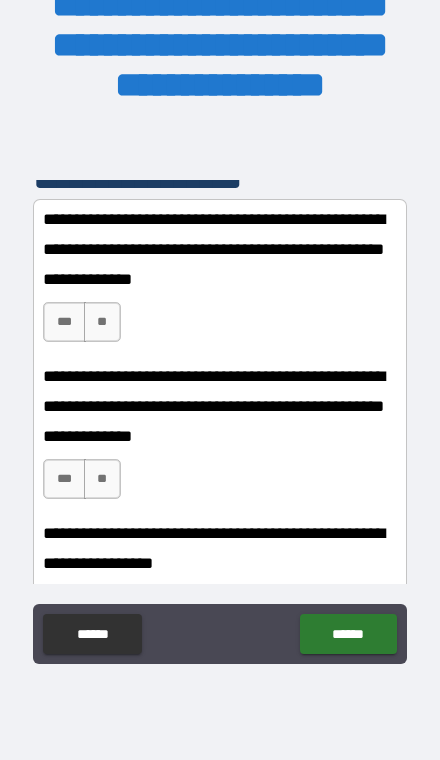 click on "***" at bounding box center (64, 322) 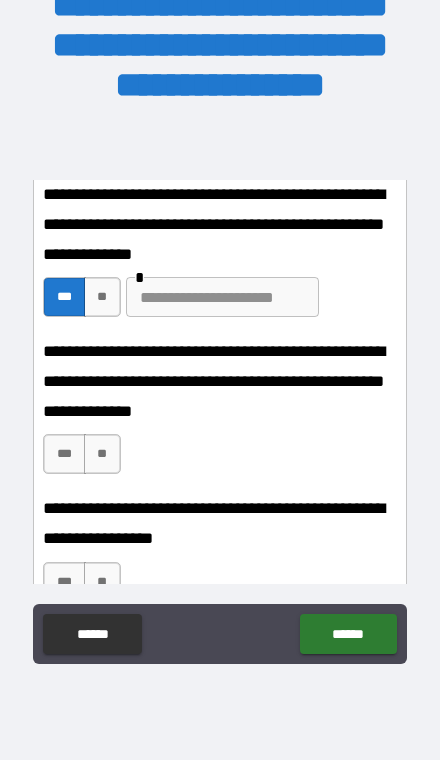 scroll, scrollTop: 1194, scrollLeft: 0, axis: vertical 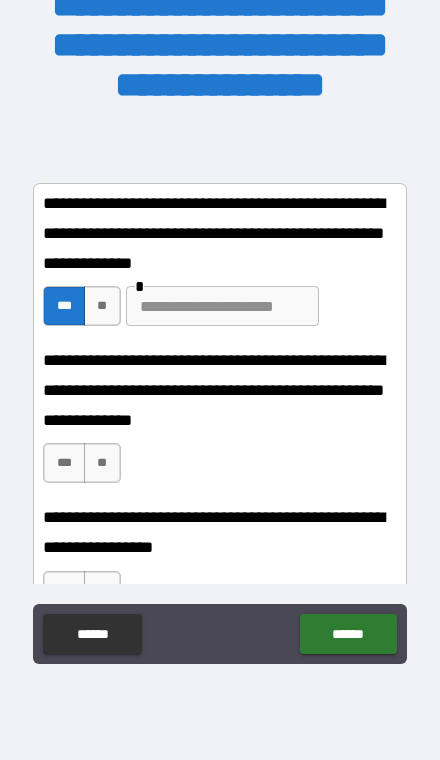 click at bounding box center (222, 306) 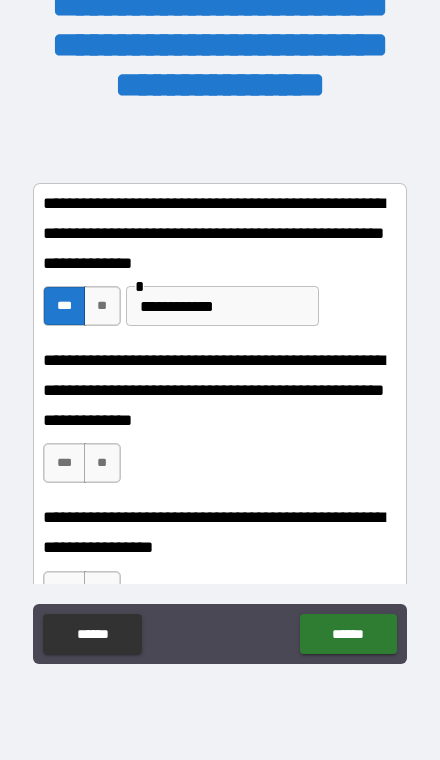 click on "**" at bounding box center [102, 463] 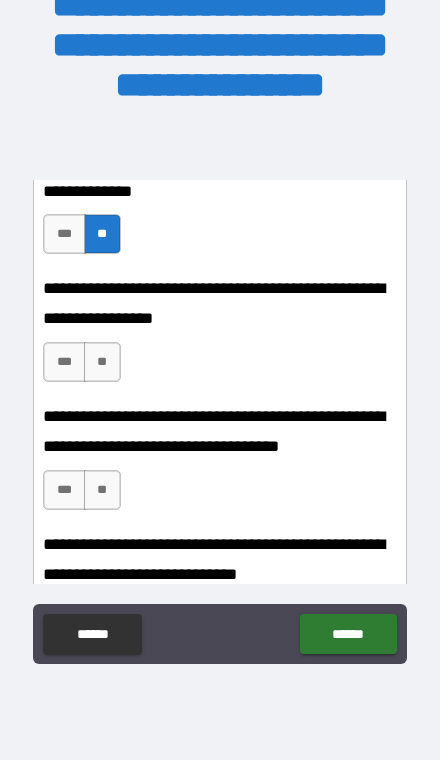 scroll, scrollTop: 1437, scrollLeft: 0, axis: vertical 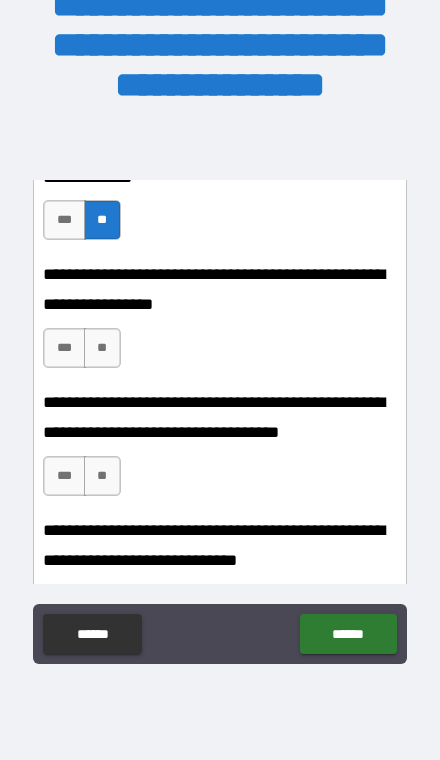 click on "**" at bounding box center [102, 348] 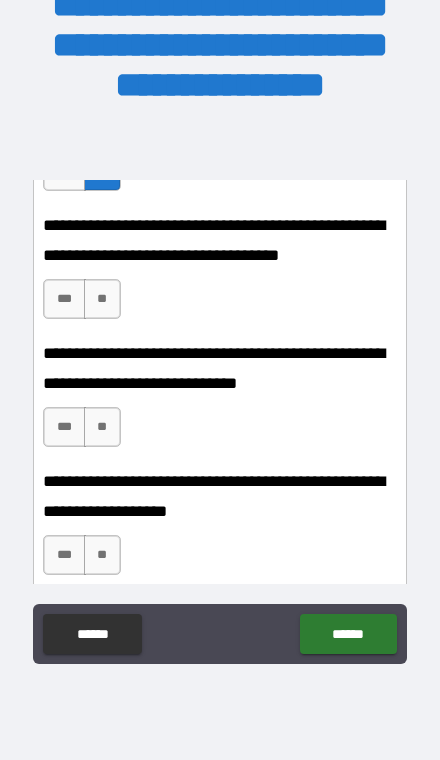 scroll, scrollTop: 1619, scrollLeft: 0, axis: vertical 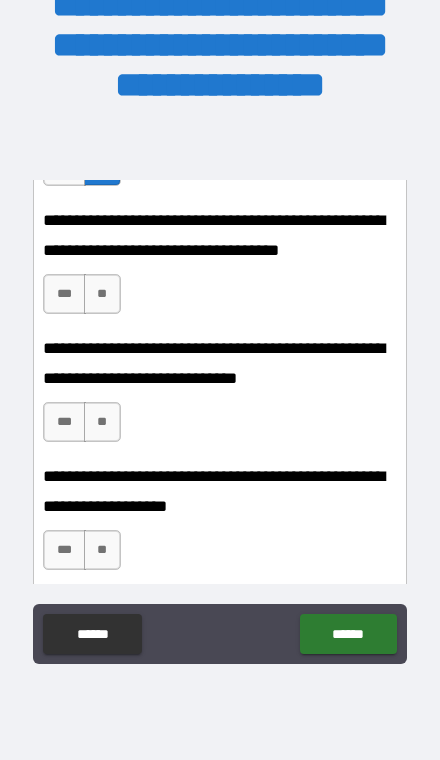 click on "**" at bounding box center [102, 294] 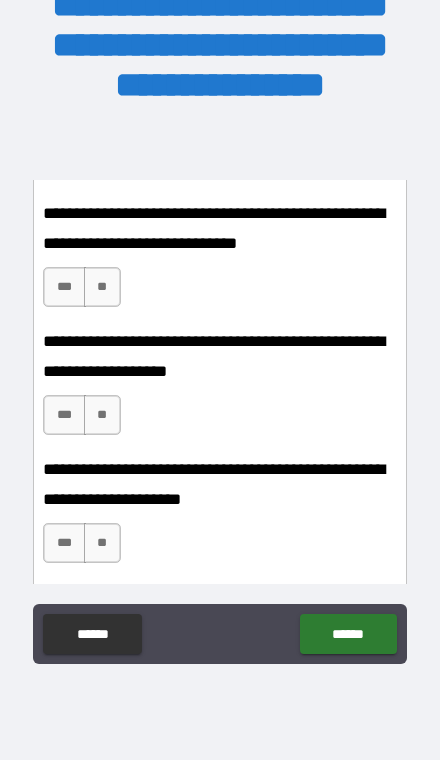 scroll, scrollTop: 1755, scrollLeft: 0, axis: vertical 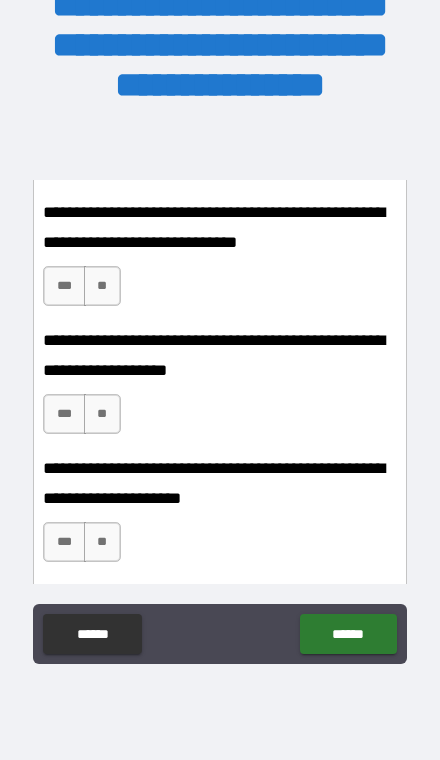 click on "***" at bounding box center [64, 286] 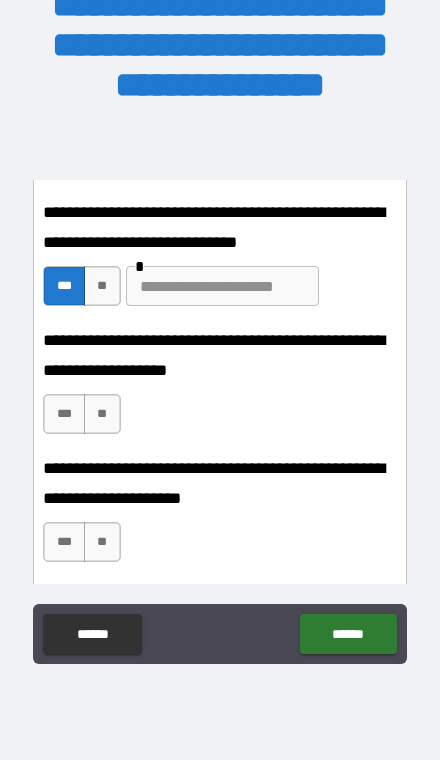 click at bounding box center (222, 286) 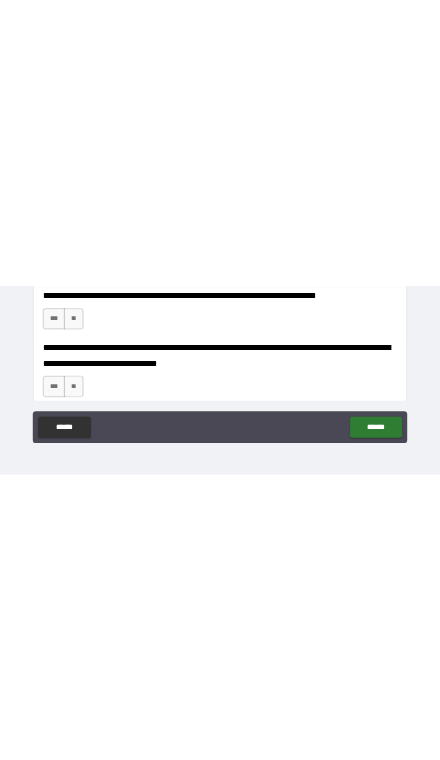 scroll, scrollTop: 0, scrollLeft: 0, axis: both 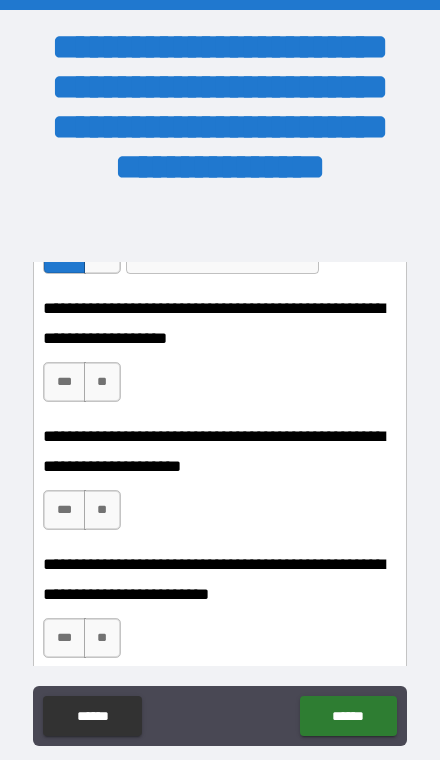 click on "**" at bounding box center (102, 382) 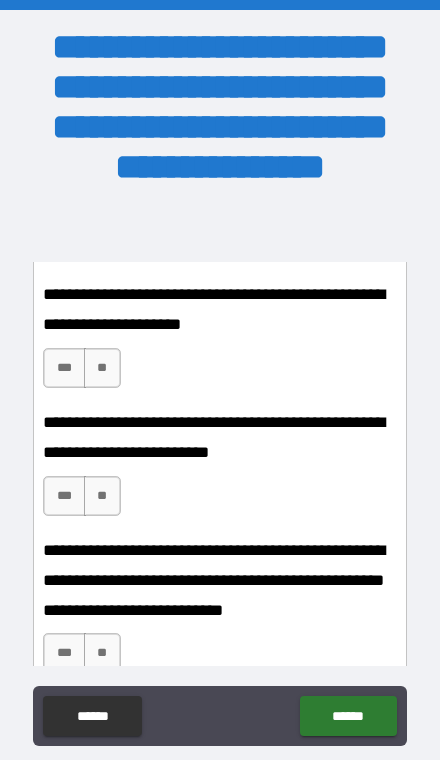 scroll, scrollTop: 2014, scrollLeft: 0, axis: vertical 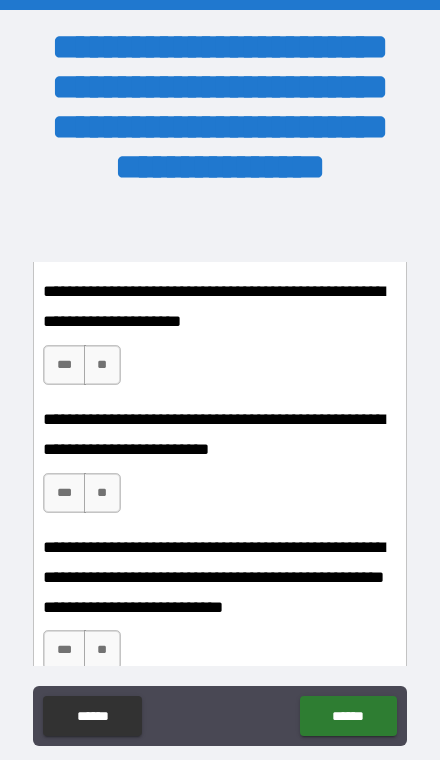 click on "**" at bounding box center (102, 365) 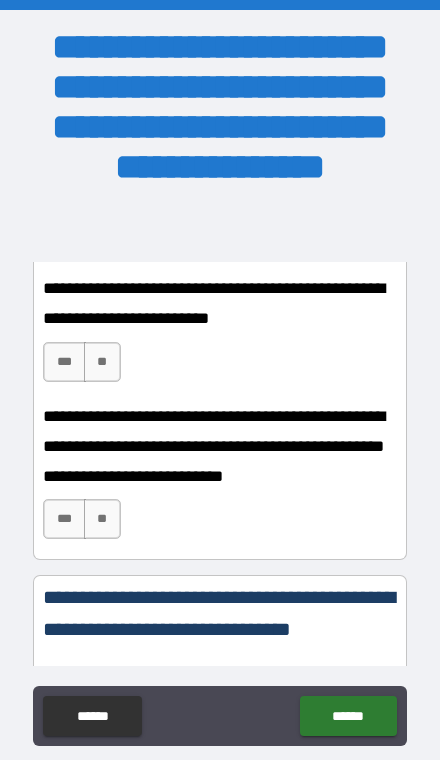 scroll, scrollTop: 2153, scrollLeft: 0, axis: vertical 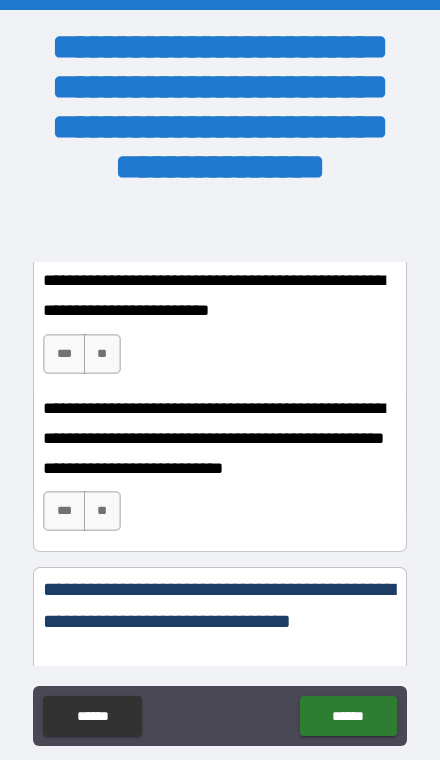 click on "**" at bounding box center [102, 354] 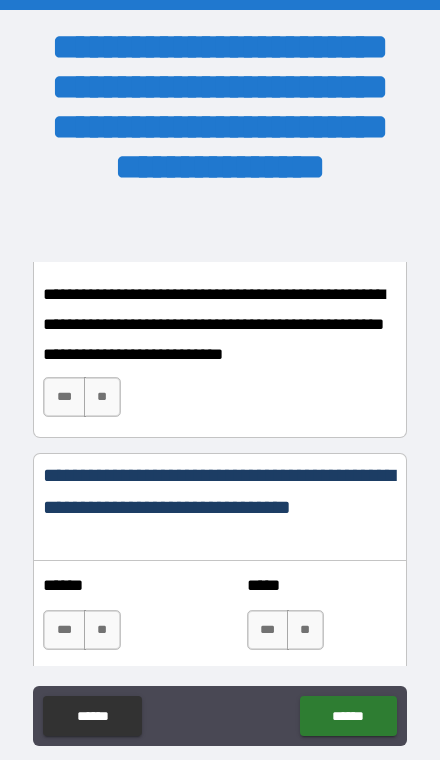 scroll, scrollTop: 2285, scrollLeft: 0, axis: vertical 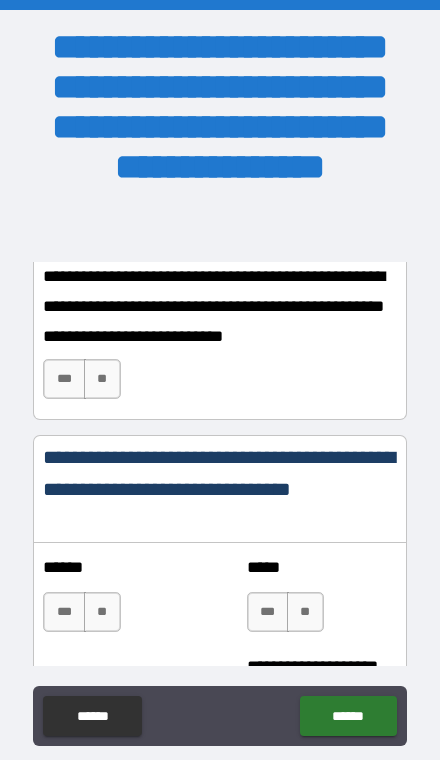 click on "***" at bounding box center (64, 379) 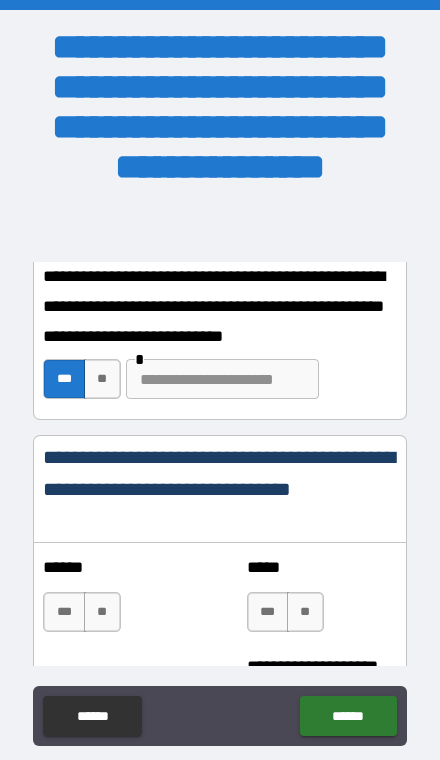 click at bounding box center [222, 379] 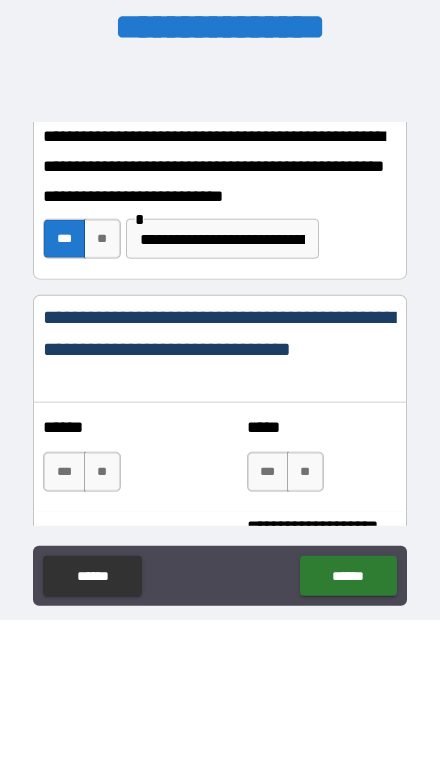 scroll, scrollTop: 82, scrollLeft: 0, axis: vertical 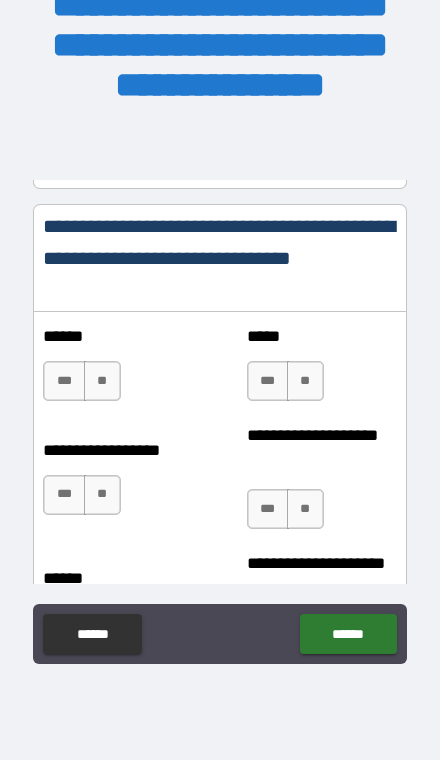click on "**" at bounding box center [305, 381] 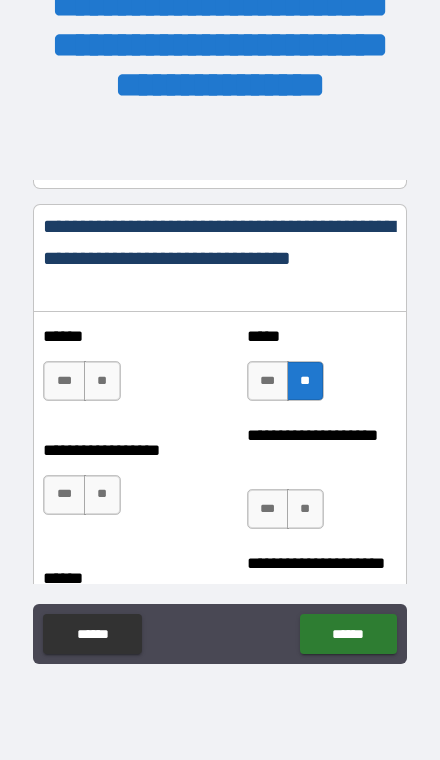 click on "***" at bounding box center (64, 381) 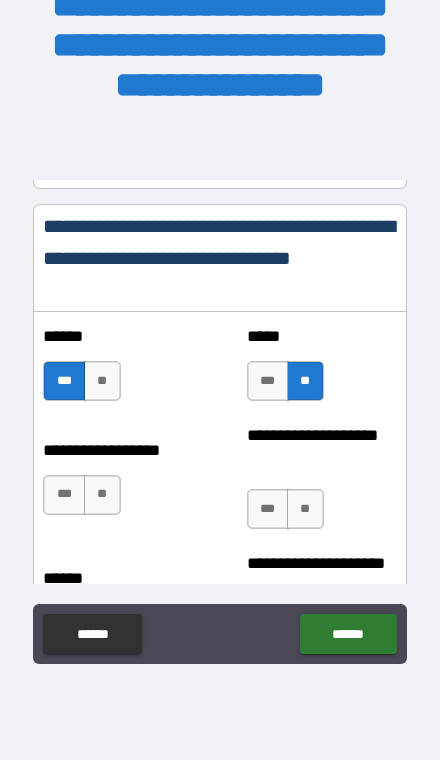 scroll, scrollTop: 2516, scrollLeft: 0, axis: vertical 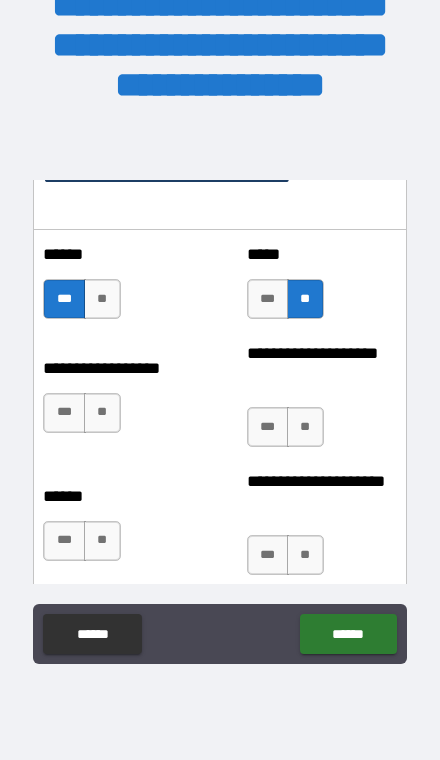 click on "**" at bounding box center [102, 413] 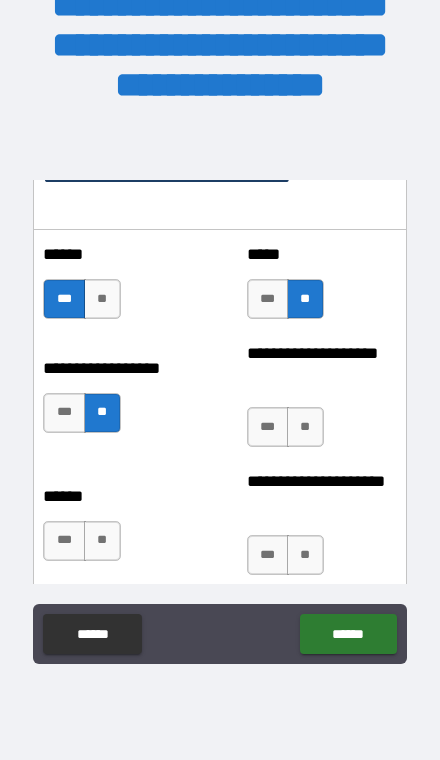 click on "**" at bounding box center [305, 427] 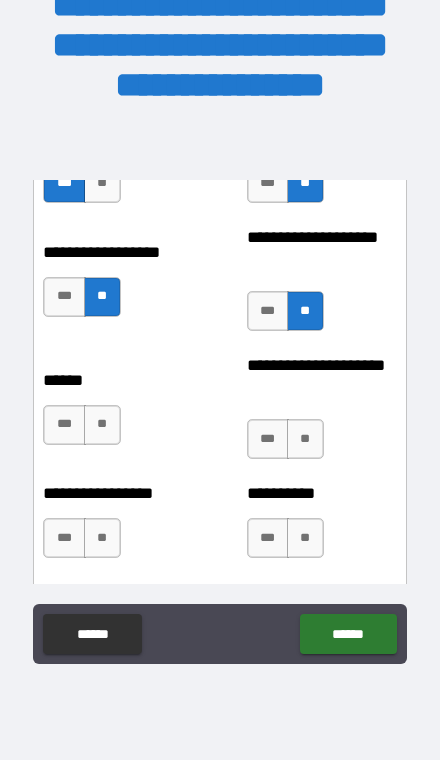 scroll, scrollTop: 2631, scrollLeft: 0, axis: vertical 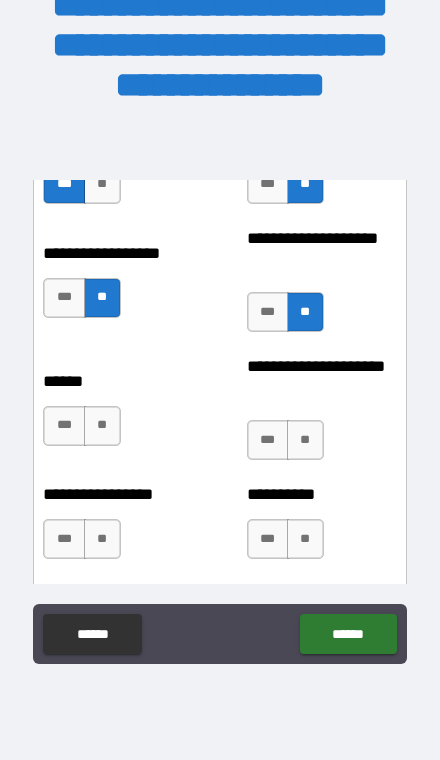 click on "**" at bounding box center (102, 426) 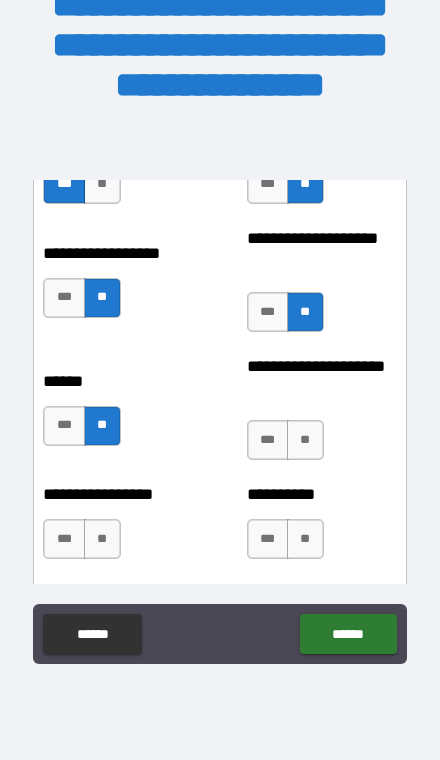 click on "**" at bounding box center (305, 440) 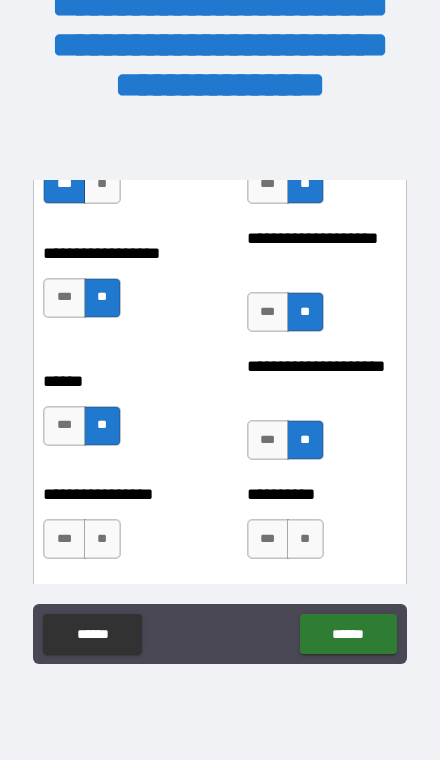 click on "***" at bounding box center (268, 440) 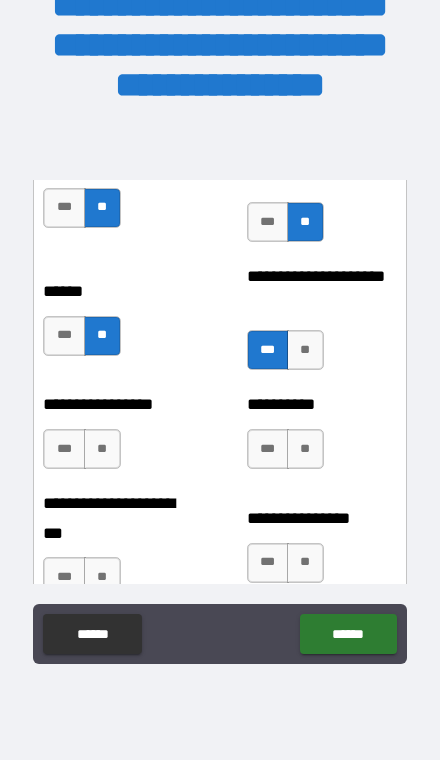 scroll, scrollTop: 2735, scrollLeft: 0, axis: vertical 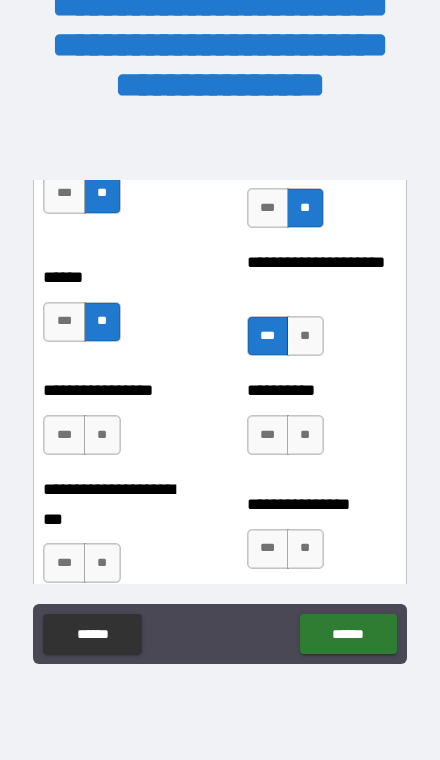 click on "**" at bounding box center (102, 435) 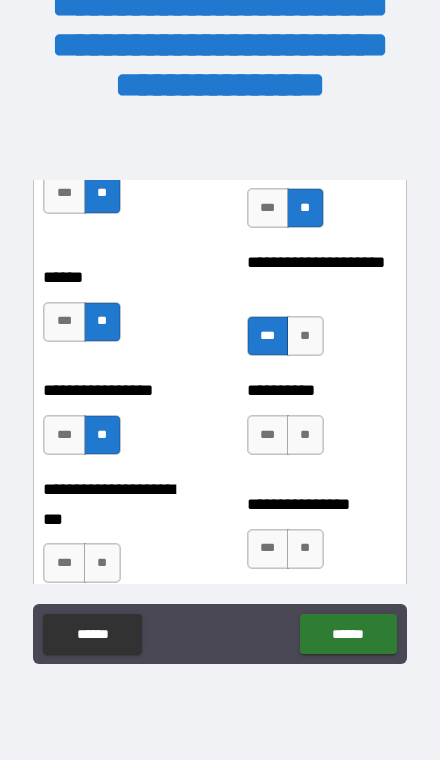 click on "**" at bounding box center [305, 435] 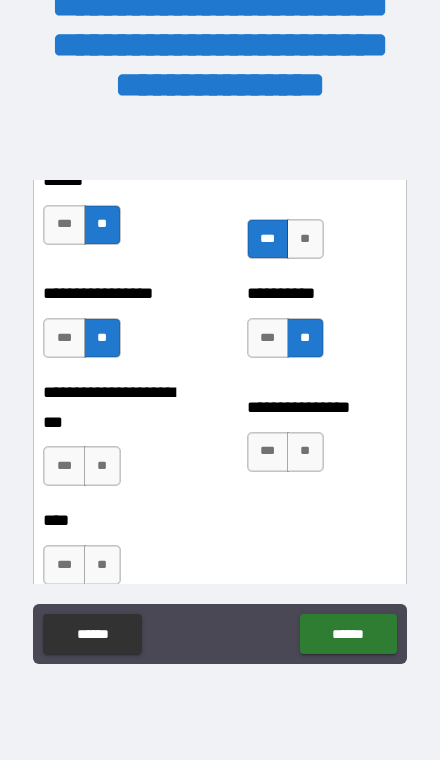 scroll, scrollTop: 2849, scrollLeft: 0, axis: vertical 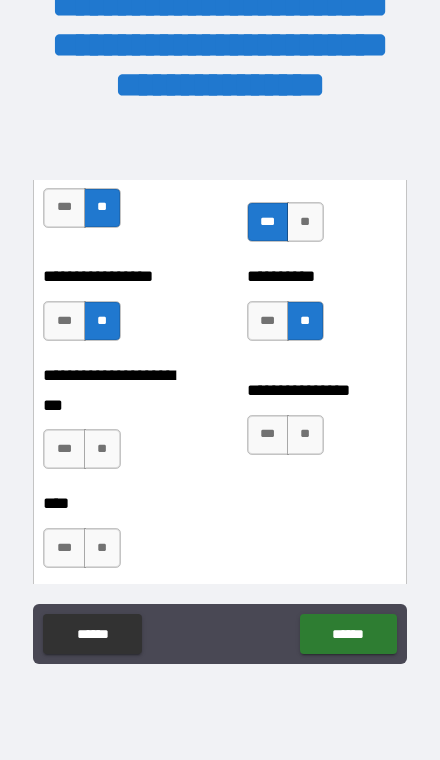 click on "**" at bounding box center (102, 449) 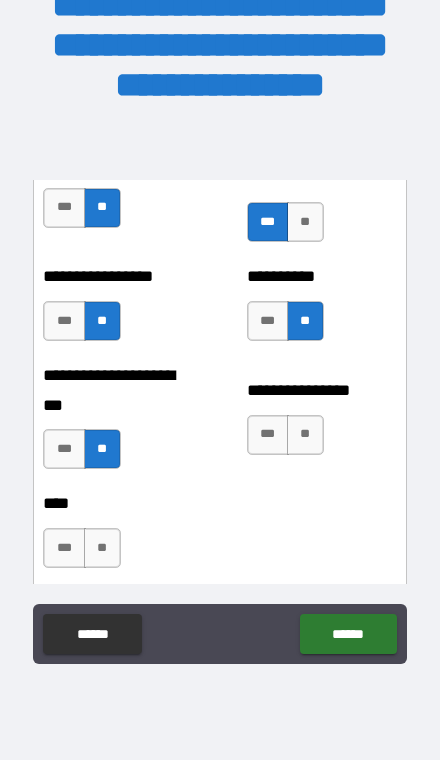 click on "**" at bounding box center (305, 435) 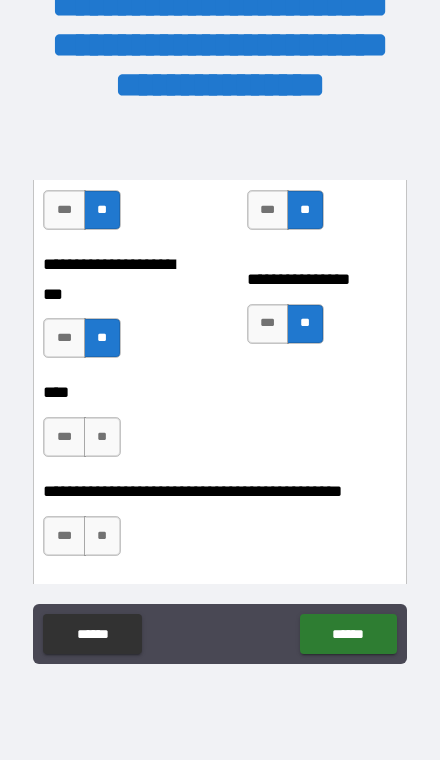 scroll, scrollTop: 2967, scrollLeft: 0, axis: vertical 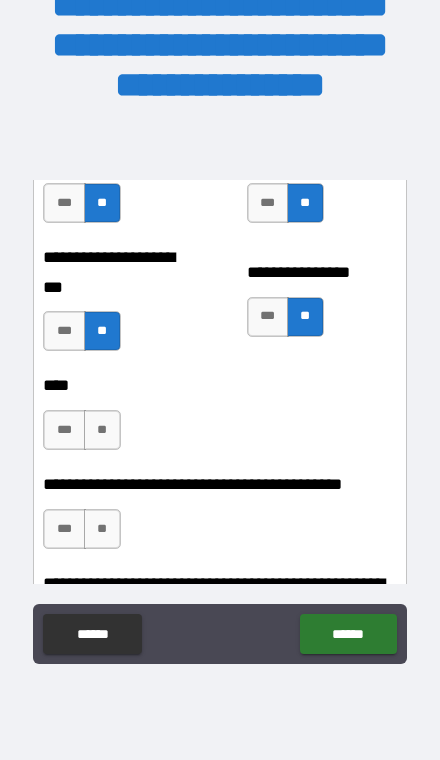 click on "**" at bounding box center (102, 430) 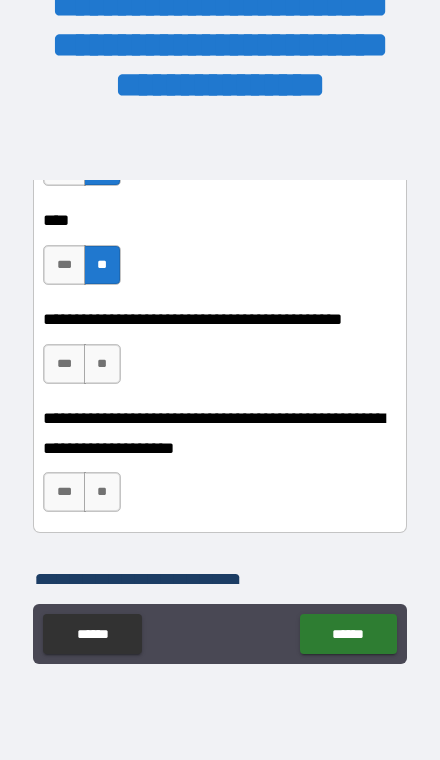 scroll, scrollTop: 3140, scrollLeft: 0, axis: vertical 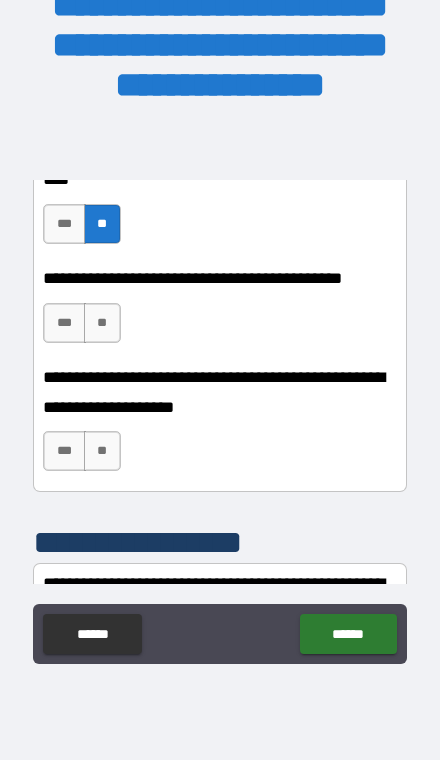 click on "***" at bounding box center [64, 323] 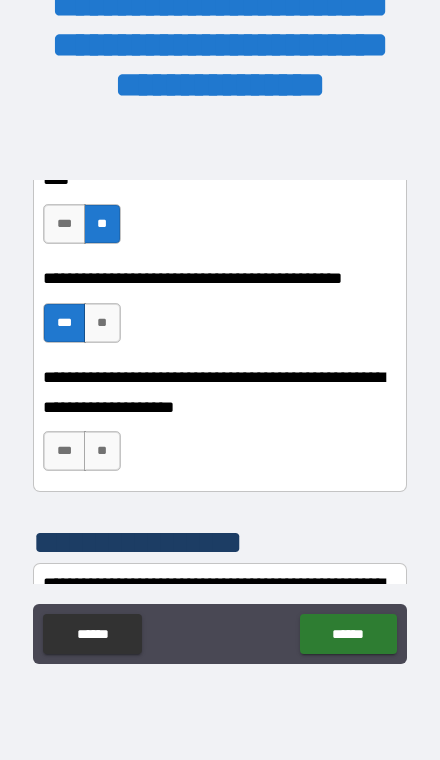 click on "**" at bounding box center [102, 451] 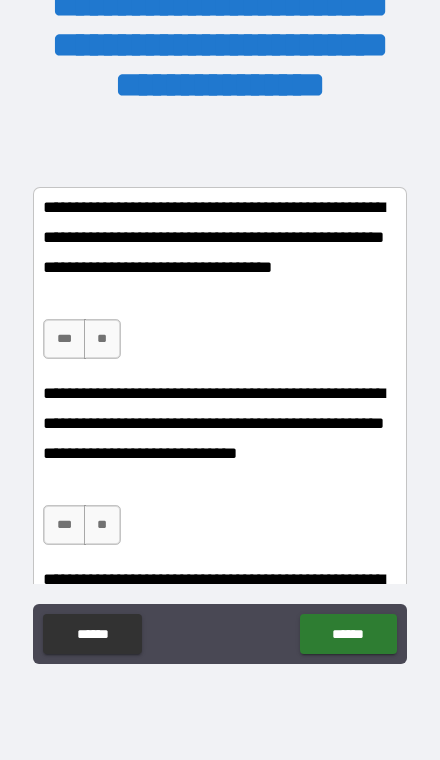scroll, scrollTop: 3515, scrollLeft: 0, axis: vertical 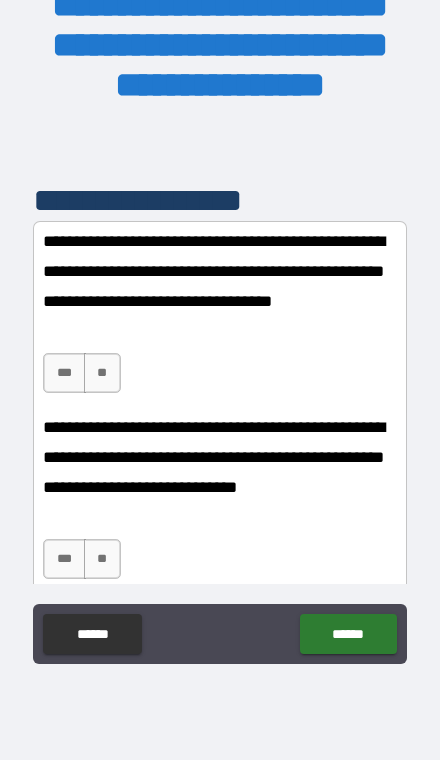 click on "**" at bounding box center [102, 373] 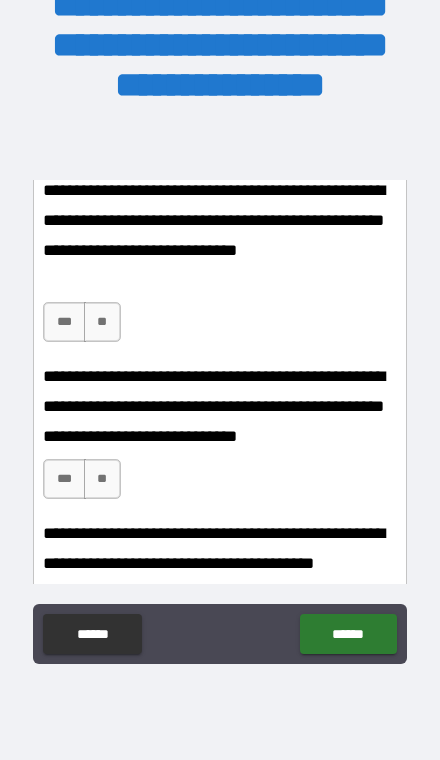 scroll, scrollTop: 3749, scrollLeft: 0, axis: vertical 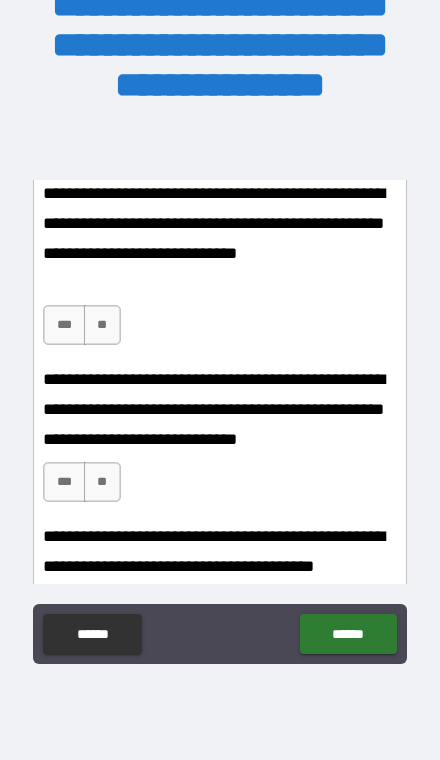 click on "**" at bounding box center [102, 325] 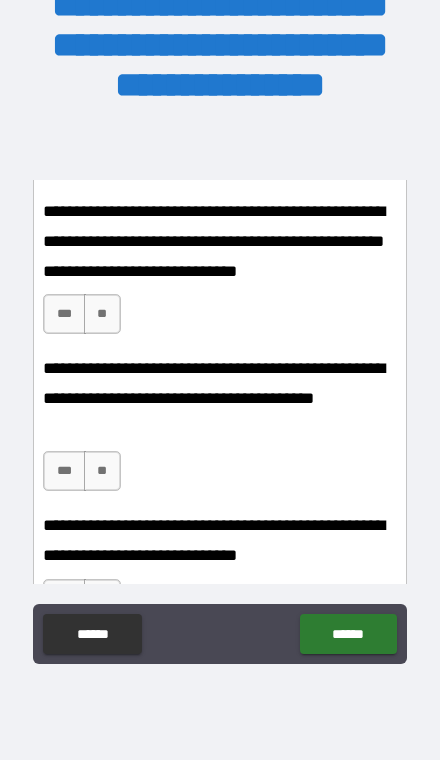 scroll, scrollTop: 3920, scrollLeft: 0, axis: vertical 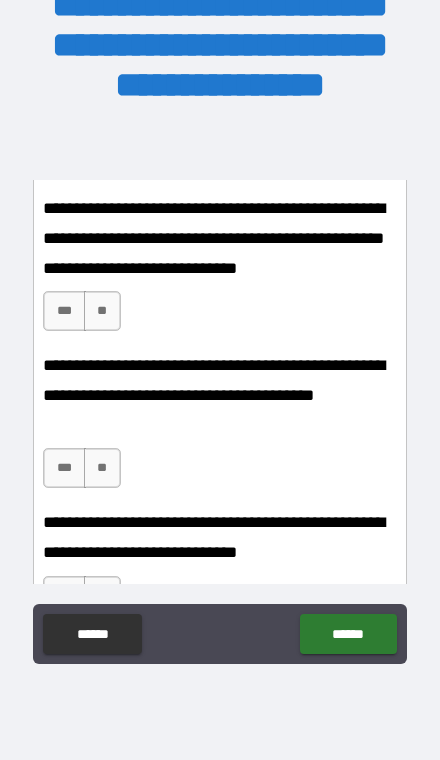 click on "**" at bounding box center (102, 311) 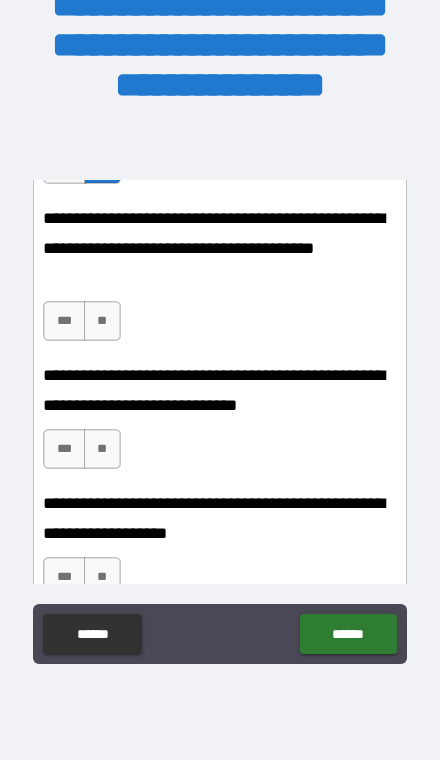 scroll, scrollTop: 4068, scrollLeft: 0, axis: vertical 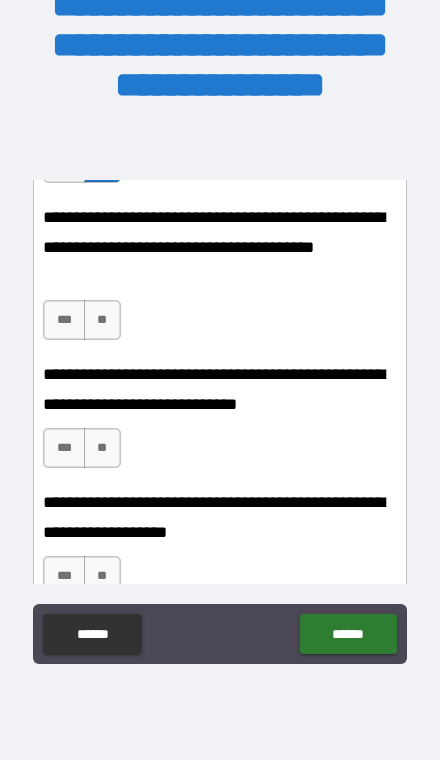 click on "**" at bounding box center [102, 320] 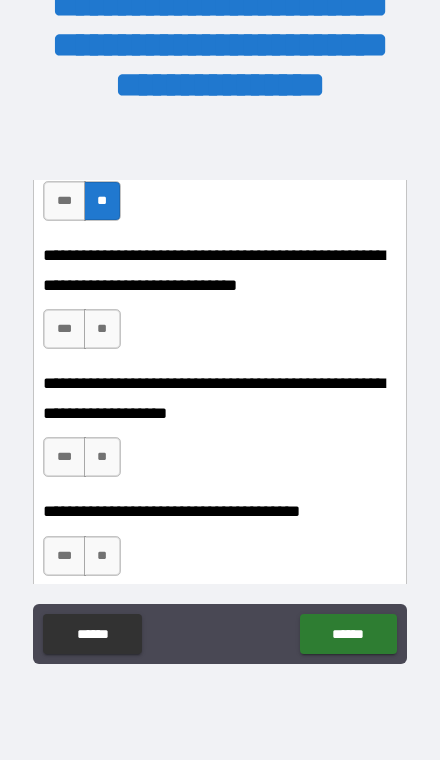 scroll, scrollTop: 4192, scrollLeft: 0, axis: vertical 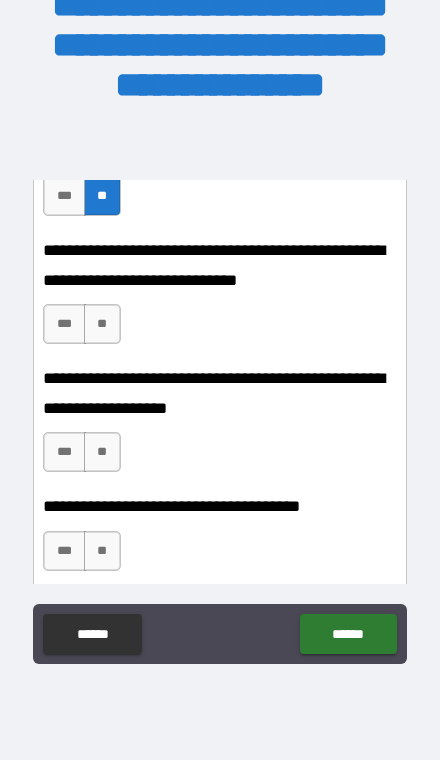 click on "**" at bounding box center (102, 324) 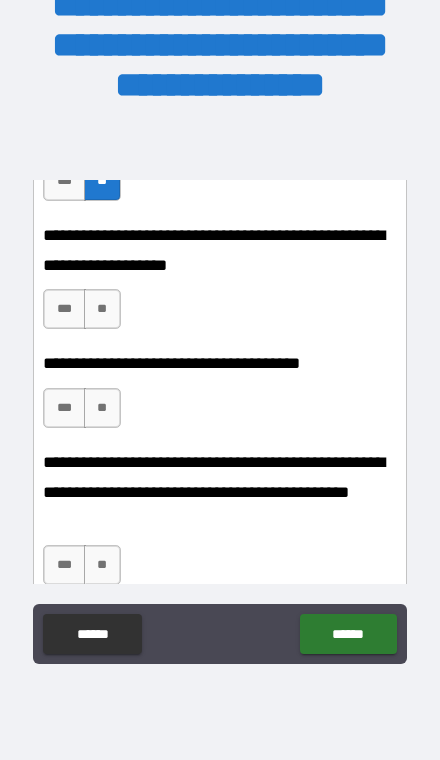 scroll, scrollTop: 4339, scrollLeft: 0, axis: vertical 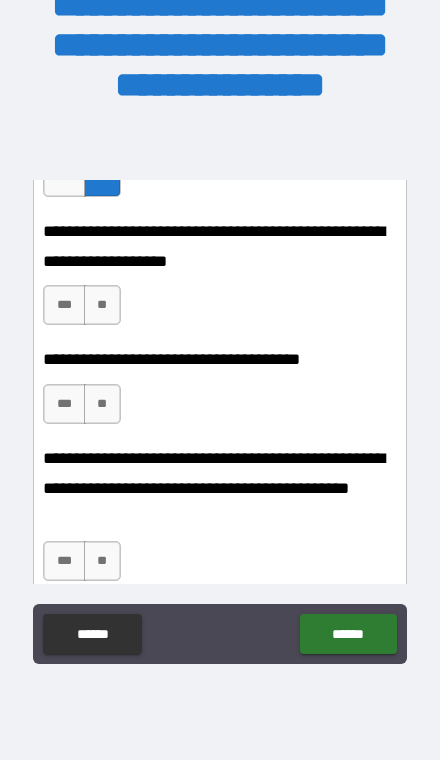 click on "**" at bounding box center (102, 305) 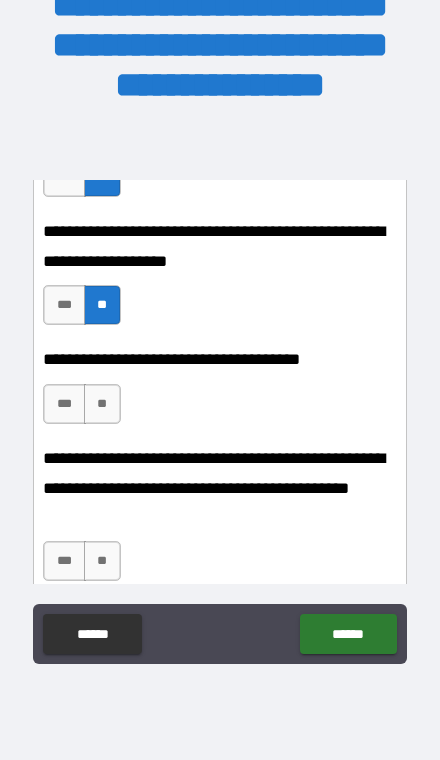scroll, scrollTop: 4376, scrollLeft: 0, axis: vertical 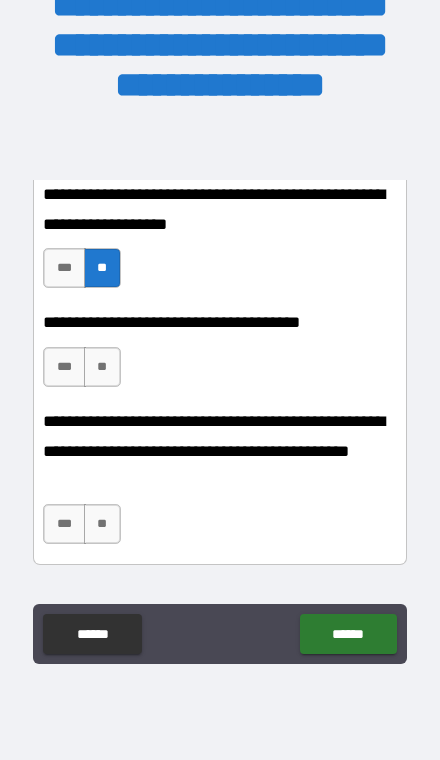click on "***" at bounding box center (64, 367) 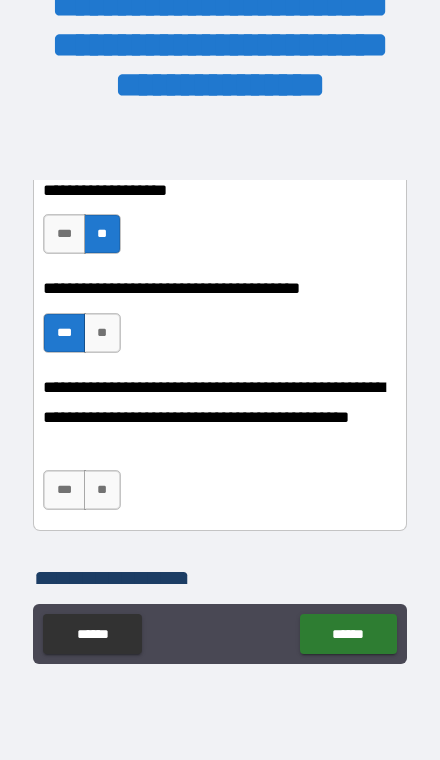click on "**" at bounding box center (102, 490) 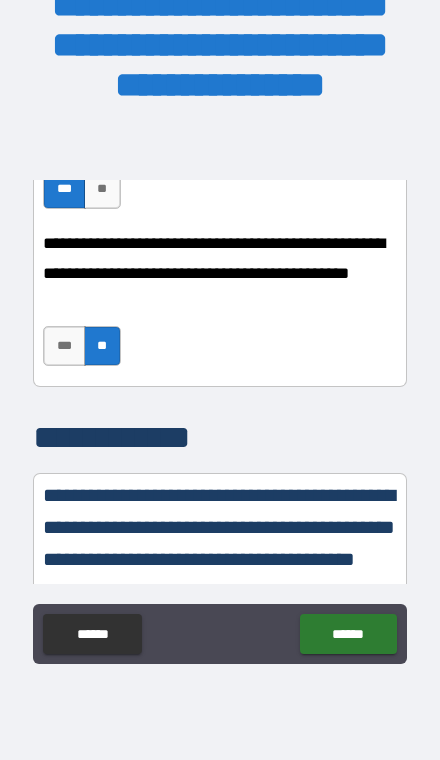 scroll, scrollTop: 4796, scrollLeft: 0, axis: vertical 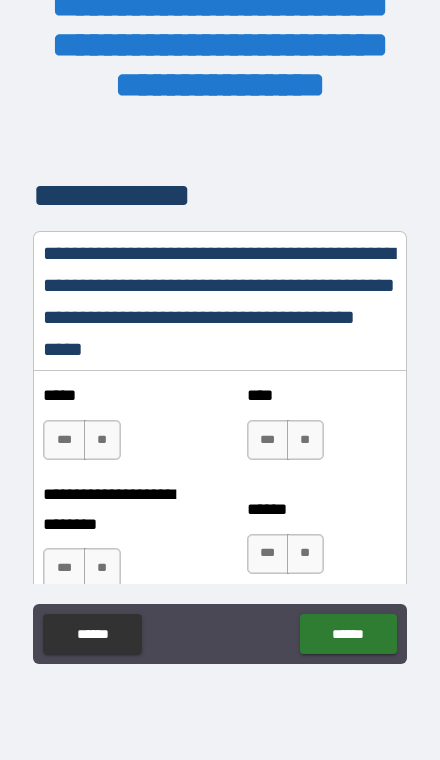 click on "**" at bounding box center [102, 440] 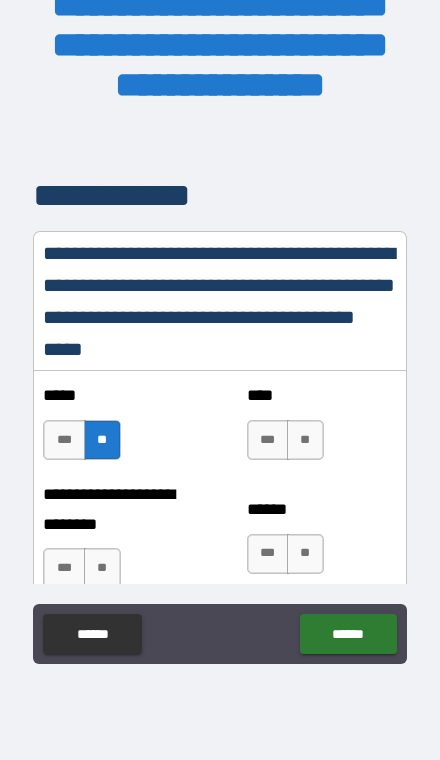 click on "**" at bounding box center (305, 440) 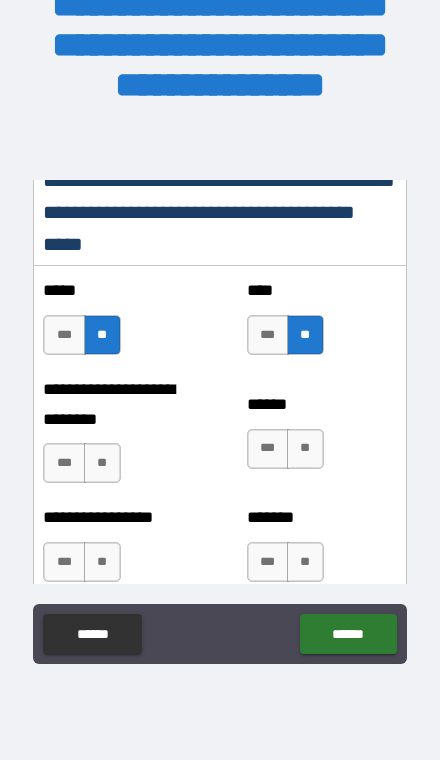 scroll, scrollTop: 4902, scrollLeft: 0, axis: vertical 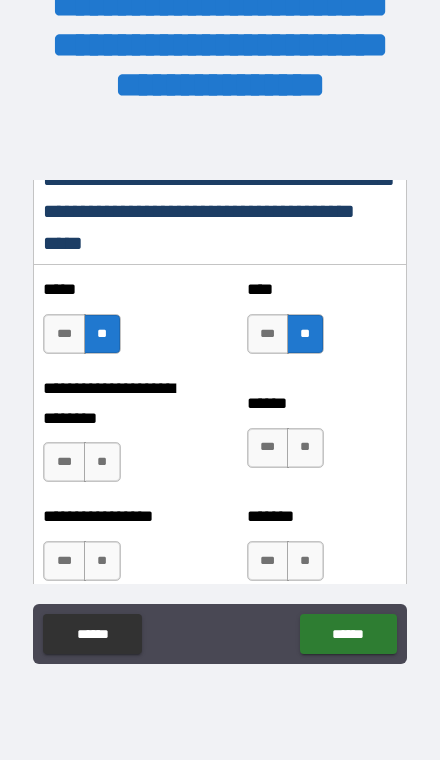 click on "**" at bounding box center (102, 462) 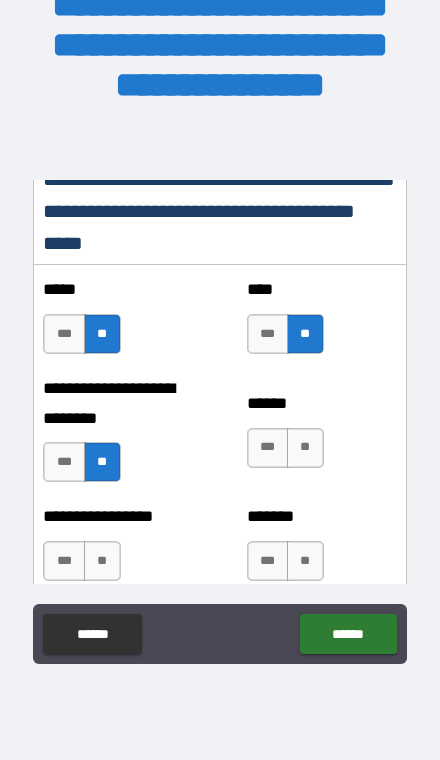 click on "**" at bounding box center [305, 448] 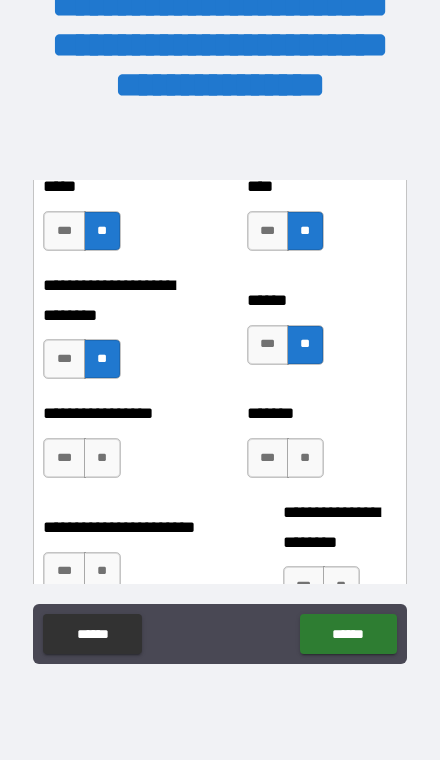 scroll, scrollTop: 5016, scrollLeft: 0, axis: vertical 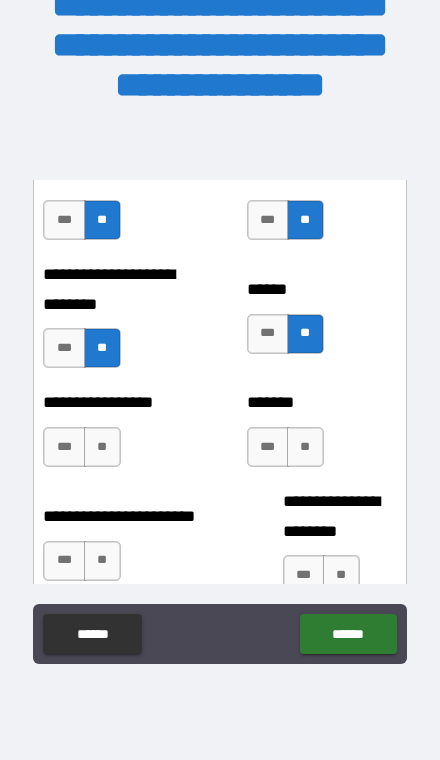click on "**" at bounding box center (102, 447) 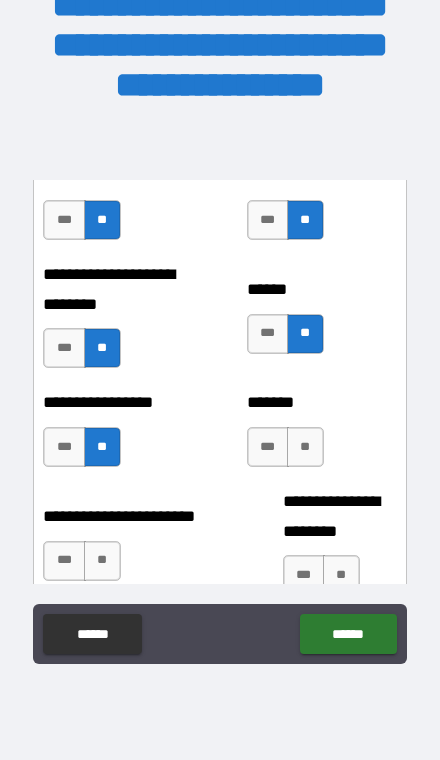 click on "***" at bounding box center (64, 447) 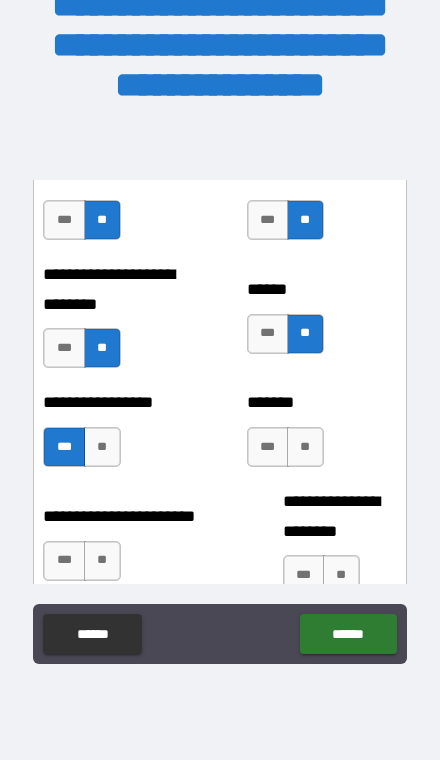 click on "**" at bounding box center [305, 447] 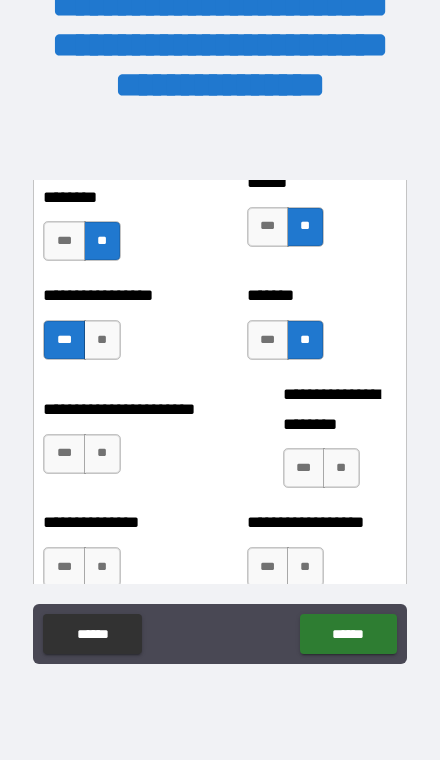 scroll, scrollTop: 5139, scrollLeft: 0, axis: vertical 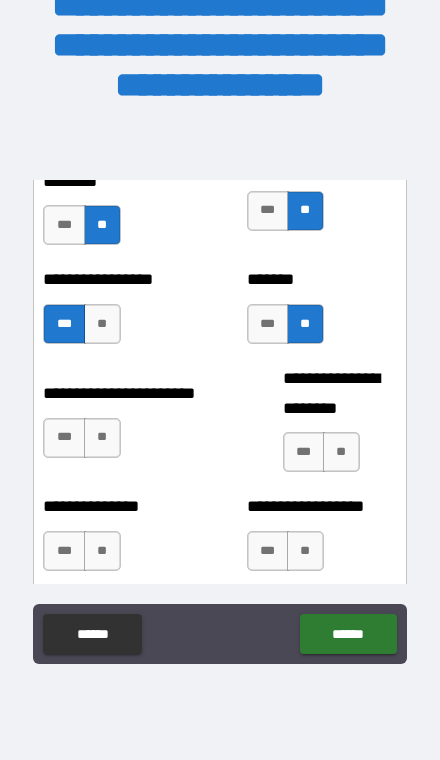 click on "**" at bounding box center (102, 438) 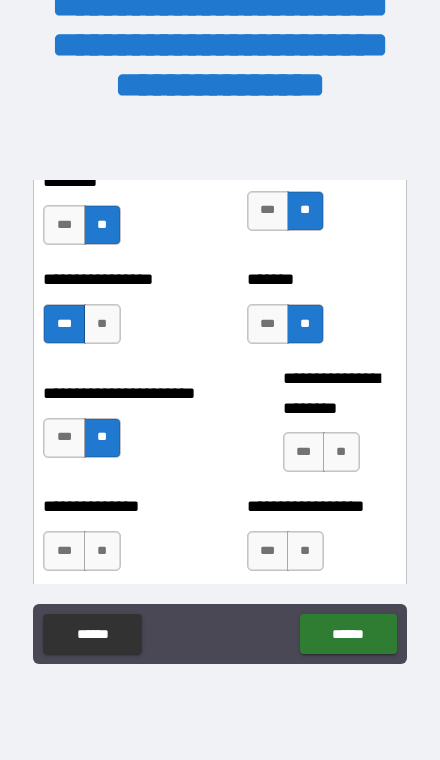 click on "**" at bounding box center [341, 452] 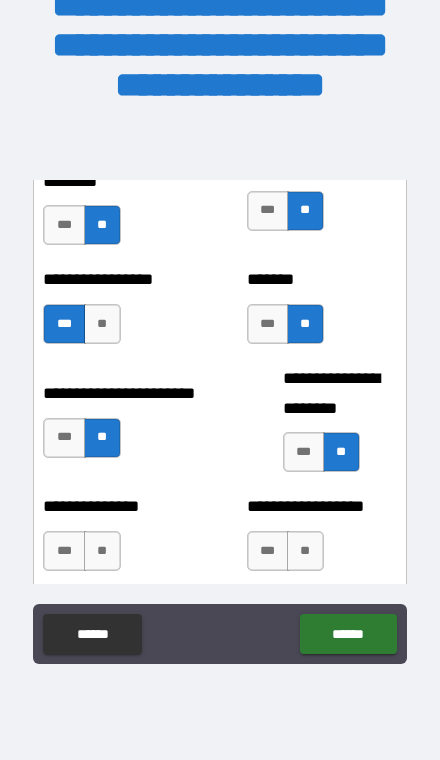 click on "**" at bounding box center (102, 551) 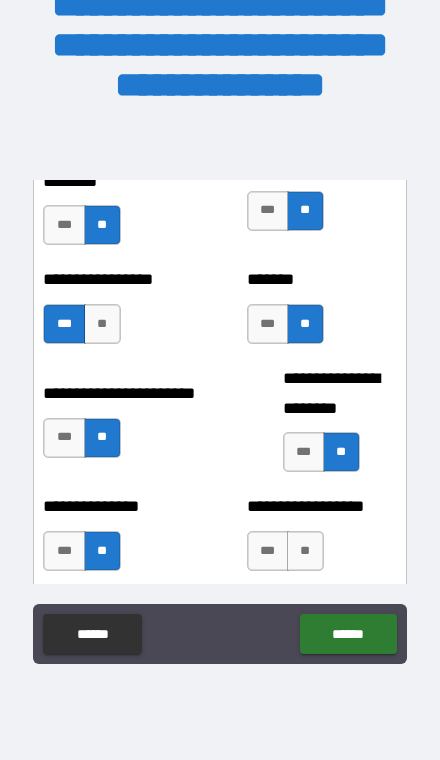 click on "**" at bounding box center [305, 551] 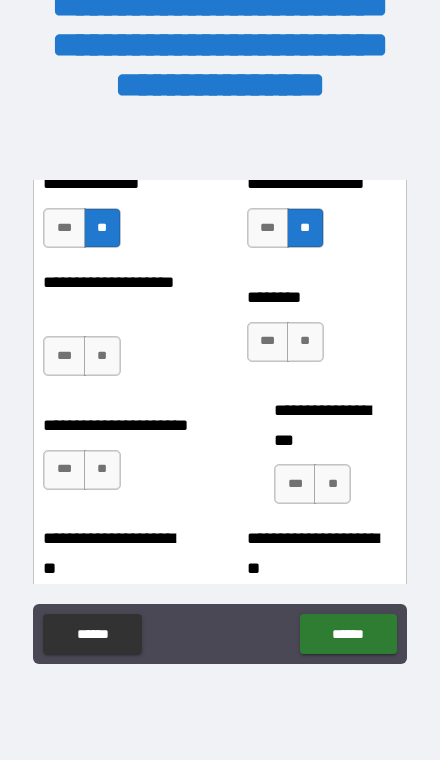 scroll, scrollTop: 5463, scrollLeft: 0, axis: vertical 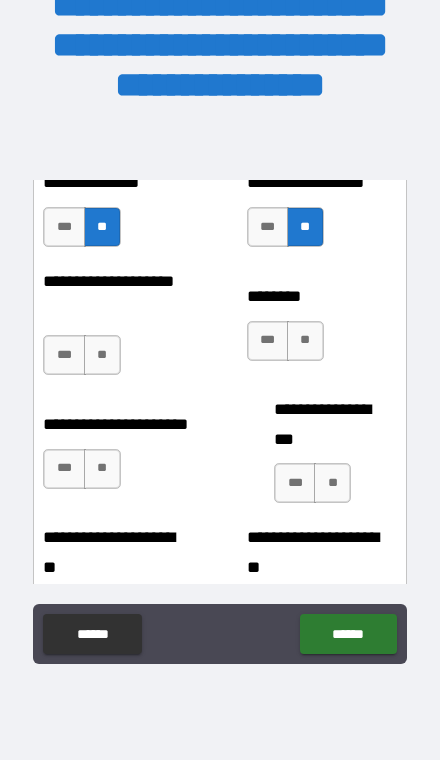 click on "**" at bounding box center [305, 341] 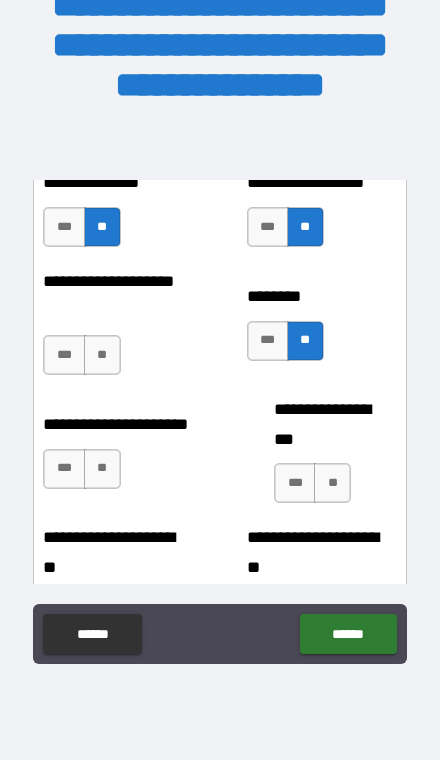 click on "**" at bounding box center [102, 355] 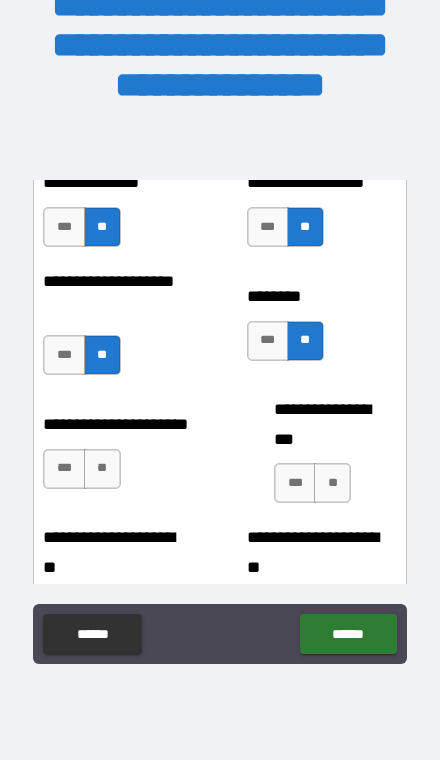 click on "**" at bounding box center (102, 469) 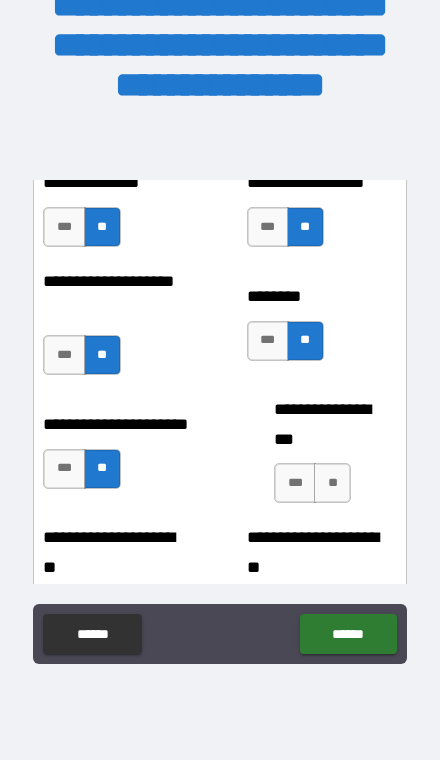 click on "***" at bounding box center [295, 483] 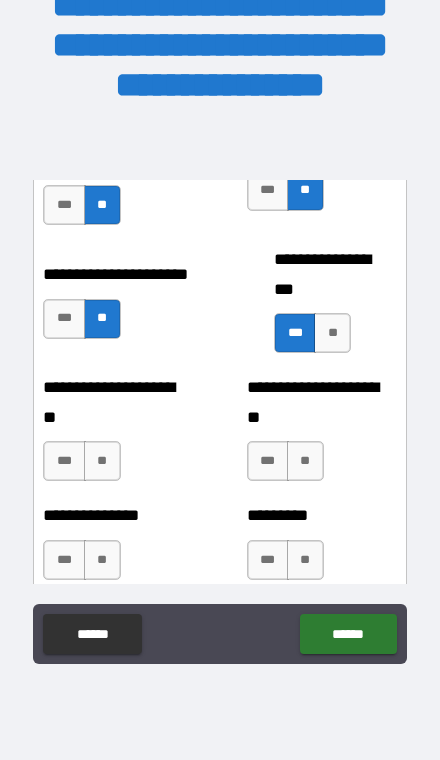 scroll, scrollTop: 5618, scrollLeft: 0, axis: vertical 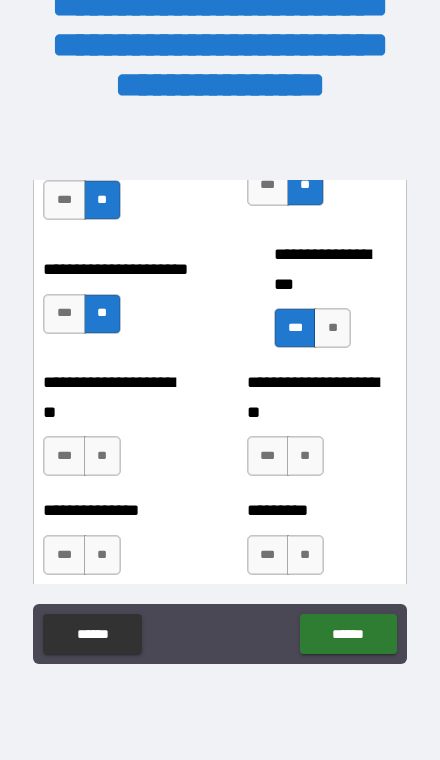 click on "**" at bounding box center (102, 456) 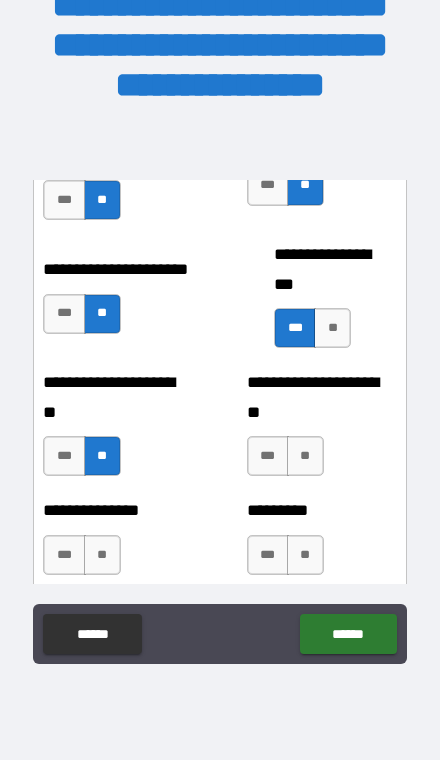click on "**" at bounding box center [305, 456] 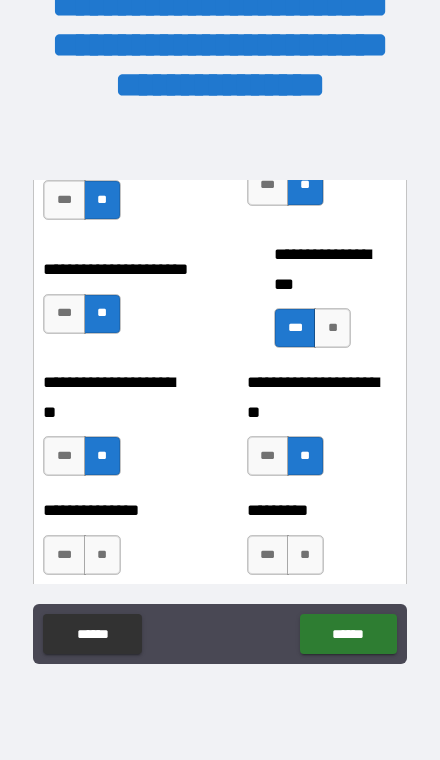 click on "**" at bounding box center (102, 555) 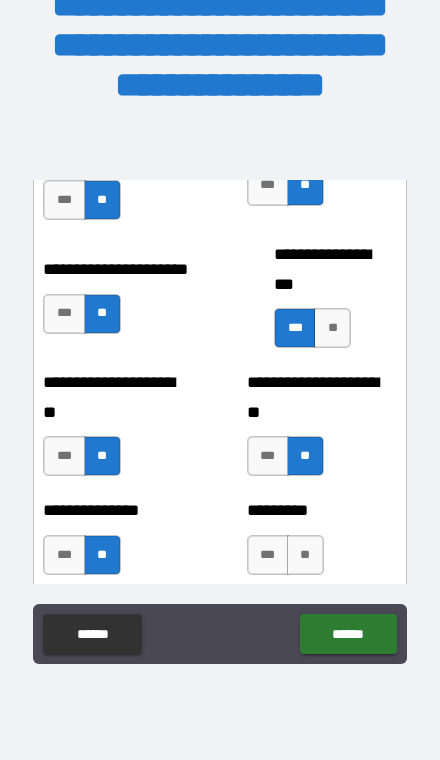 click on "**" at bounding box center (305, 555) 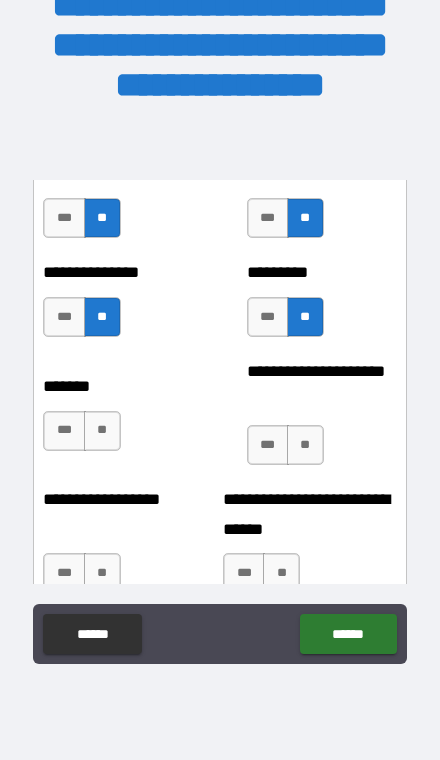 scroll, scrollTop: 5917, scrollLeft: 0, axis: vertical 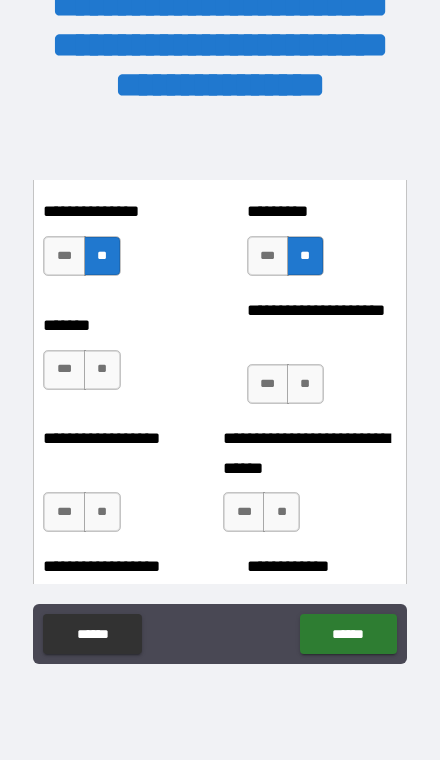 click on "**" at bounding box center [102, 370] 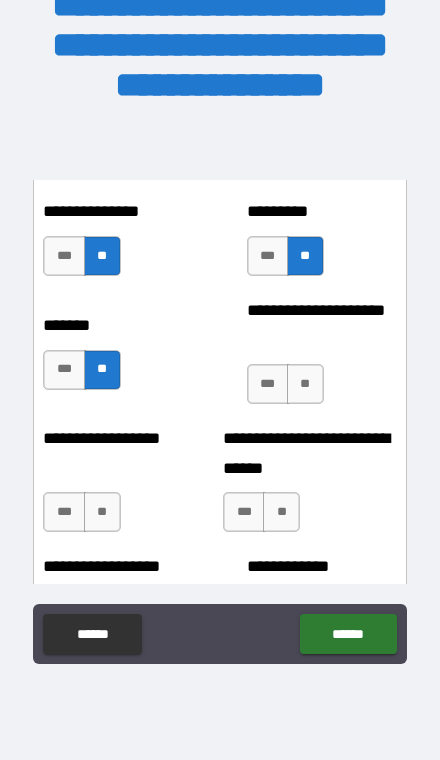 click on "**" at bounding box center (305, 384) 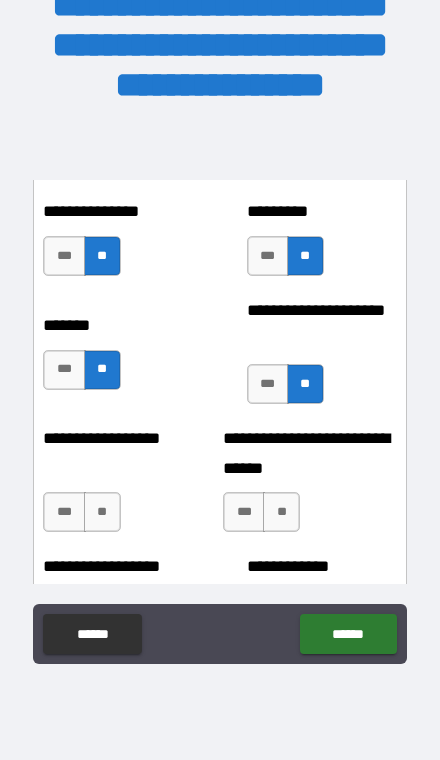 click on "**" at bounding box center (102, 512) 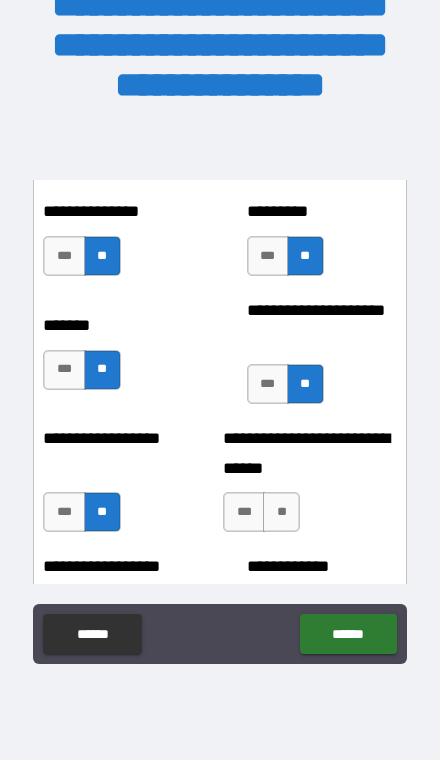 click on "**" at bounding box center [281, 512] 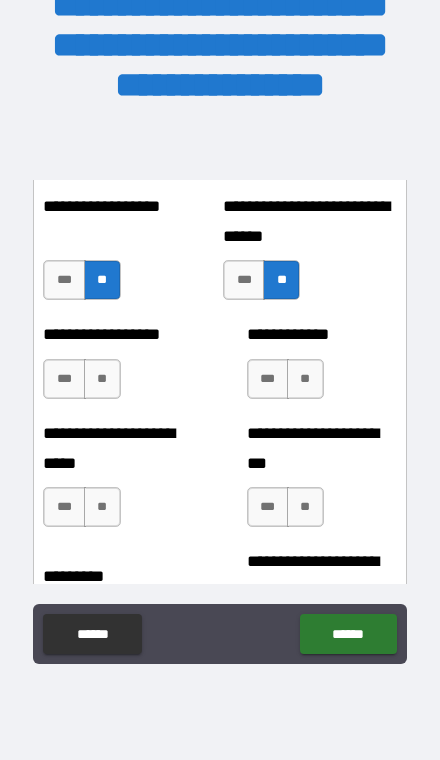scroll, scrollTop: 6149, scrollLeft: 0, axis: vertical 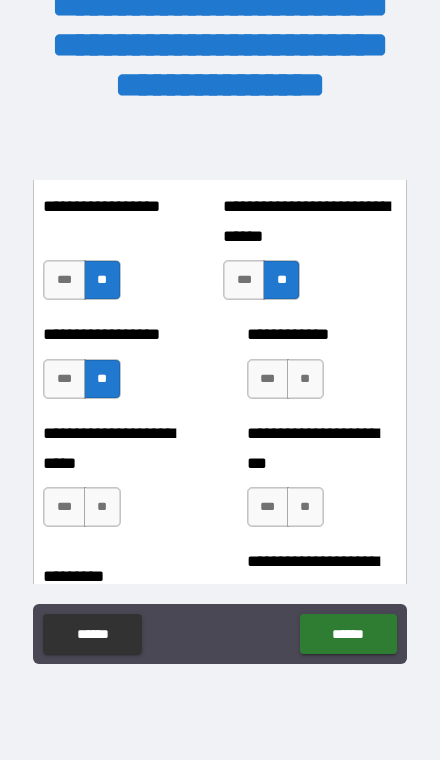 click on "**" at bounding box center [305, 379] 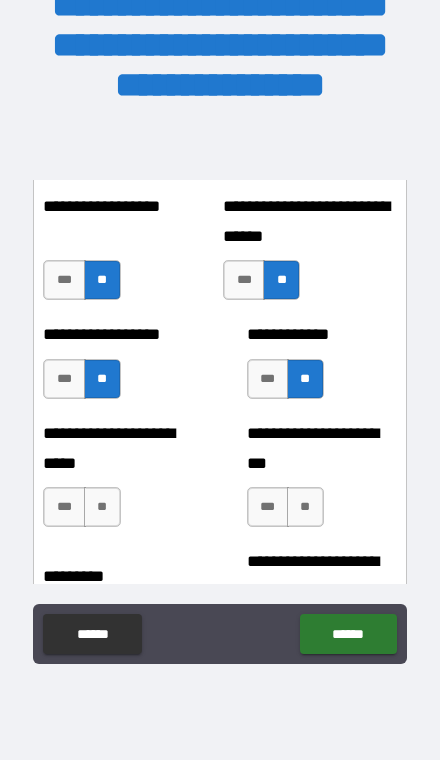 click on "**" at bounding box center [102, 507] 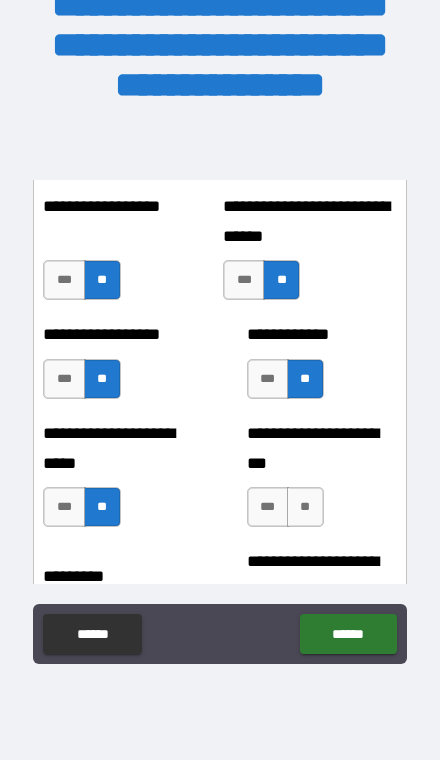 click on "**" at bounding box center [305, 507] 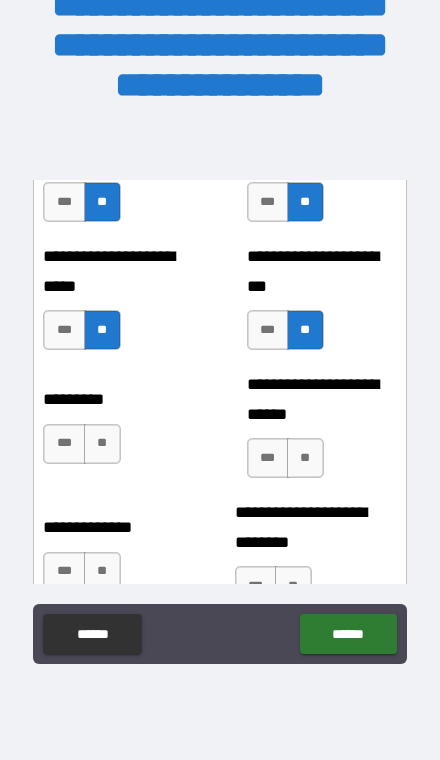 scroll, scrollTop: 6339, scrollLeft: 0, axis: vertical 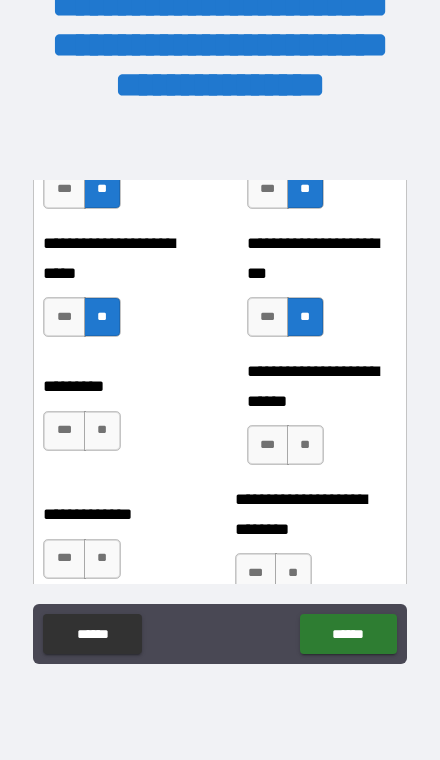 click on "**" at bounding box center (102, 431) 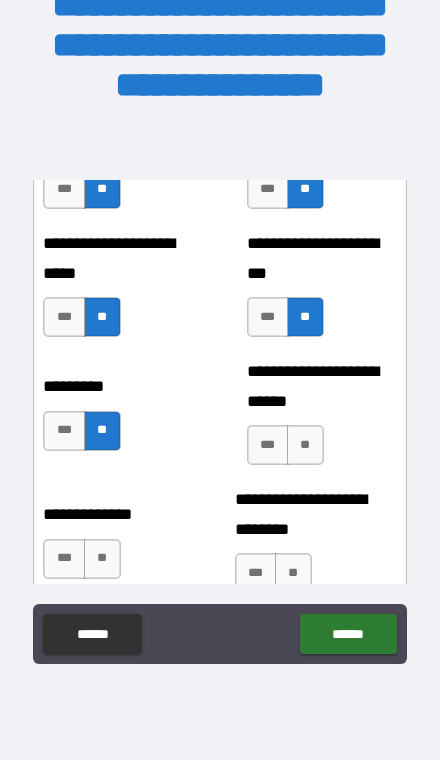 click on "***" at bounding box center (64, 431) 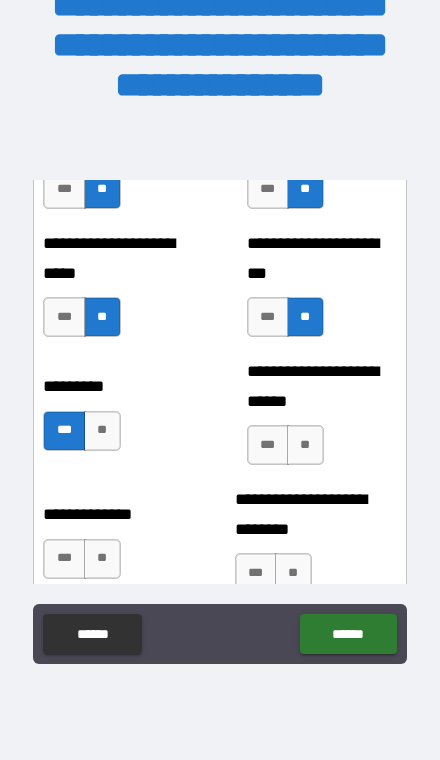 click on "**" at bounding box center (305, 445) 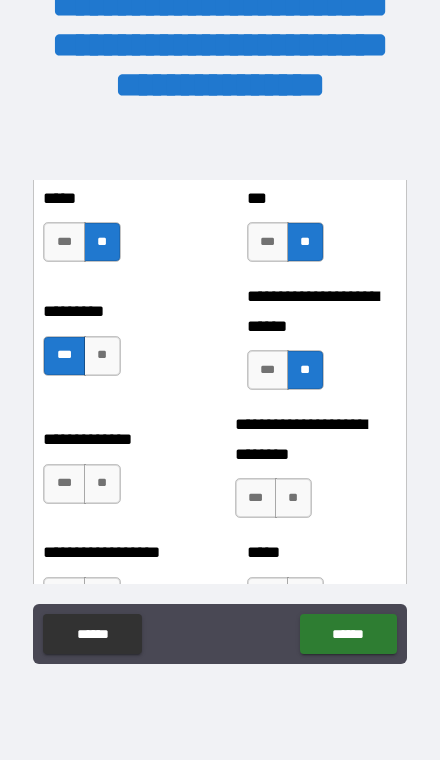 scroll, scrollTop: 6418, scrollLeft: 0, axis: vertical 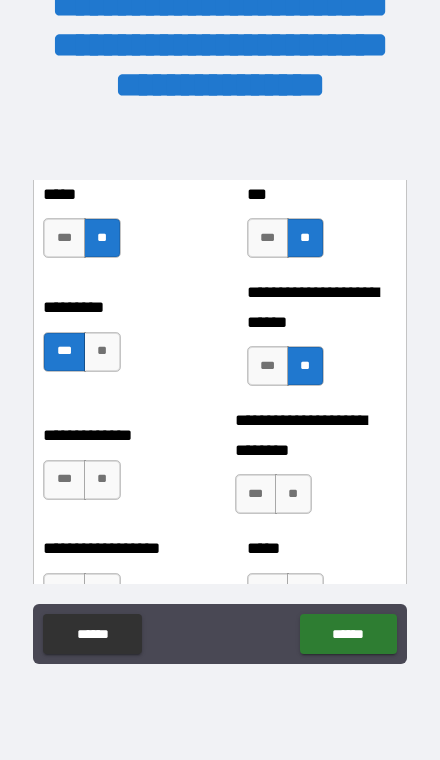 click on "**" at bounding box center (102, 480) 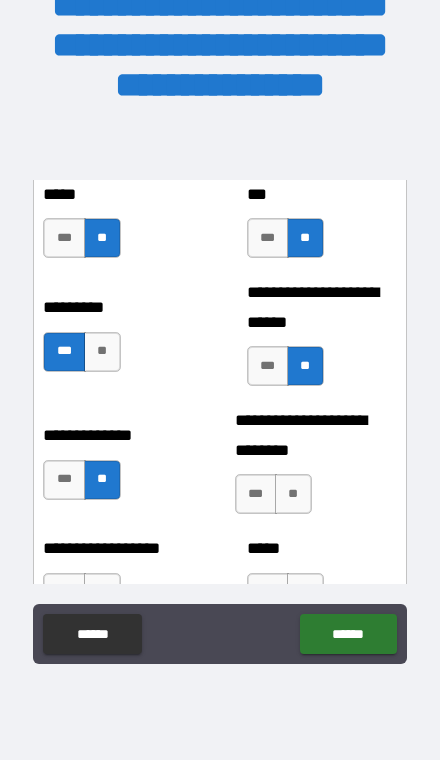 click on "**" at bounding box center (293, 494) 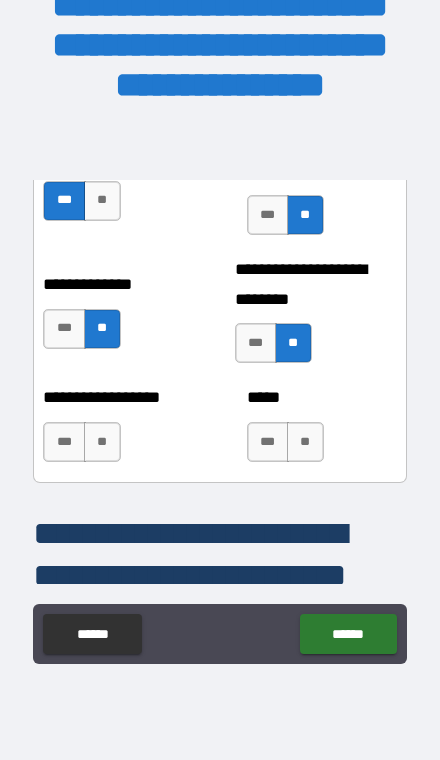 scroll, scrollTop: 6572, scrollLeft: 0, axis: vertical 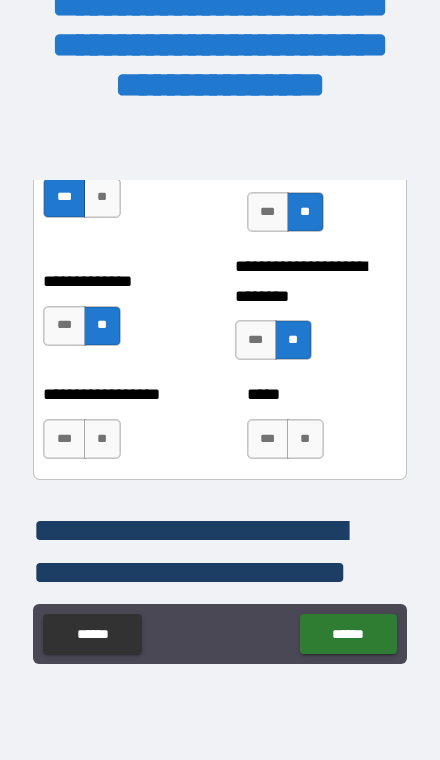 click on "**" at bounding box center (102, 439) 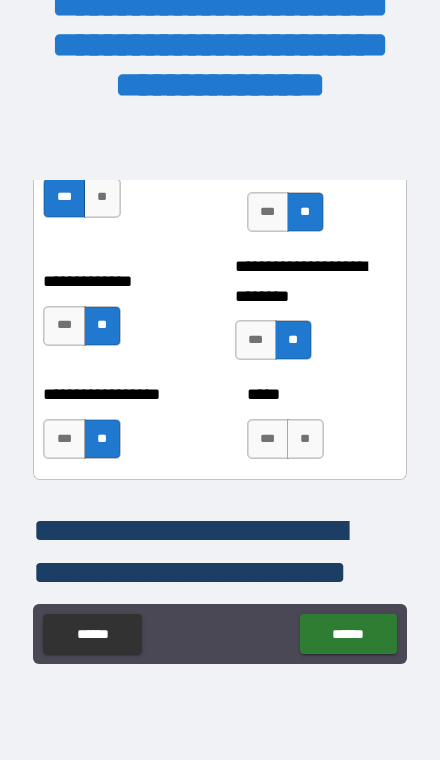 click on "**" at bounding box center [305, 439] 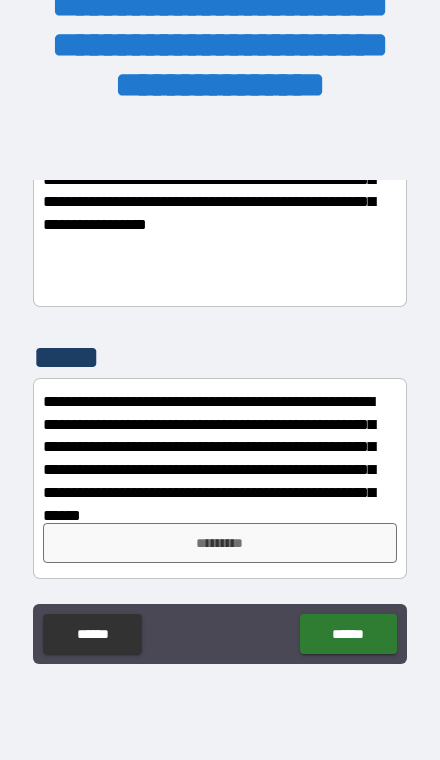 scroll, scrollTop: 7572, scrollLeft: 0, axis: vertical 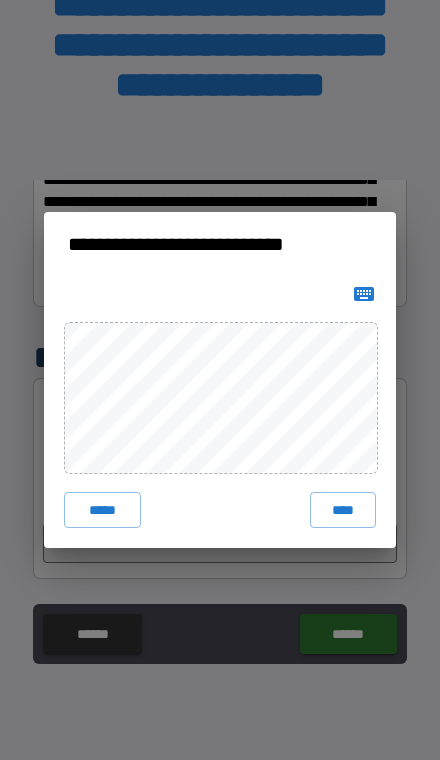 click on "****" at bounding box center (343, 510) 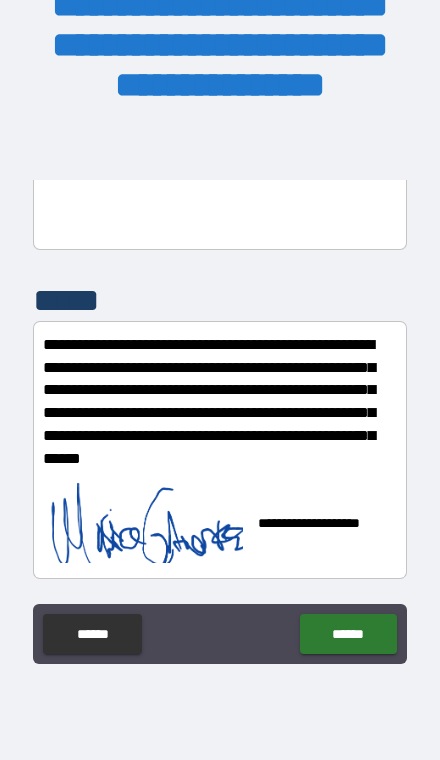 scroll, scrollTop: 7629, scrollLeft: 0, axis: vertical 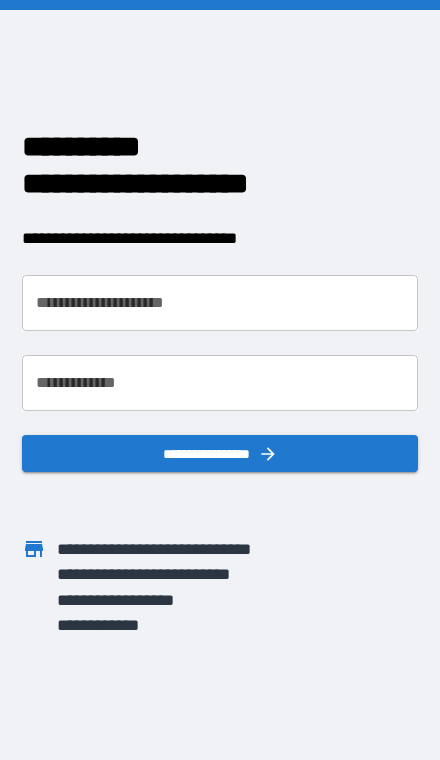 click on "**********" at bounding box center (220, 303) 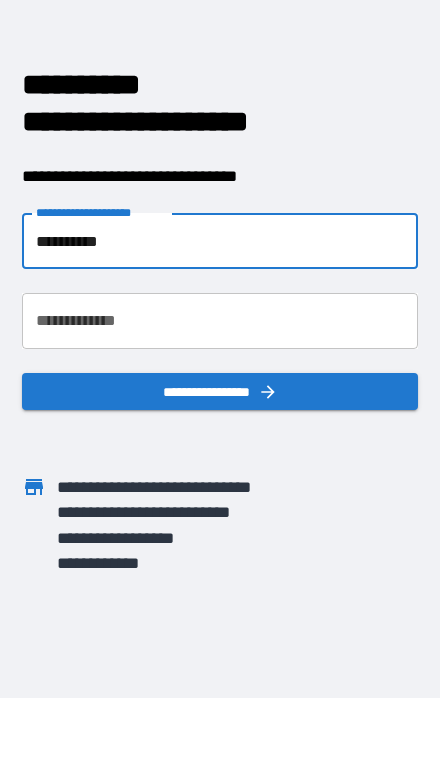 type on "**********" 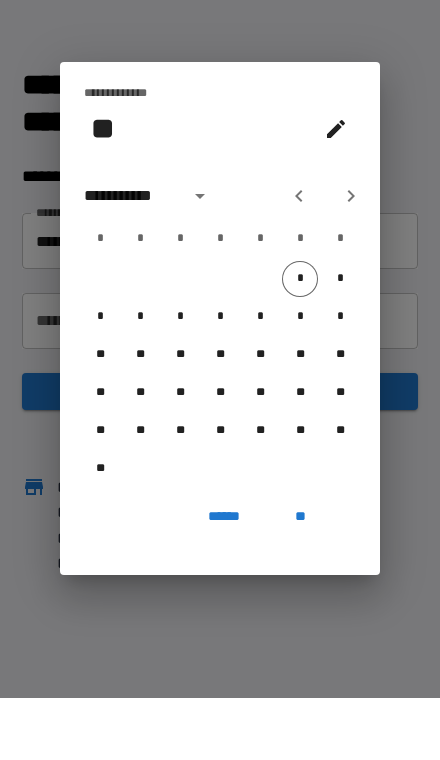 scroll, scrollTop: 62, scrollLeft: 0, axis: vertical 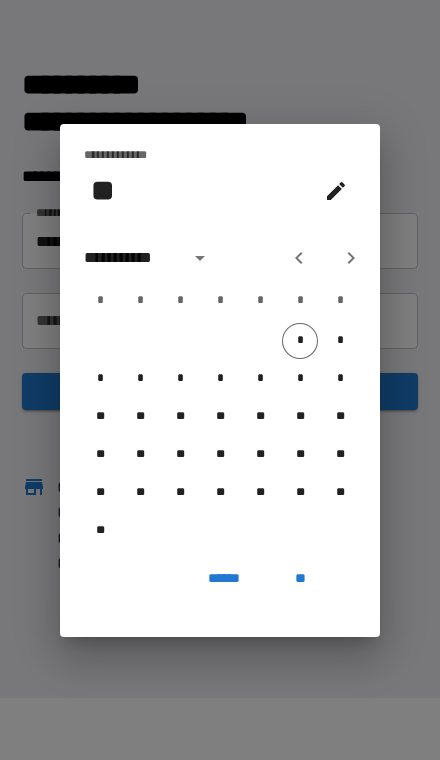 click 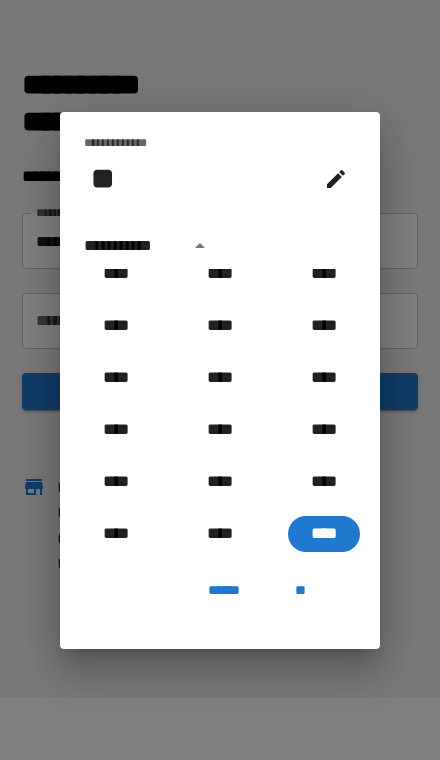 scroll, scrollTop: 1888, scrollLeft: 0, axis: vertical 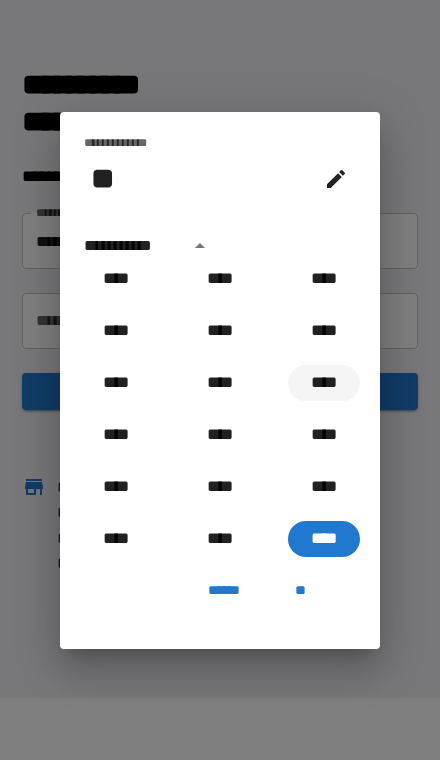 click on "****" at bounding box center [324, 383] 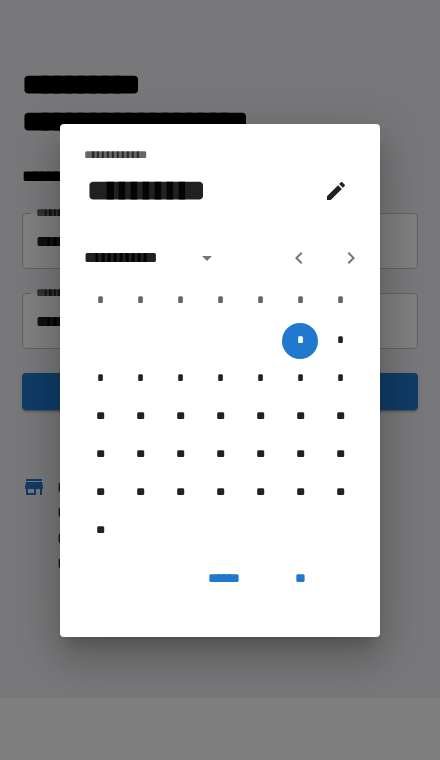 click 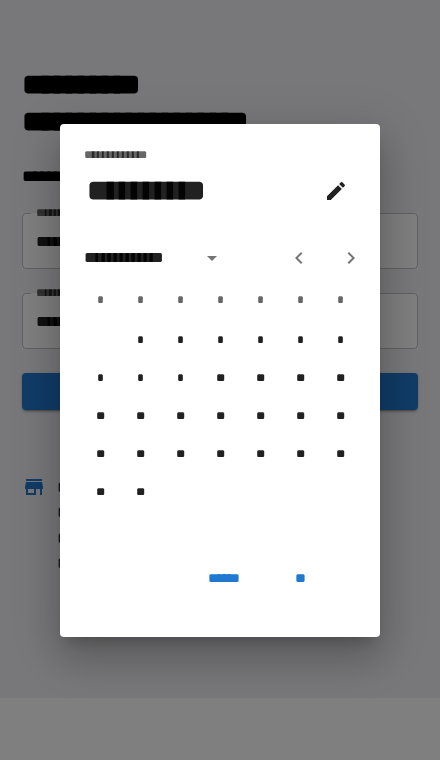 click 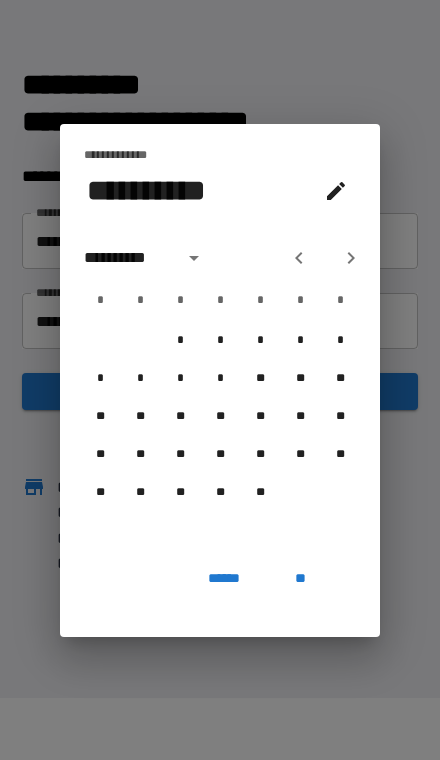 click 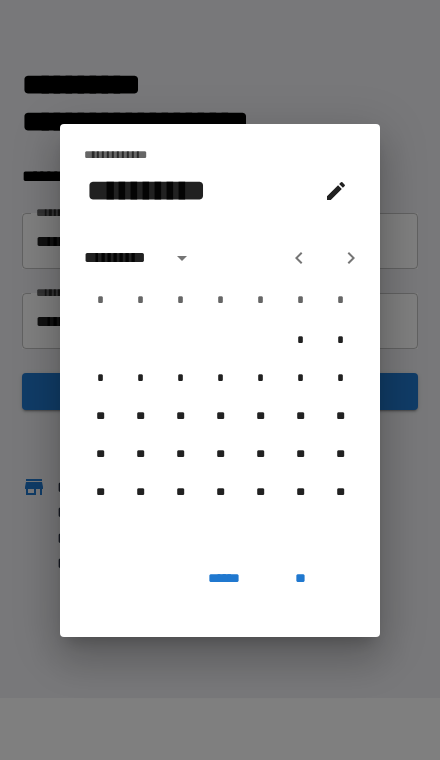 click 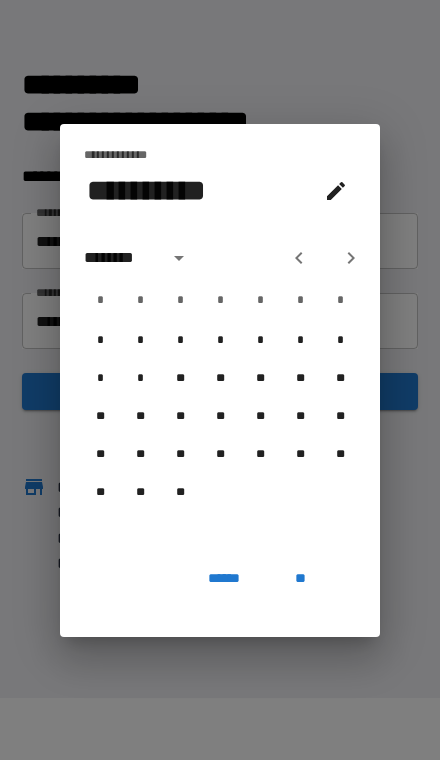 click 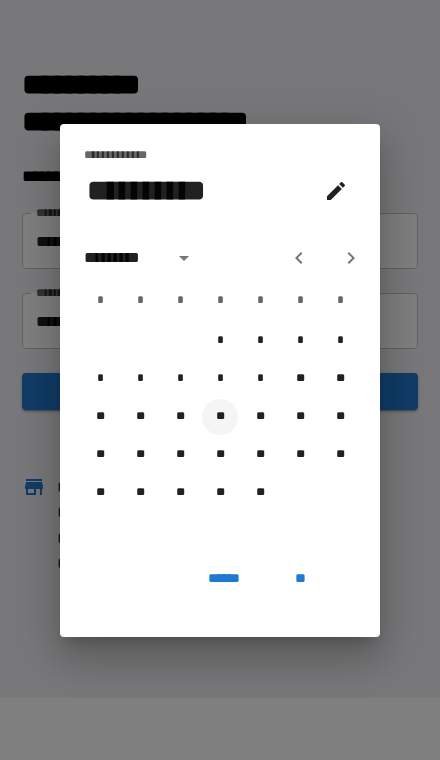 click on "**" at bounding box center (220, 417) 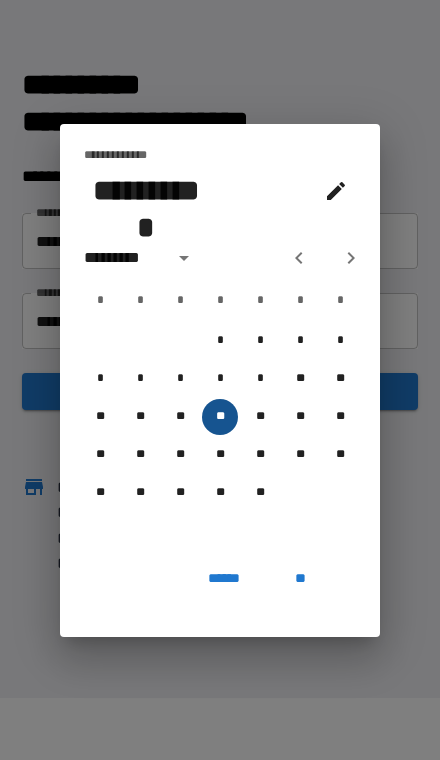 type on "**********" 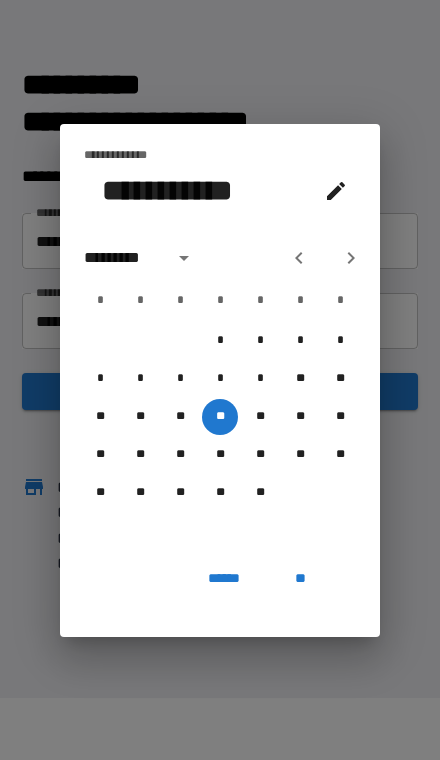 click on "**" at bounding box center (300, 579) 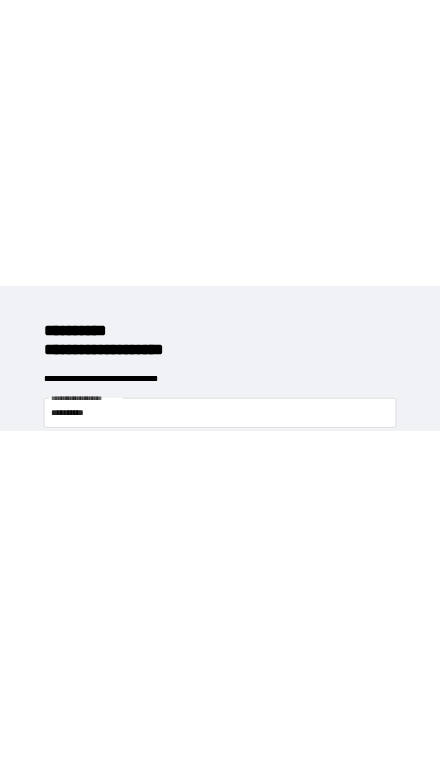 scroll, scrollTop: 62, scrollLeft: 0, axis: vertical 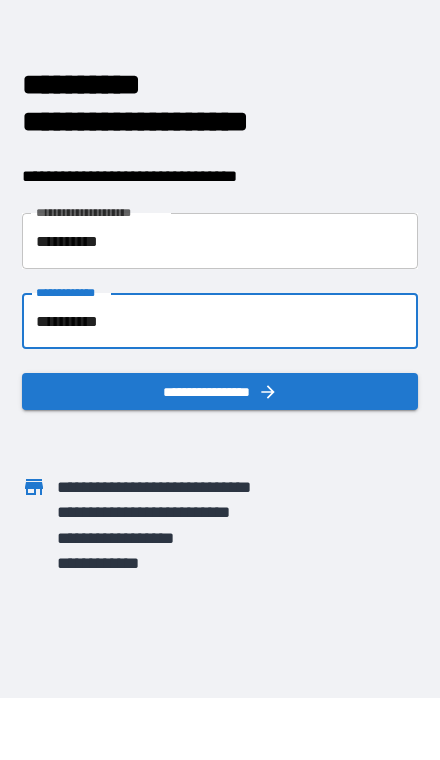 click on "**********" at bounding box center [220, 391] 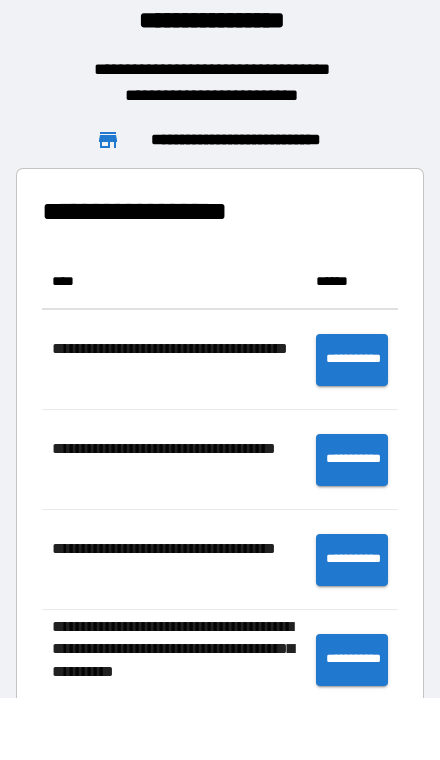scroll, scrollTop: 1, scrollLeft: 1, axis: both 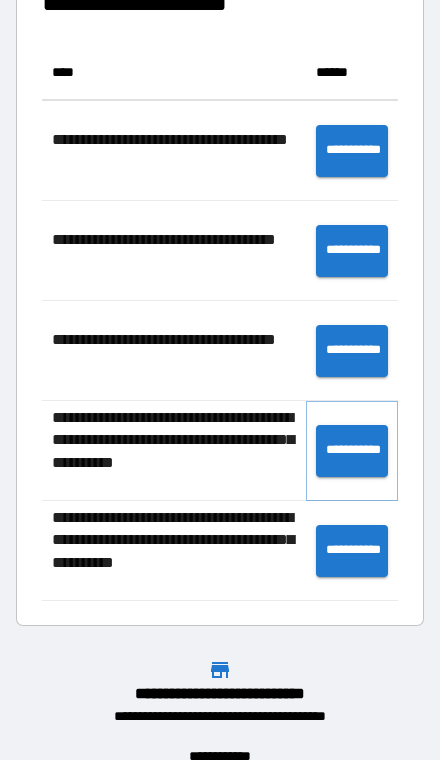 click on "**********" at bounding box center [352, 451] 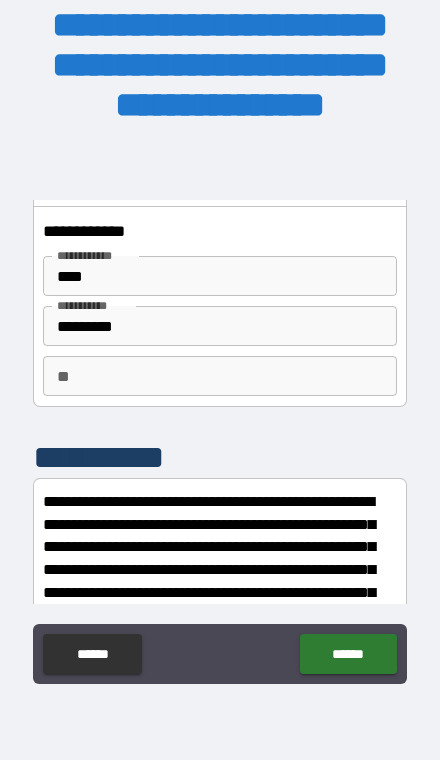 scroll, scrollTop: 62, scrollLeft: 0, axis: vertical 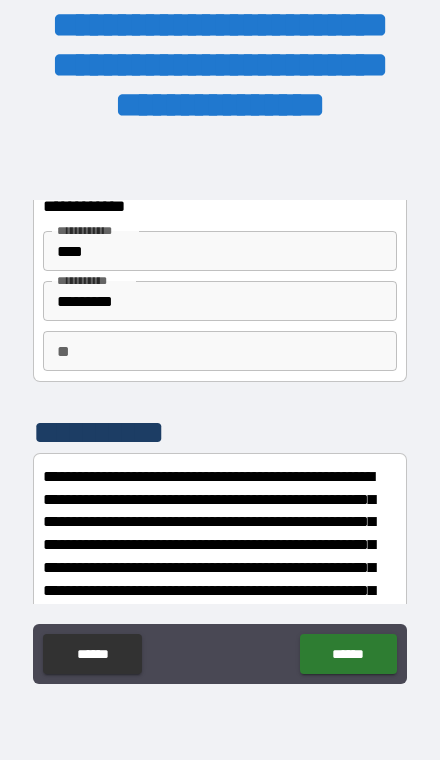 click on "**" at bounding box center (219, 351) 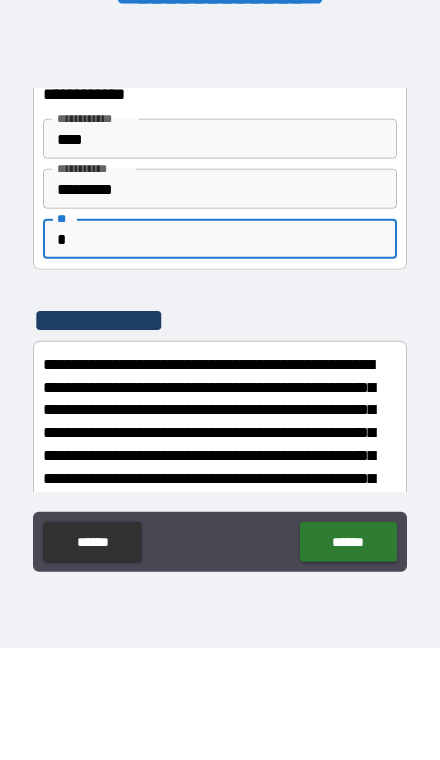 type on "*" 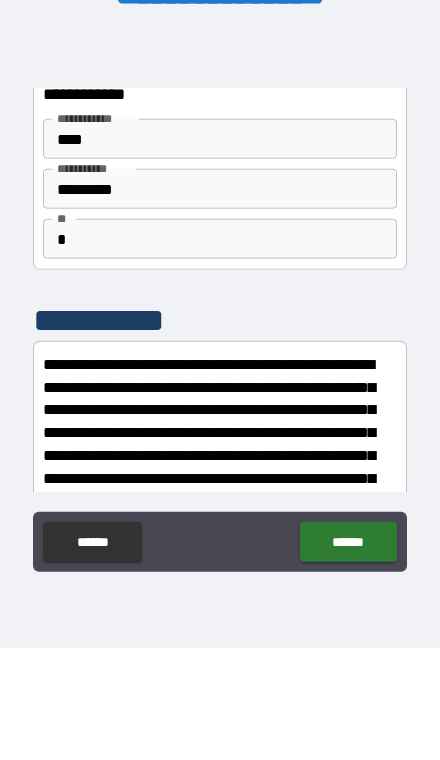 scroll, scrollTop: 82, scrollLeft: 0, axis: vertical 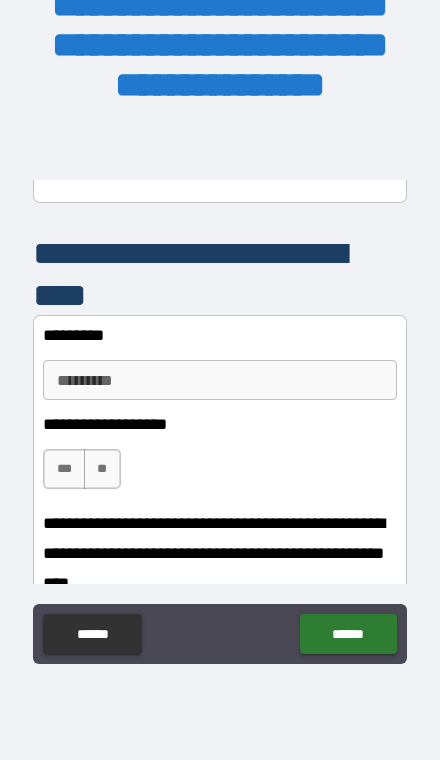 click on "*********" at bounding box center [219, 380] 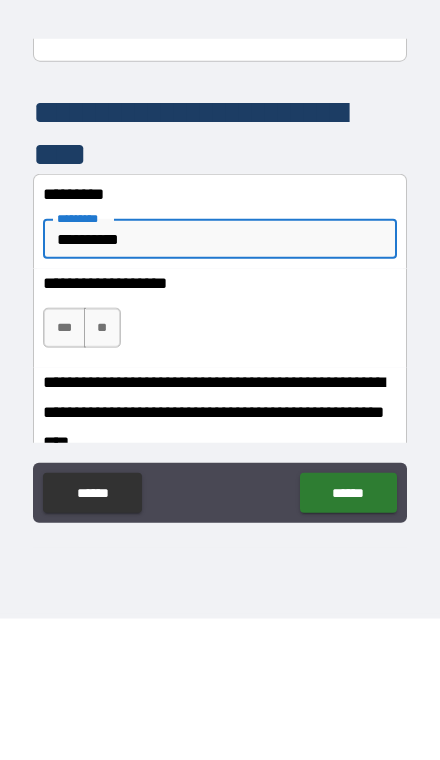 type on "**********" 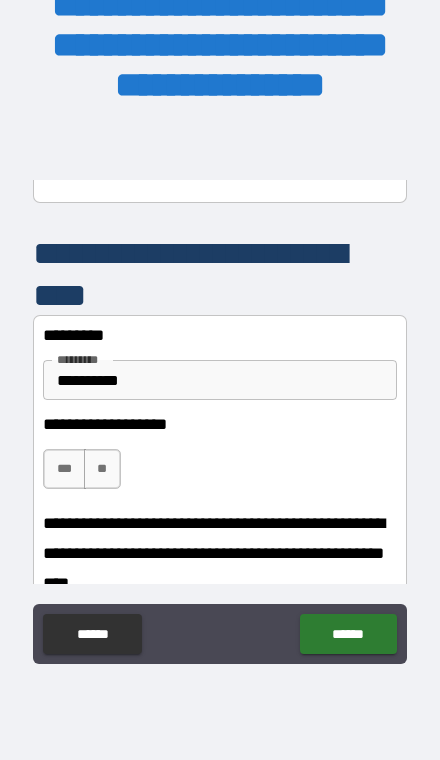 click on "***" at bounding box center (64, 469) 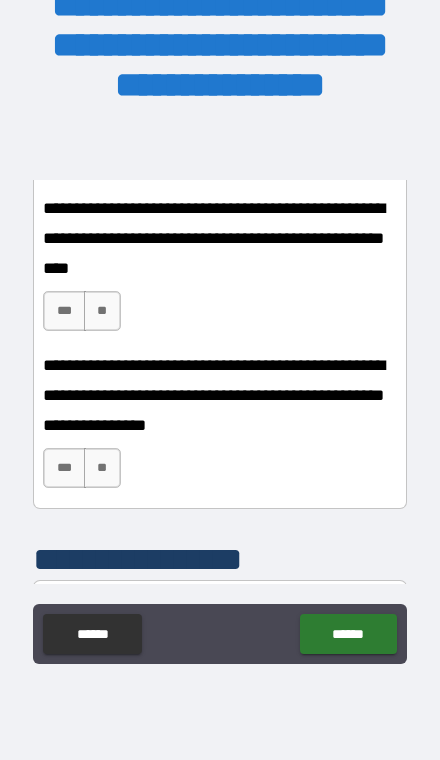 scroll, scrollTop: 799, scrollLeft: 0, axis: vertical 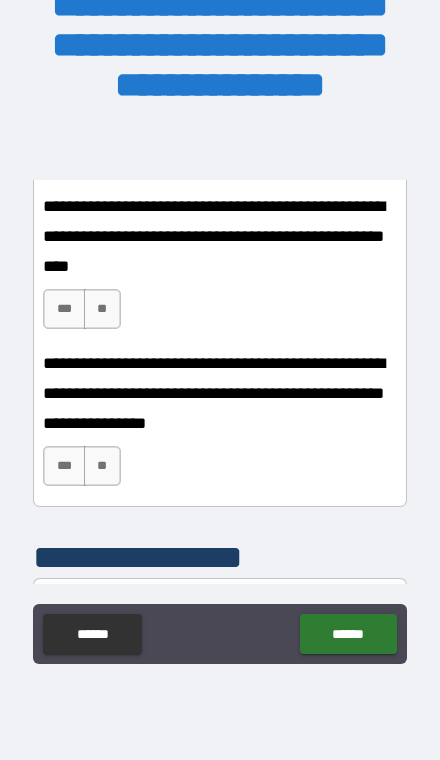 click on "**" at bounding box center (102, 309) 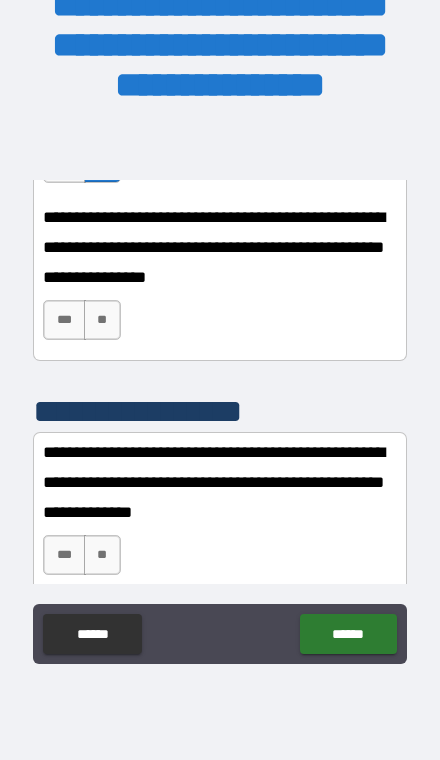 scroll, scrollTop: 960, scrollLeft: 0, axis: vertical 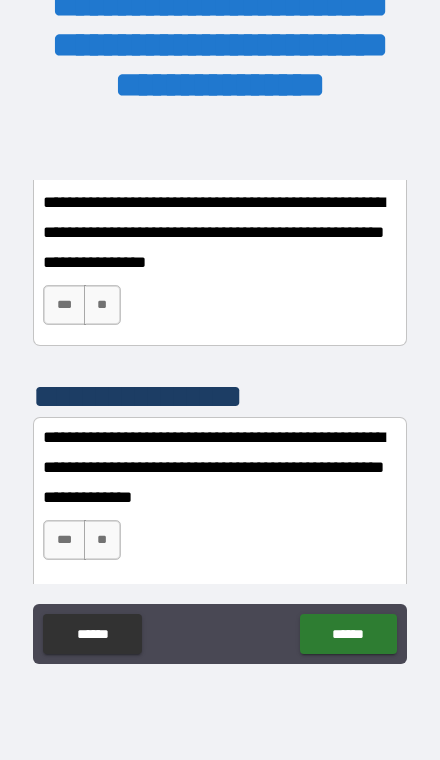 click on "**" at bounding box center (102, 305) 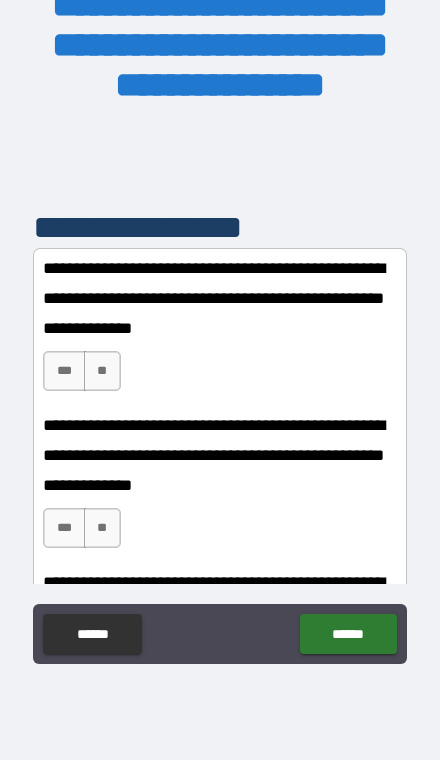 scroll, scrollTop: 1135, scrollLeft: 0, axis: vertical 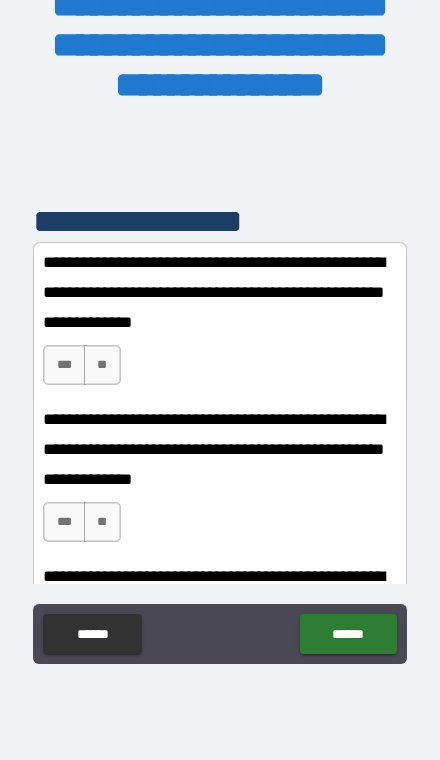 click on "***" at bounding box center [64, 365] 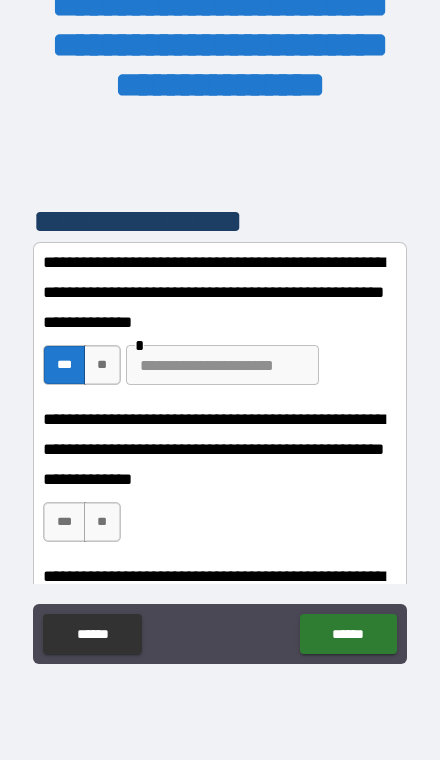 click at bounding box center (222, 365) 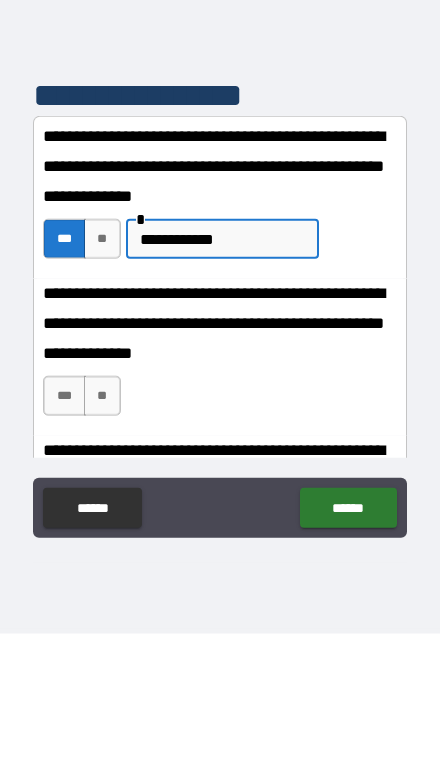 type on "**********" 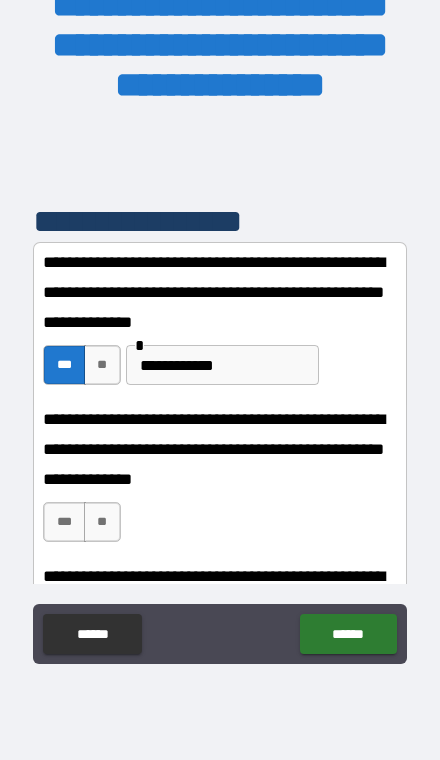 click on "**" at bounding box center (102, 522) 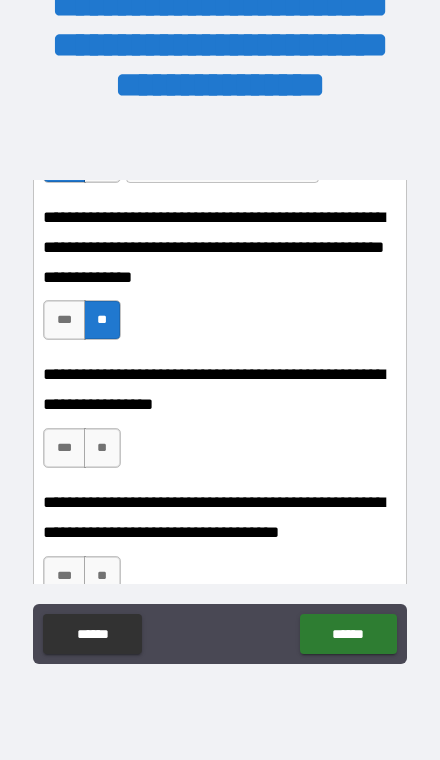 scroll, scrollTop: 1344, scrollLeft: 0, axis: vertical 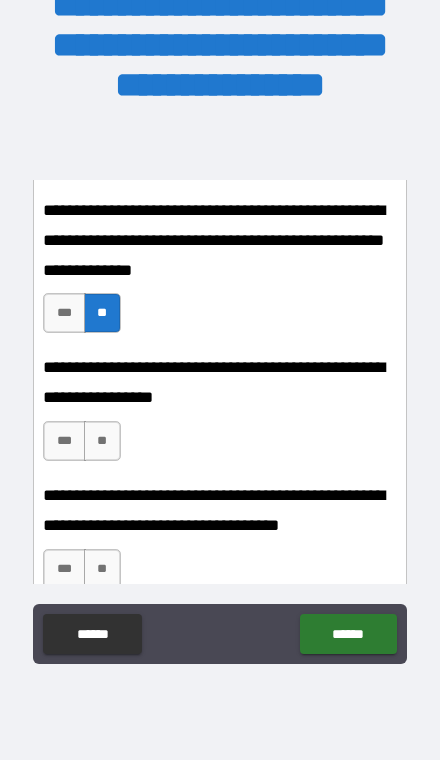 click on "**" at bounding box center (102, 441) 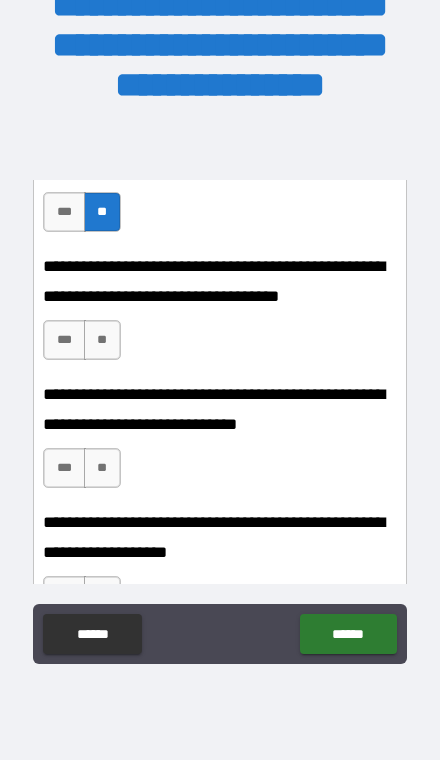 scroll, scrollTop: 1576, scrollLeft: 0, axis: vertical 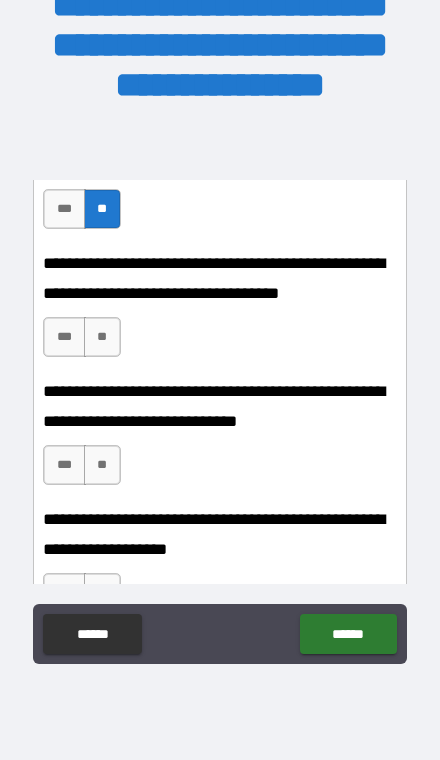 click on "**" at bounding box center (102, 337) 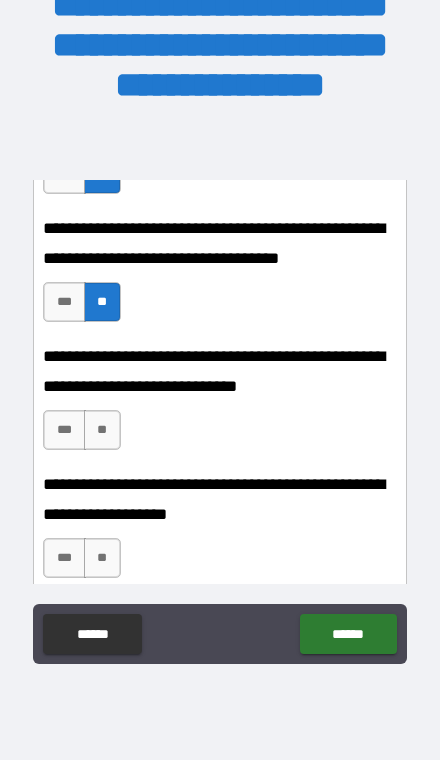 scroll, scrollTop: 1622, scrollLeft: 0, axis: vertical 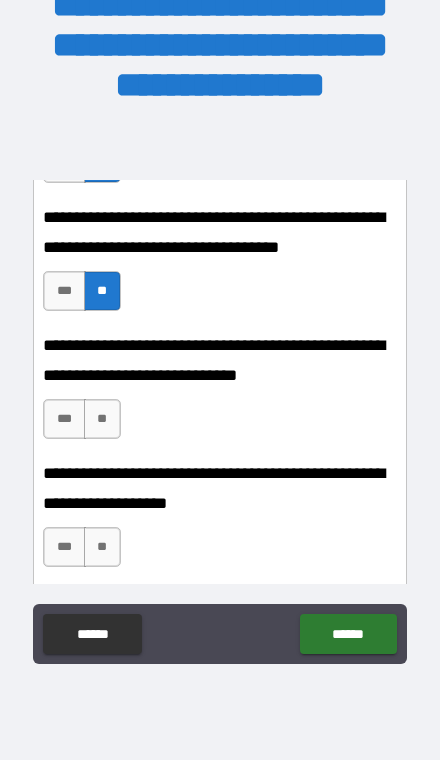 click on "***" at bounding box center [64, 419] 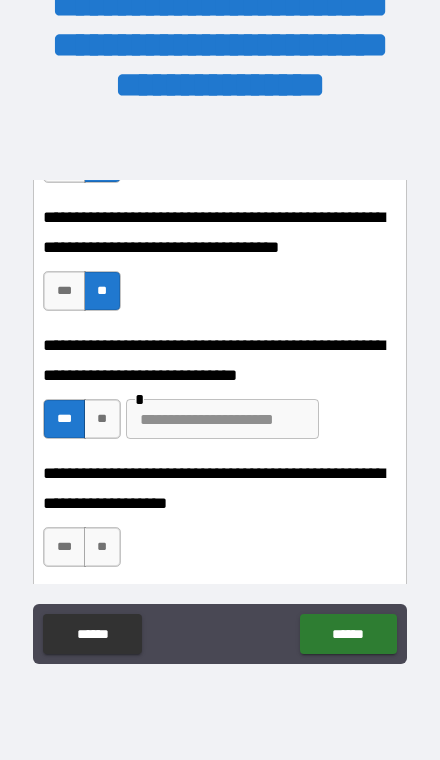 click at bounding box center (222, 419) 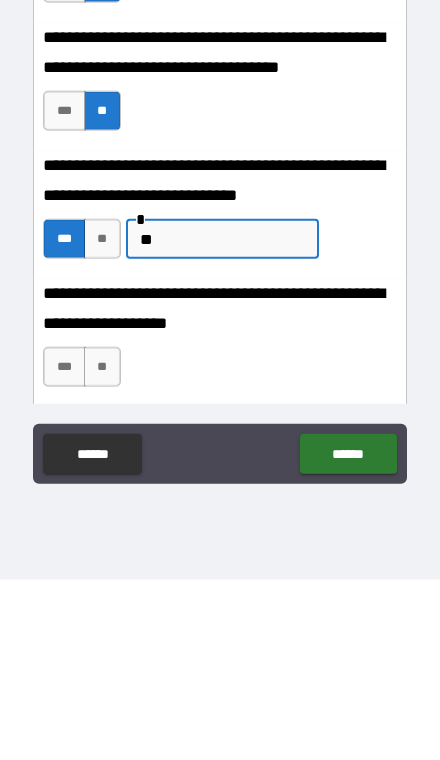 type on "*" 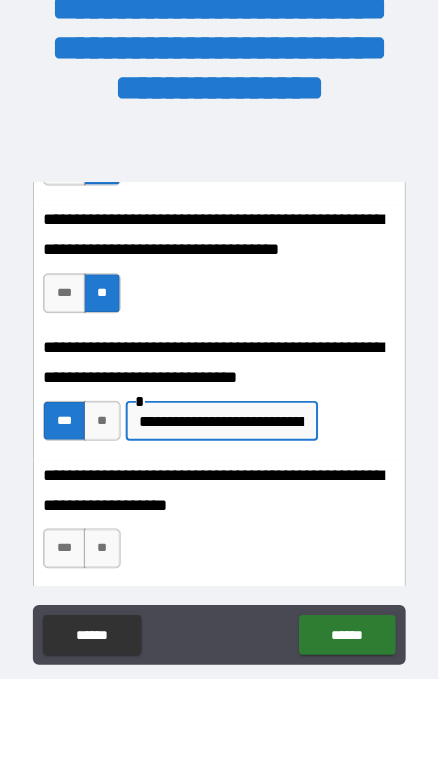 scroll, scrollTop: 68, scrollLeft: 0, axis: vertical 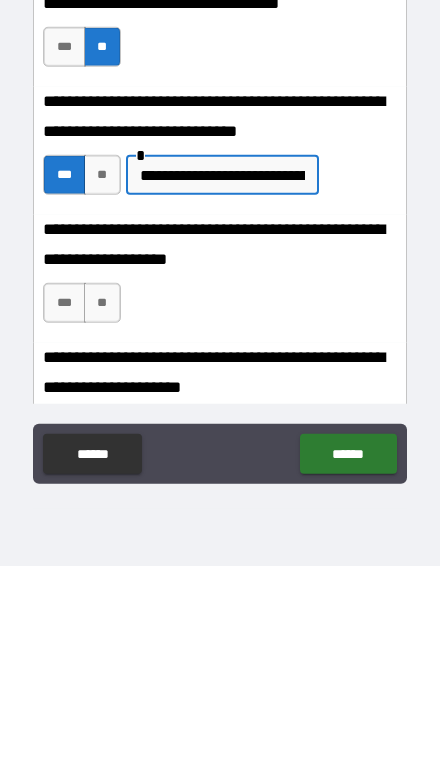 type on "**********" 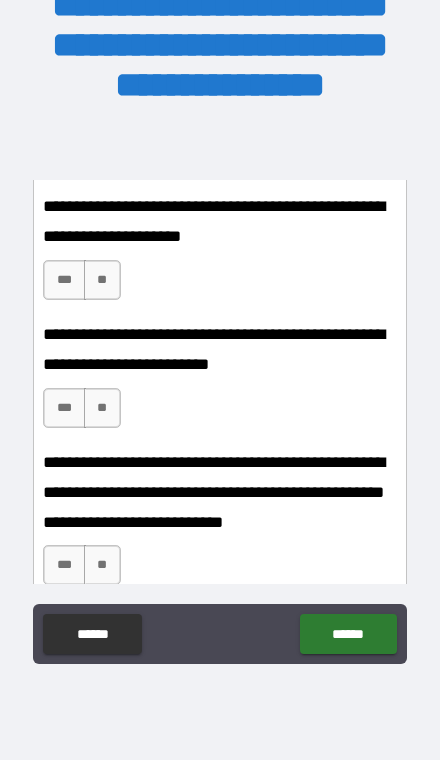 scroll, scrollTop: 2018, scrollLeft: 0, axis: vertical 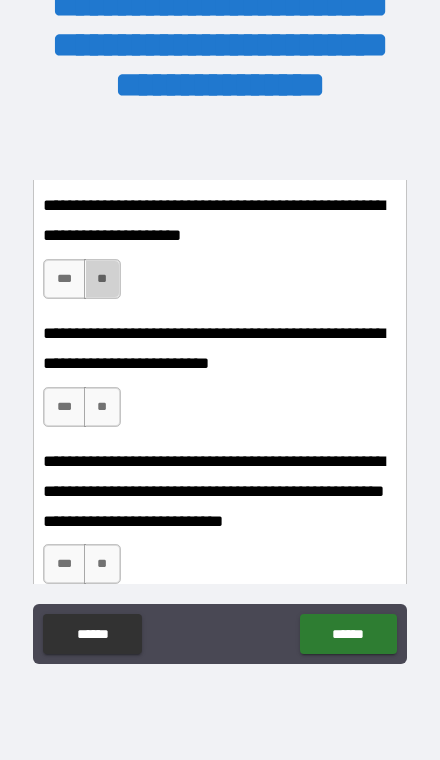 click on "**" at bounding box center (102, 279) 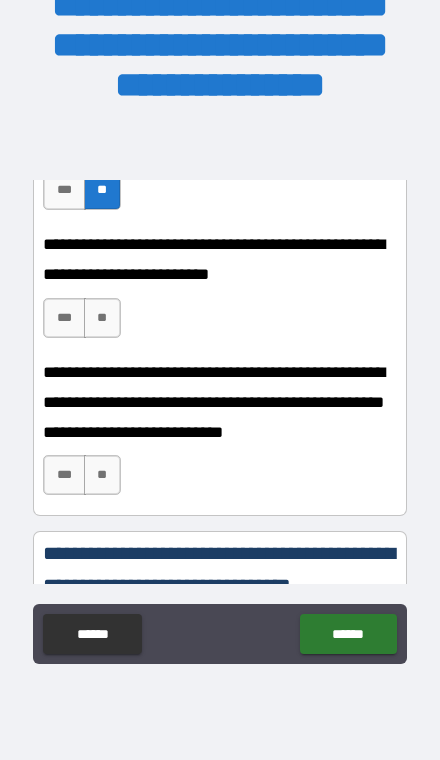 scroll, scrollTop: 2131, scrollLeft: 0, axis: vertical 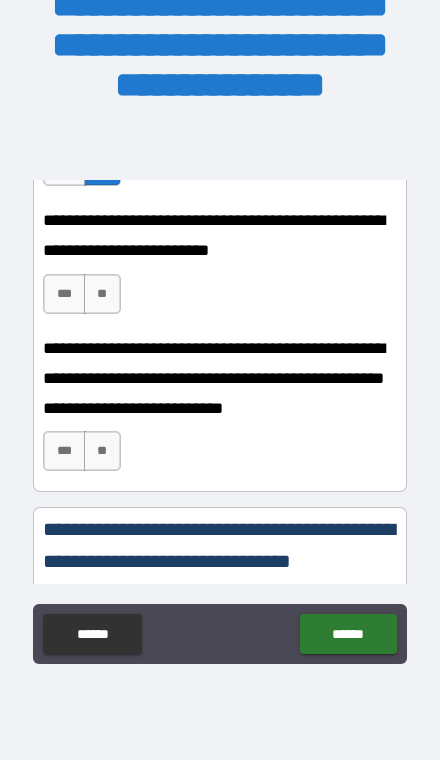 click on "**" at bounding box center [102, 294] 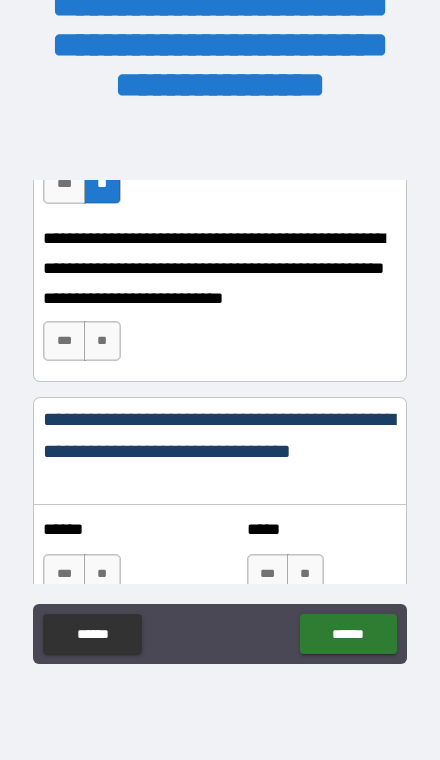 scroll, scrollTop: 2267, scrollLeft: 0, axis: vertical 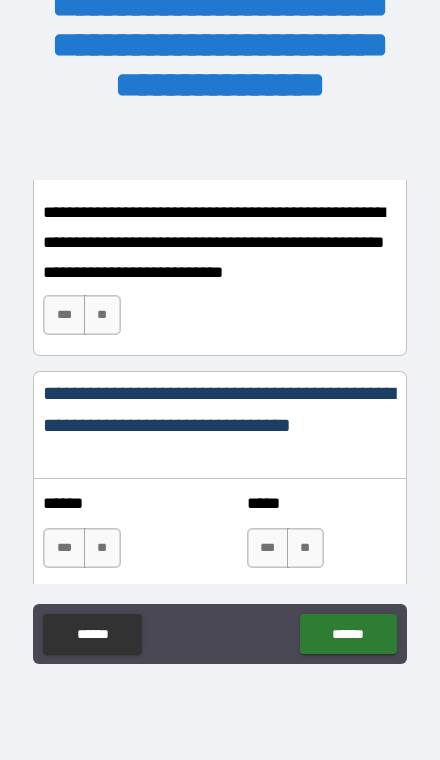 click on "**" at bounding box center [102, 315] 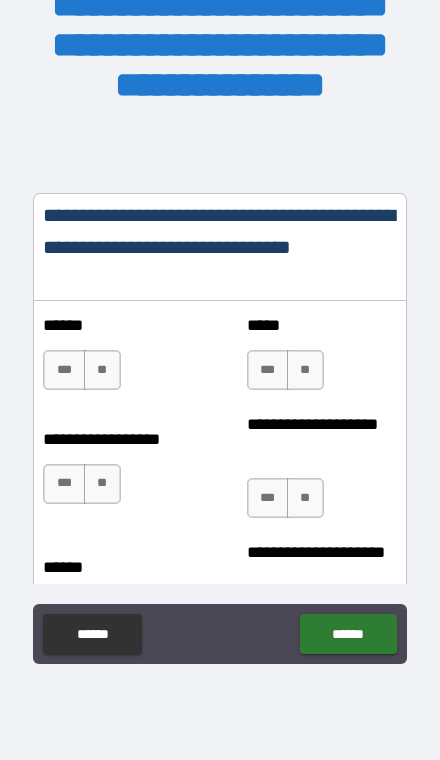 scroll, scrollTop: 2446, scrollLeft: 0, axis: vertical 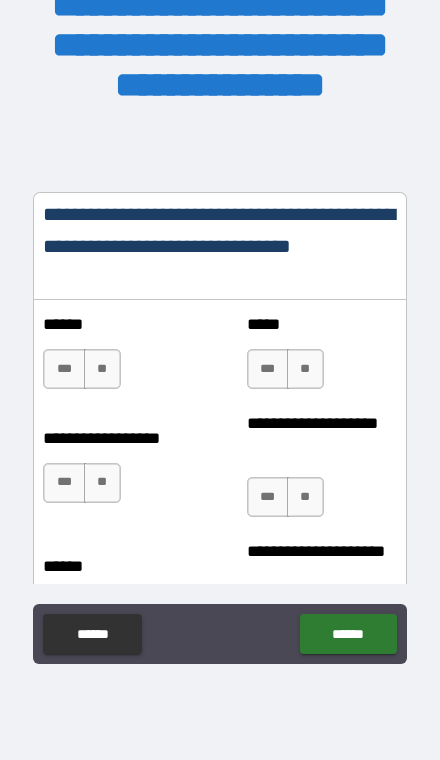 click on "**" at bounding box center [102, 369] 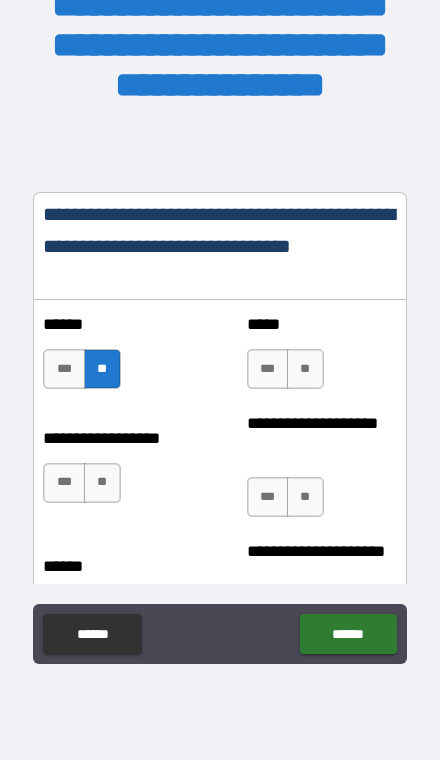 click on "**" at bounding box center [305, 369] 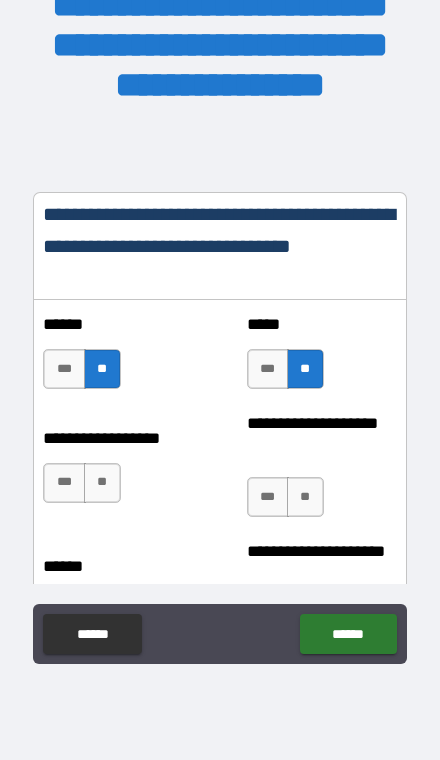 click on "**" at bounding box center [102, 483] 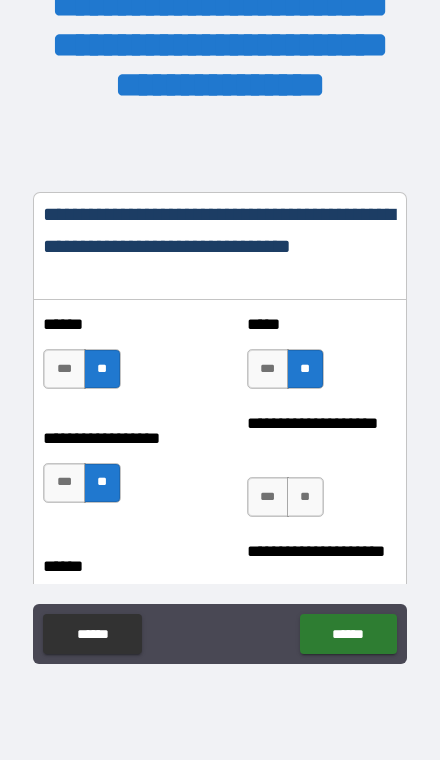 click on "**" at bounding box center [305, 497] 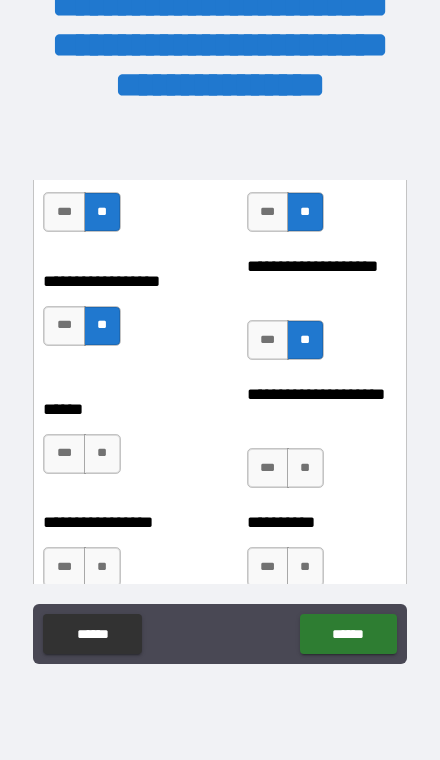 scroll, scrollTop: 2627, scrollLeft: 0, axis: vertical 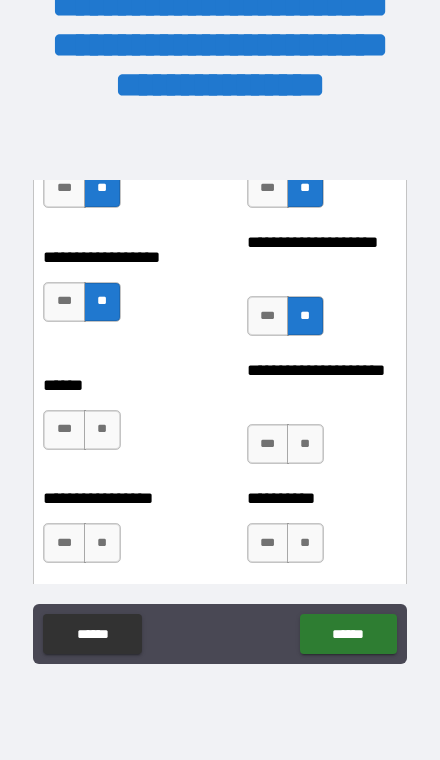 click on "**" at bounding box center (305, 444) 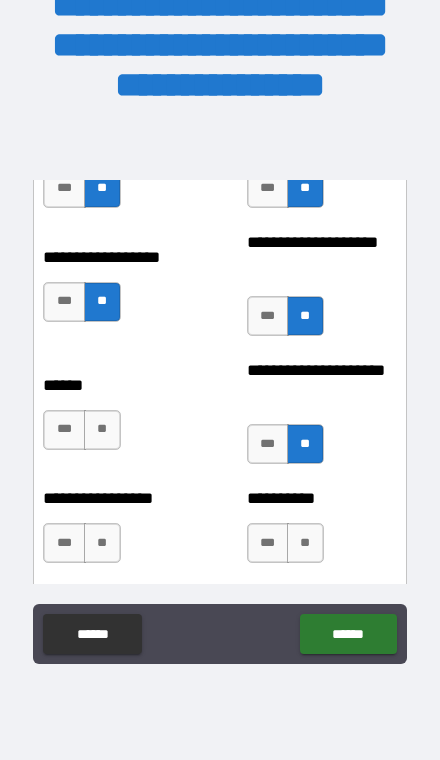 click on "***" at bounding box center (268, 444) 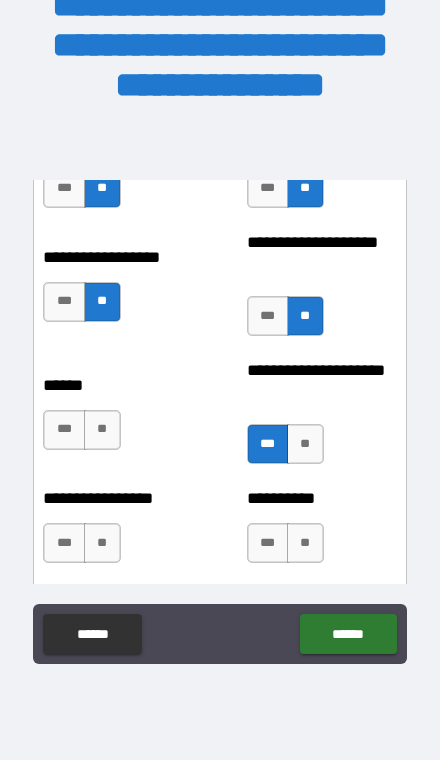 click on "**" at bounding box center [102, 430] 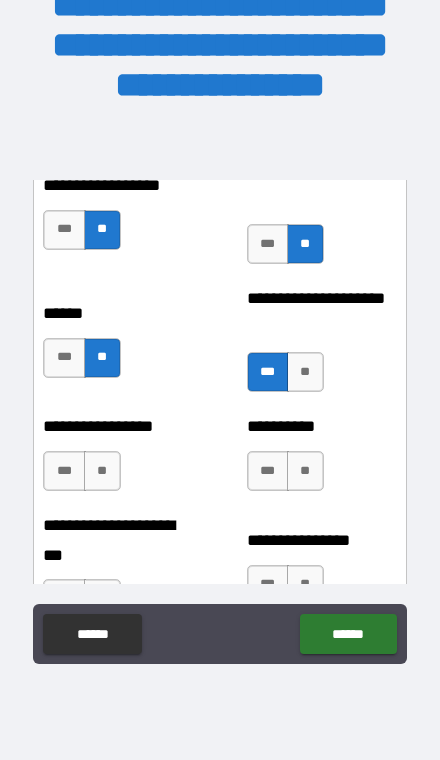 scroll, scrollTop: 2726, scrollLeft: 0, axis: vertical 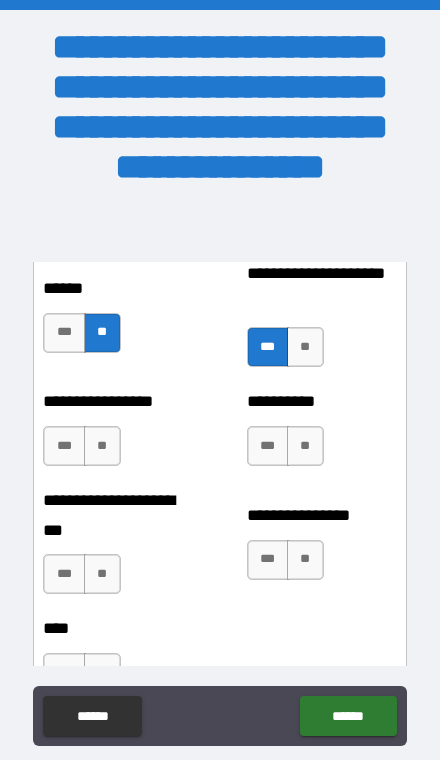 click on "**" at bounding box center (102, 446) 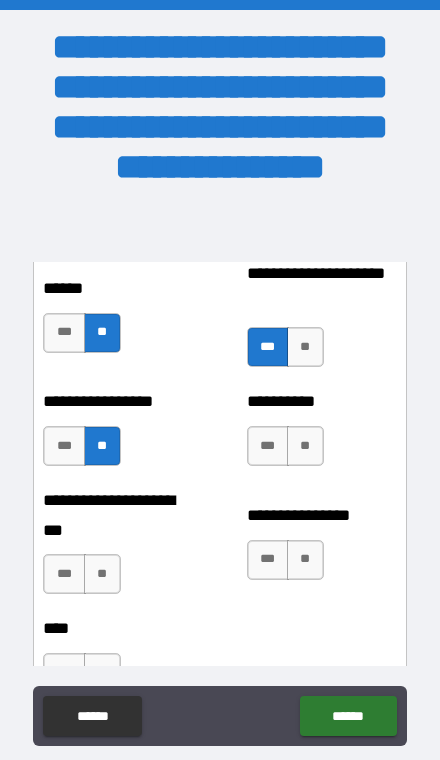 click on "**" at bounding box center (305, 446) 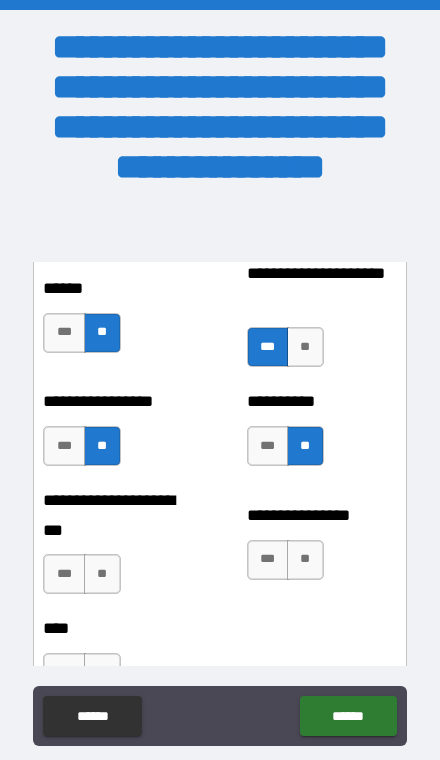 click on "***" at bounding box center [64, 446] 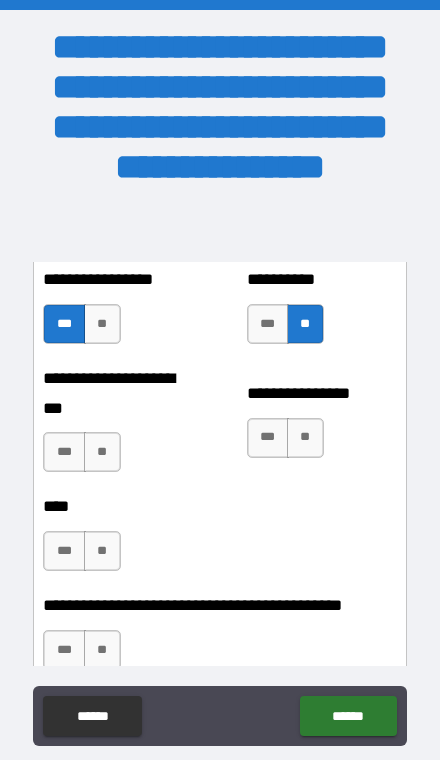 scroll, scrollTop: 2937, scrollLeft: 0, axis: vertical 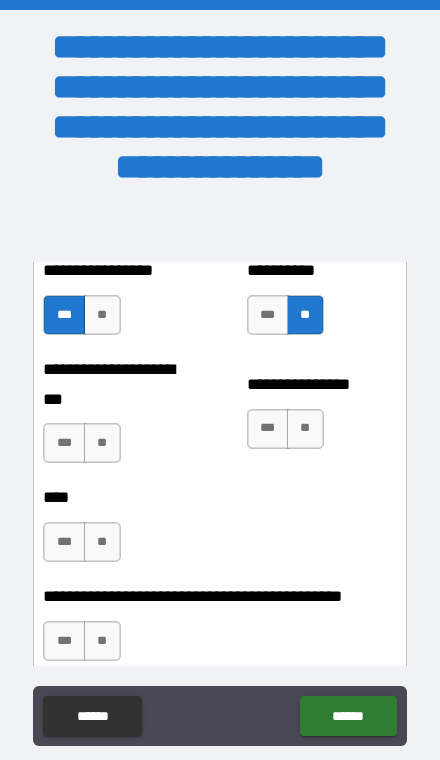 click on "**" at bounding box center [102, 443] 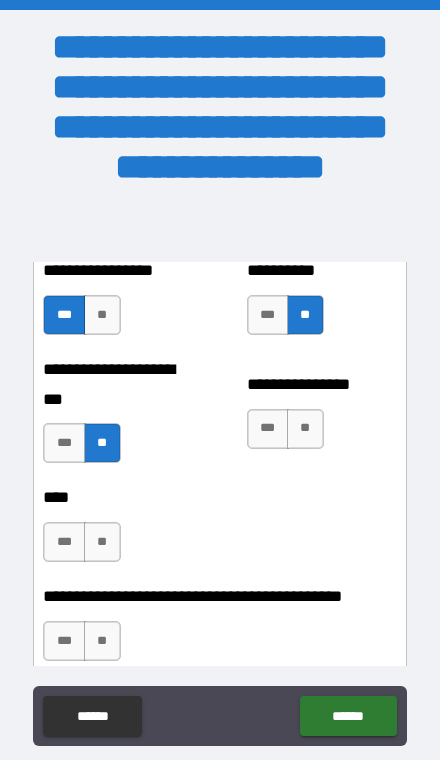click on "**" at bounding box center [305, 429] 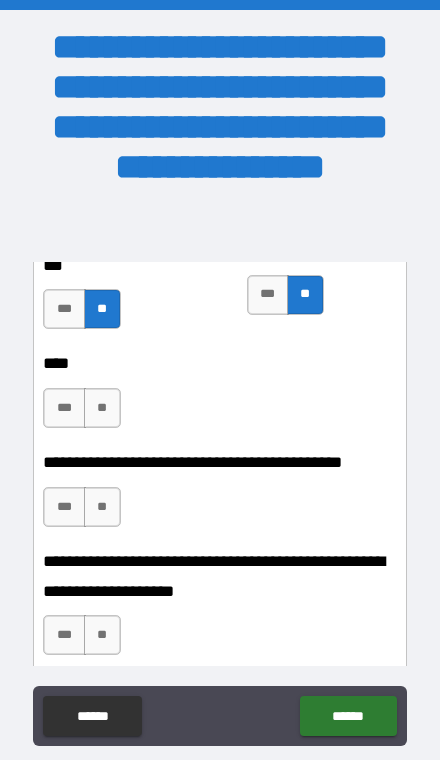 scroll, scrollTop: 3072, scrollLeft: 0, axis: vertical 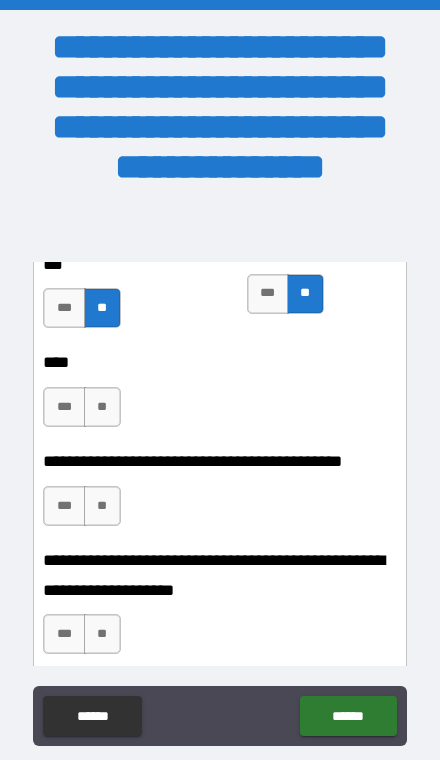 click on "***" at bounding box center (268, 294) 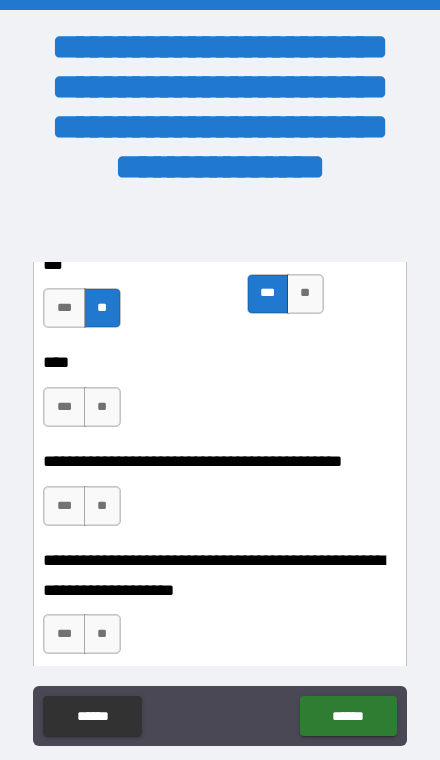 click on "**" at bounding box center (102, 407) 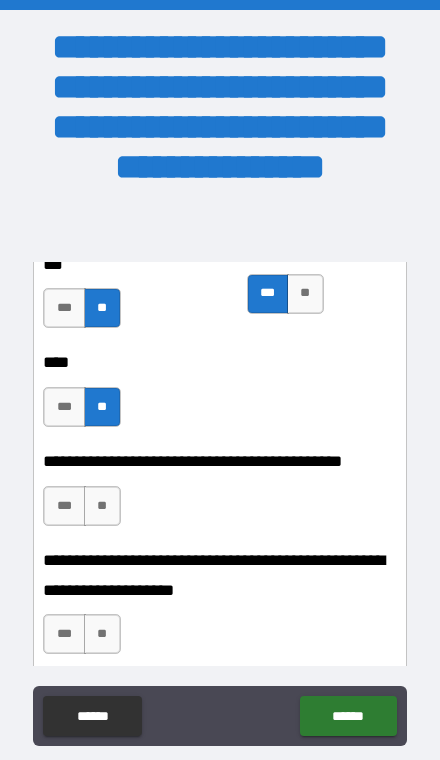 click on "**" at bounding box center (305, 294) 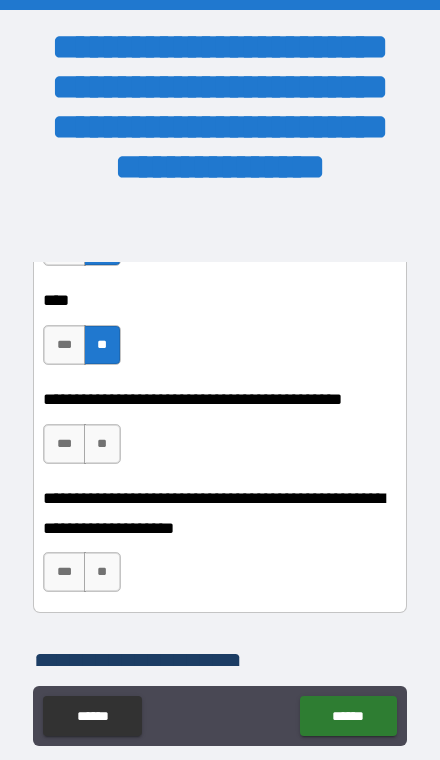 scroll, scrollTop: 3140, scrollLeft: 0, axis: vertical 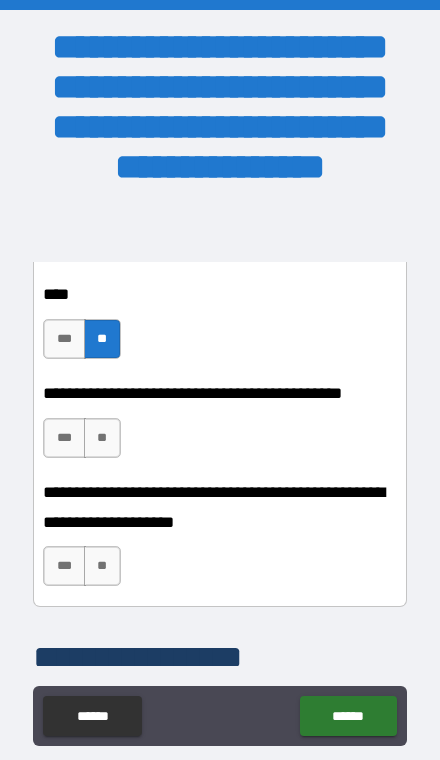 click on "***" at bounding box center (64, 438) 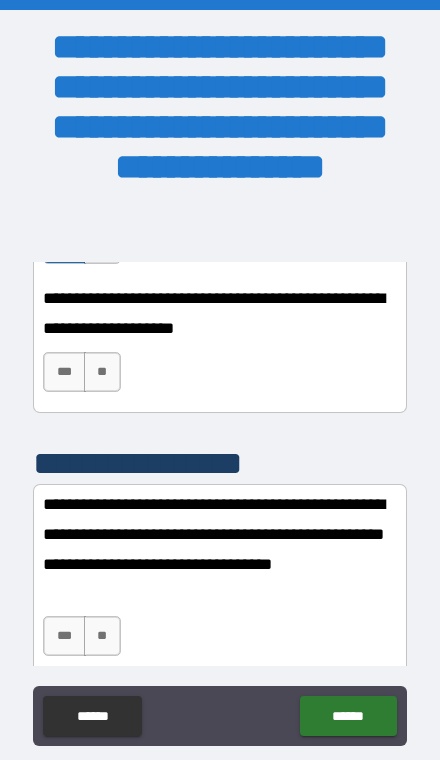 scroll, scrollTop: 3336, scrollLeft: 0, axis: vertical 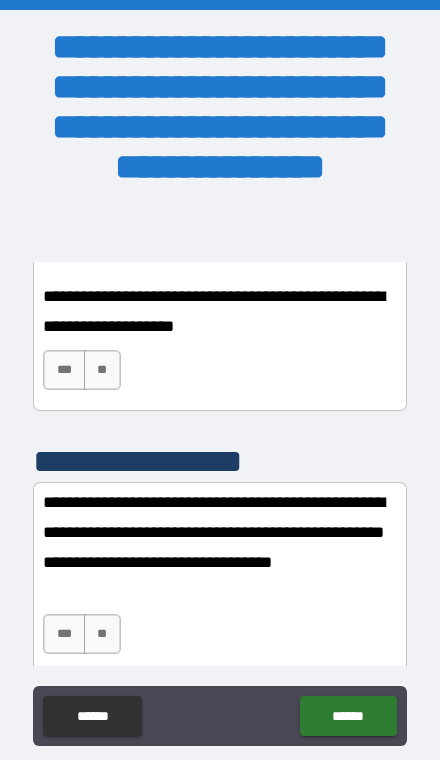 click on "**" at bounding box center (102, 370) 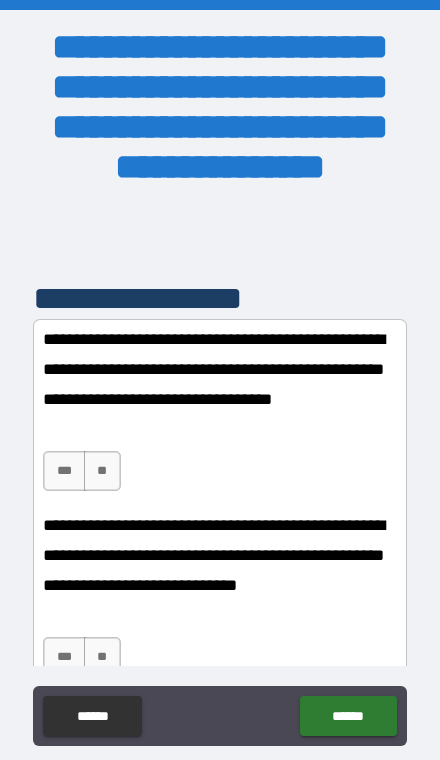 scroll, scrollTop: 3569, scrollLeft: 0, axis: vertical 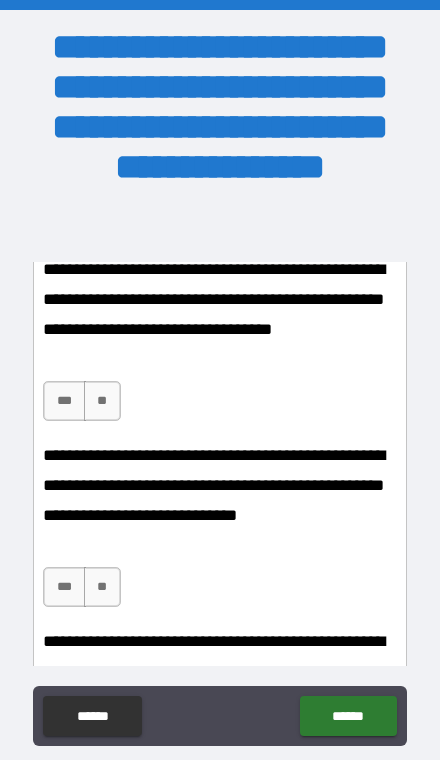 click on "**" at bounding box center (102, 401) 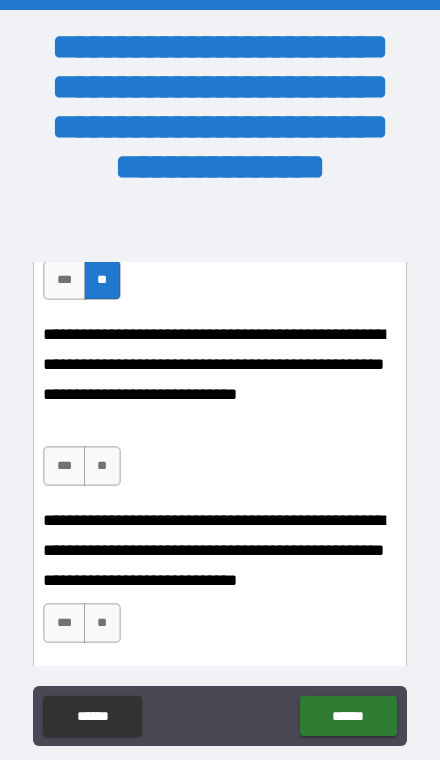 scroll, scrollTop: 3691, scrollLeft: 0, axis: vertical 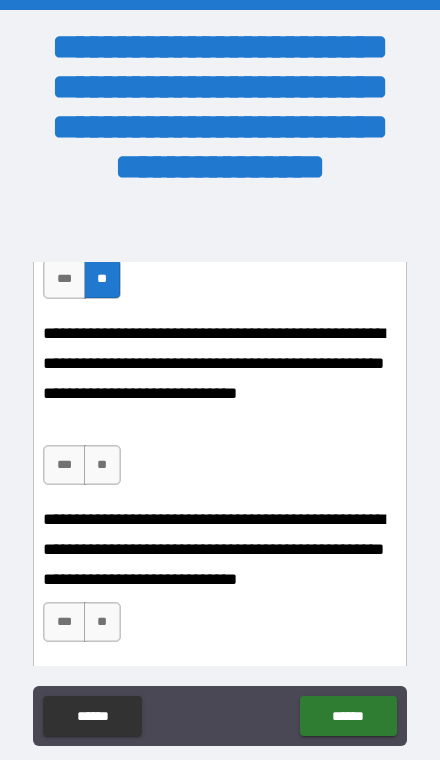 click on "**" at bounding box center (102, 465) 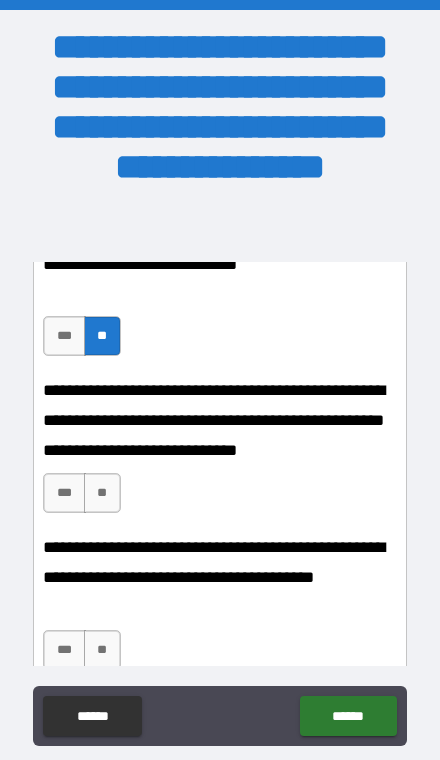 scroll, scrollTop: 3853, scrollLeft: 0, axis: vertical 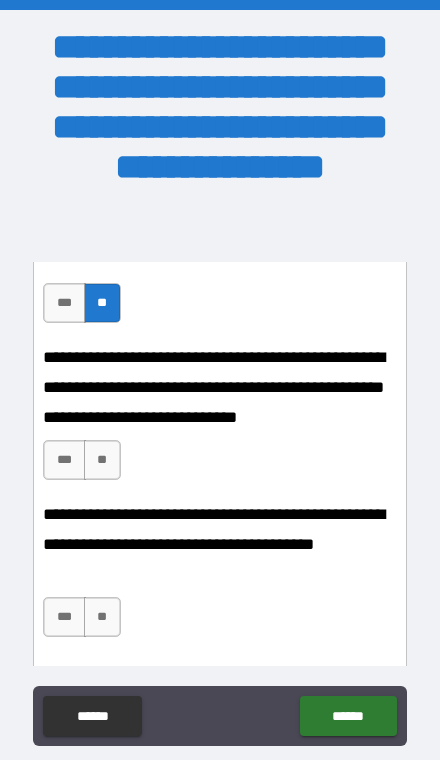 click on "**" at bounding box center [102, 460] 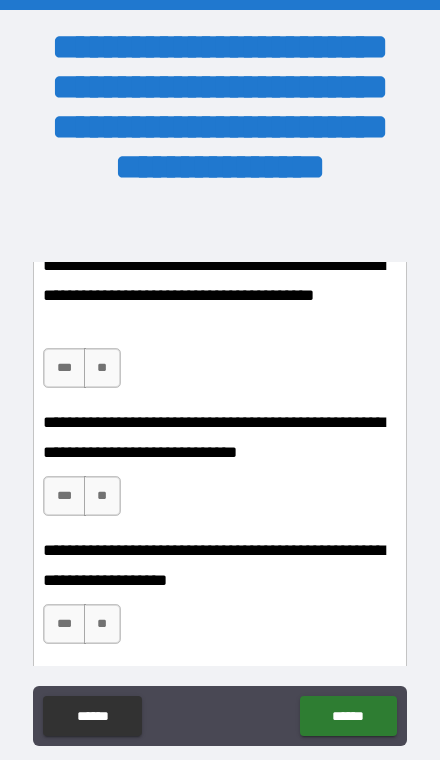scroll, scrollTop: 4107, scrollLeft: 0, axis: vertical 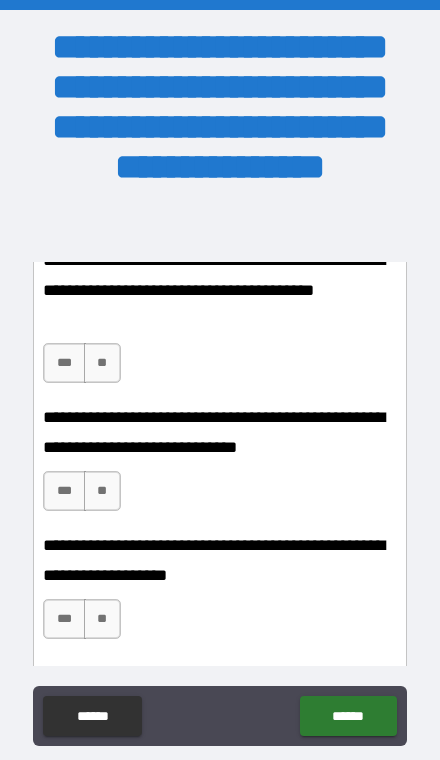 click on "**" at bounding box center (102, 363) 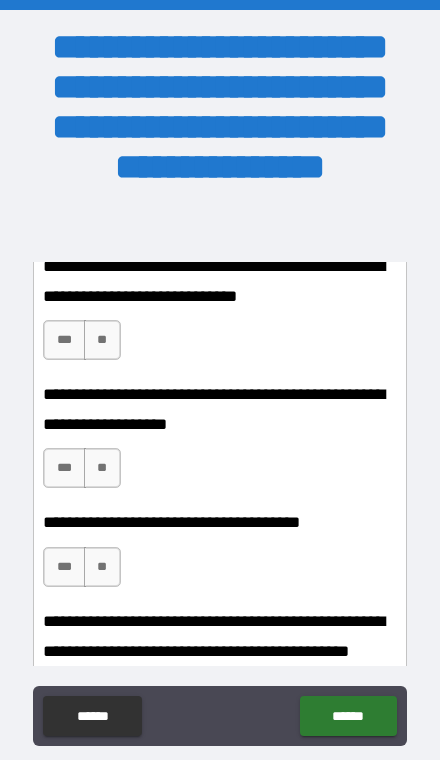scroll, scrollTop: 4261, scrollLeft: 0, axis: vertical 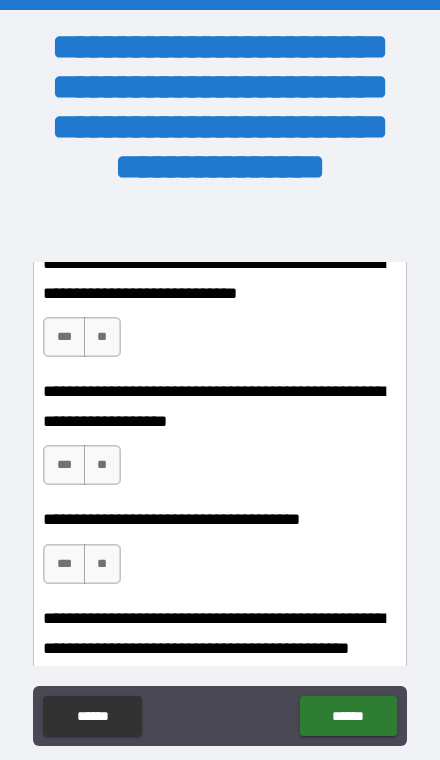 click on "**" at bounding box center [102, 337] 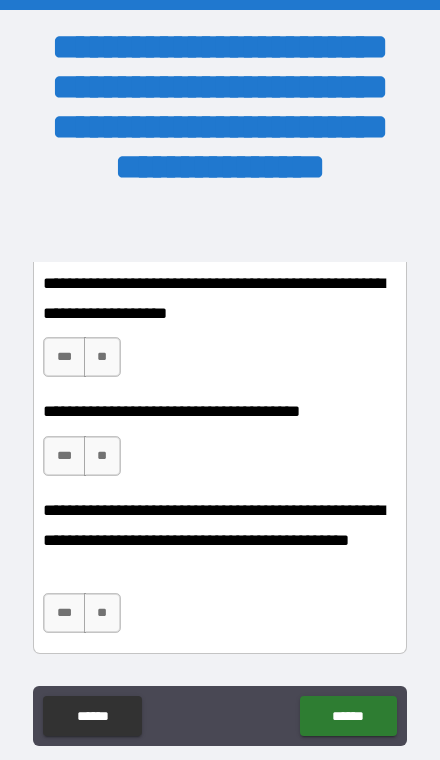 scroll, scrollTop: 4374, scrollLeft: 0, axis: vertical 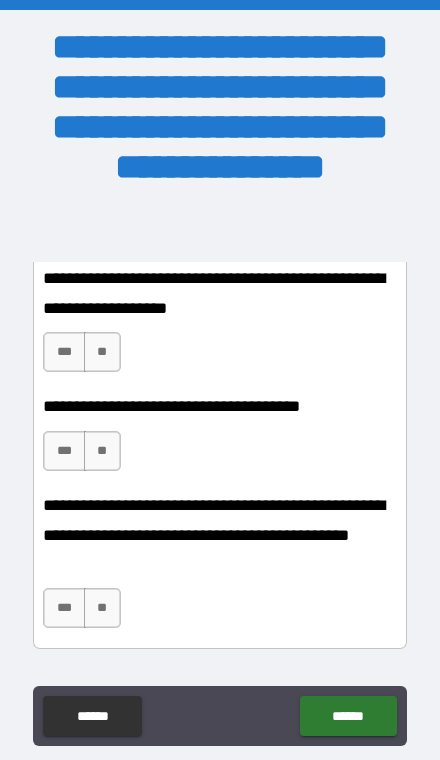 click on "**" at bounding box center [102, 352] 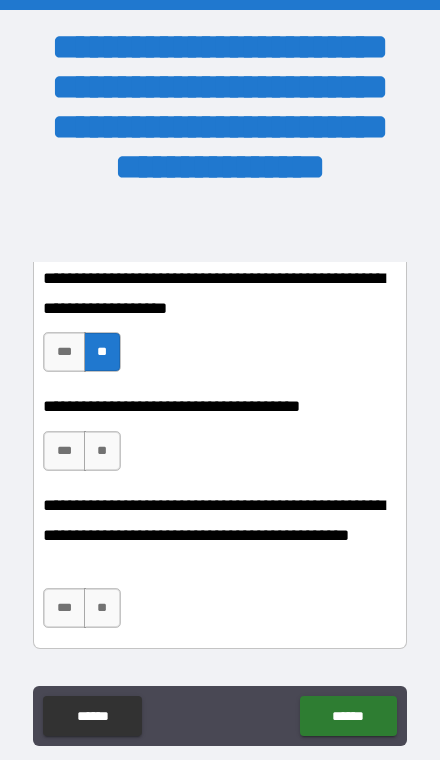click on "***" at bounding box center [64, 451] 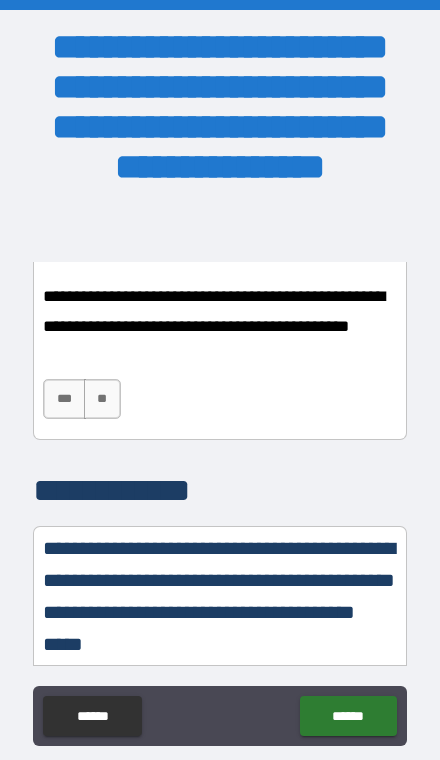scroll, scrollTop: 4588, scrollLeft: 0, axis: vertical 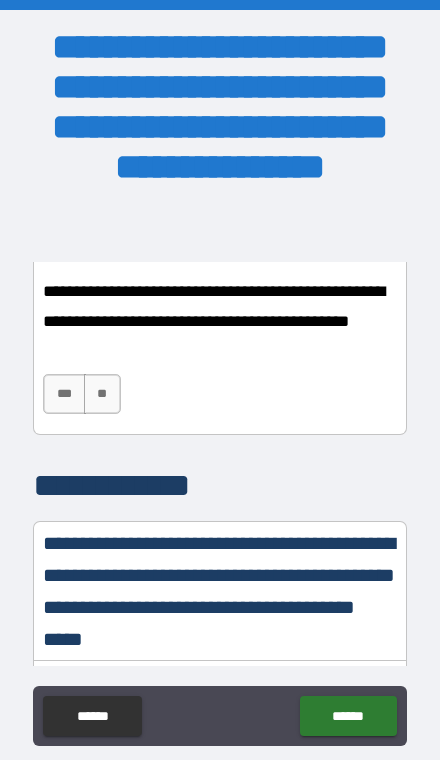 click on "**" at bounding box center [102, 394] 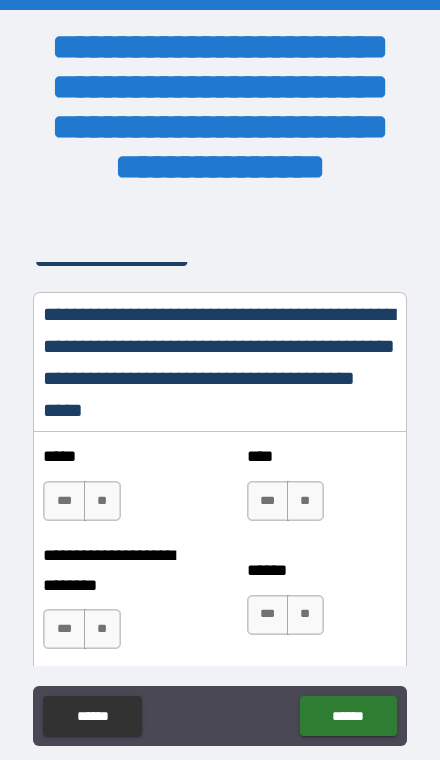 scroll, scrollTop: 4848, scrollLeft: 0, axis: vertical 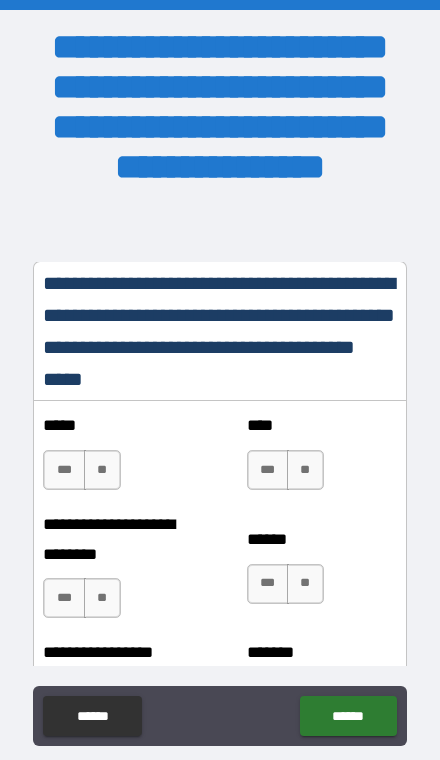 click on "**" at bounding box center (102, 470) 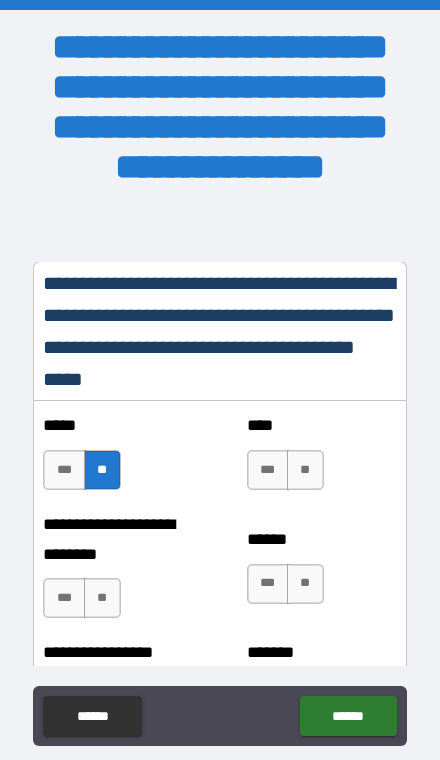 click on "**" at bounding box center [305, 470] 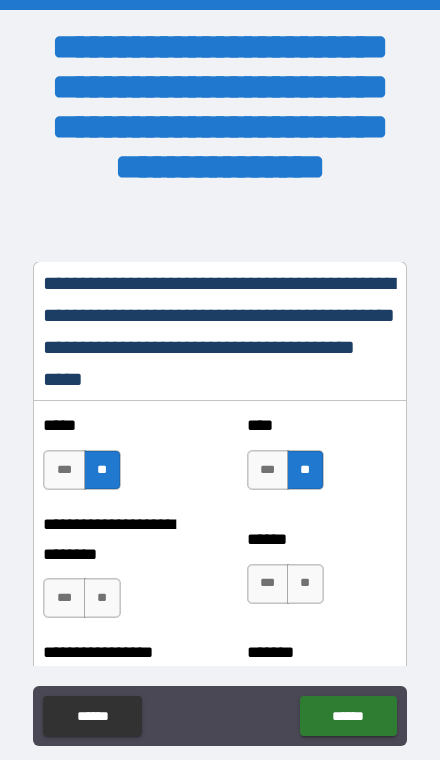 click on "**" at bounding box center [102, 598] 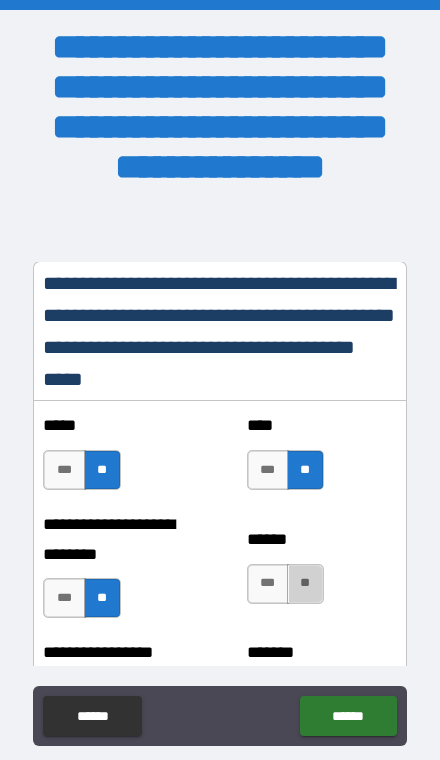 click on "**" at bounding box center (305, 584) 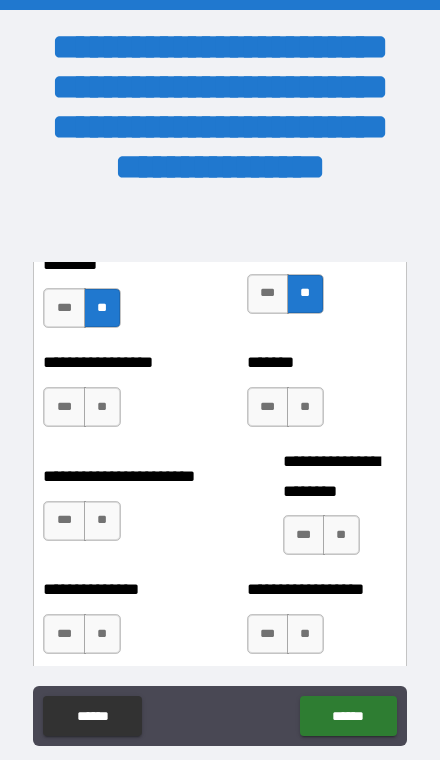 scroll, scrollTop: 5148, scrollLeft: 0, axis: vertical 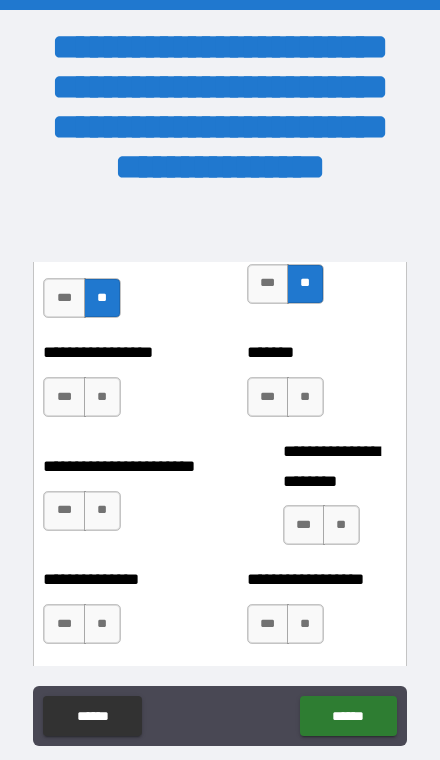 click on "**" at bounding box center [102, 397] 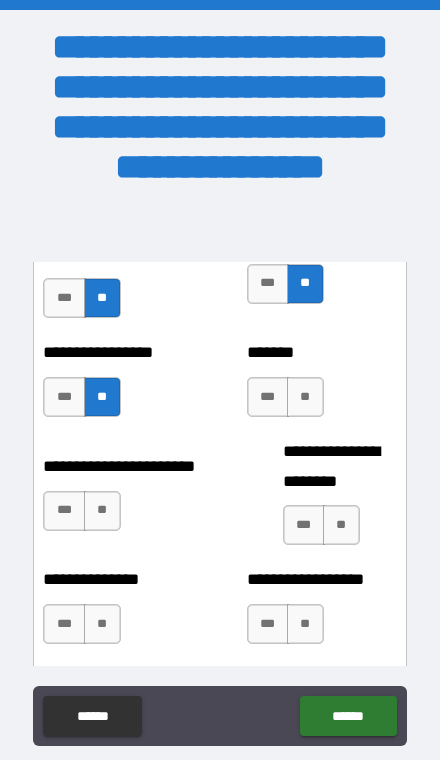 click on "**" at bounding box center [305, 397] 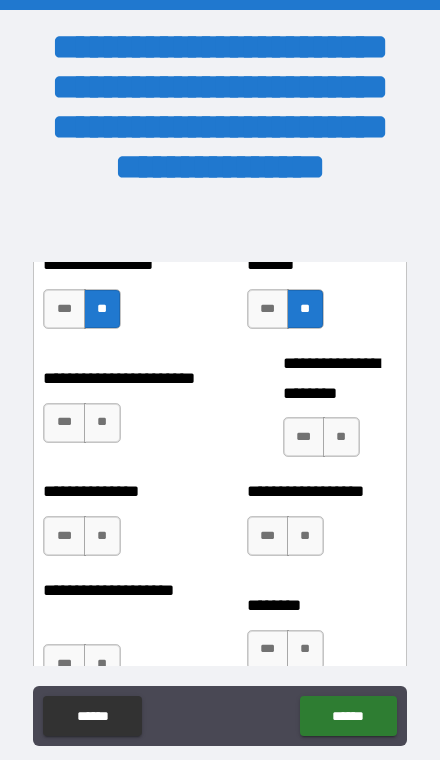 scroll, scrollTop: 5239, scrollLeft: 0, axis: vertical 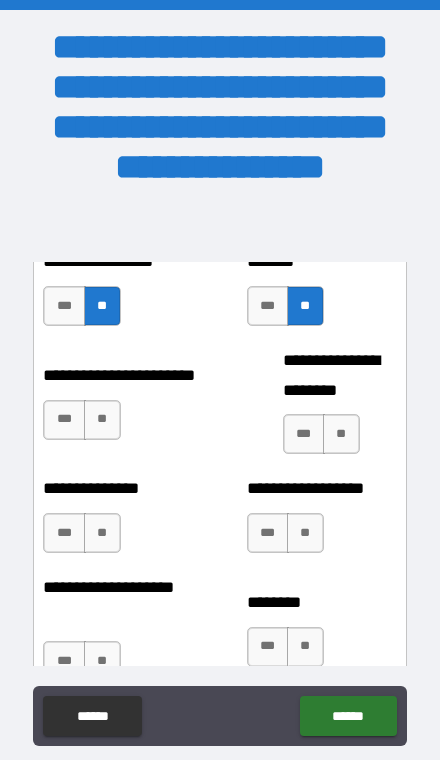 click on "**" at bounding box center [102, 420] 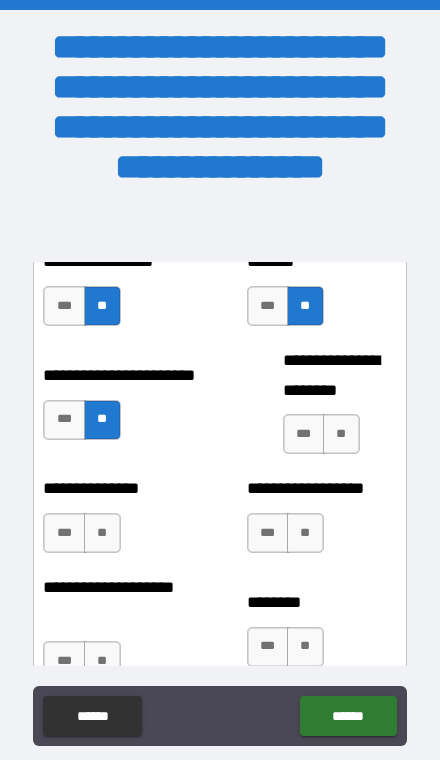 click on "**" at bounding box center [341, 434] 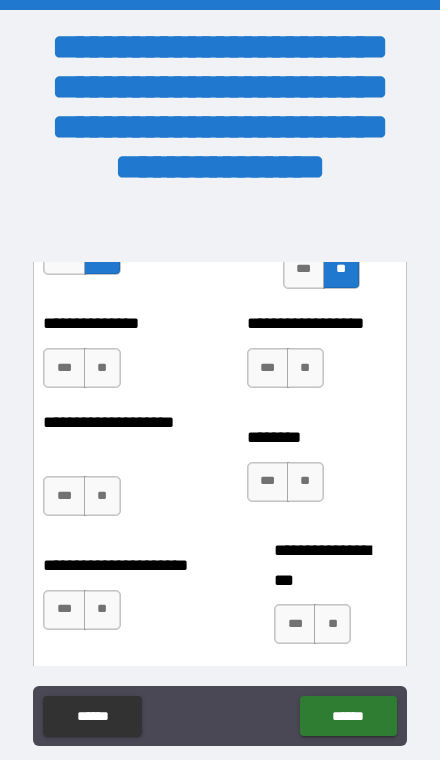 scroll, scrollTop: 5413, scrollLeft: 0, axis: vertical 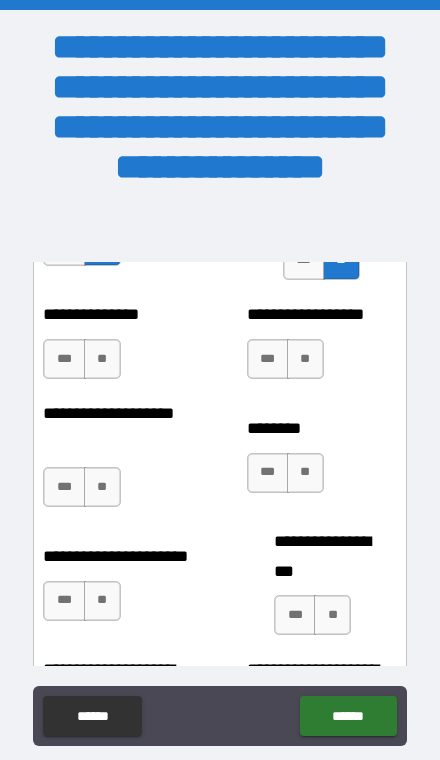 click on "**" at bounding box center (102, 359) 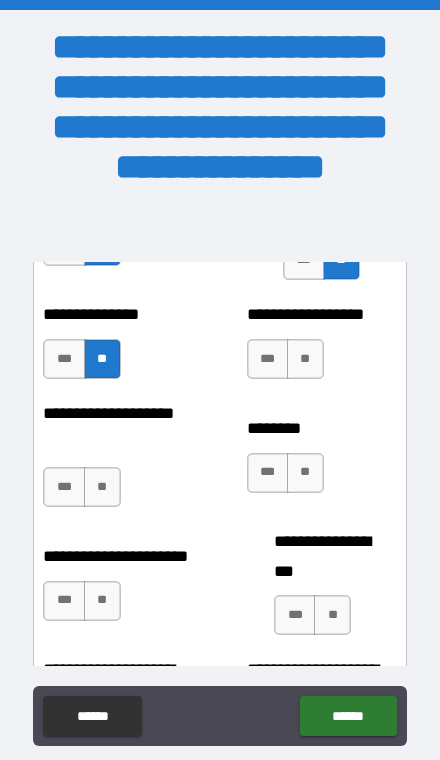 click on "**" at bounding box center (305, 359) 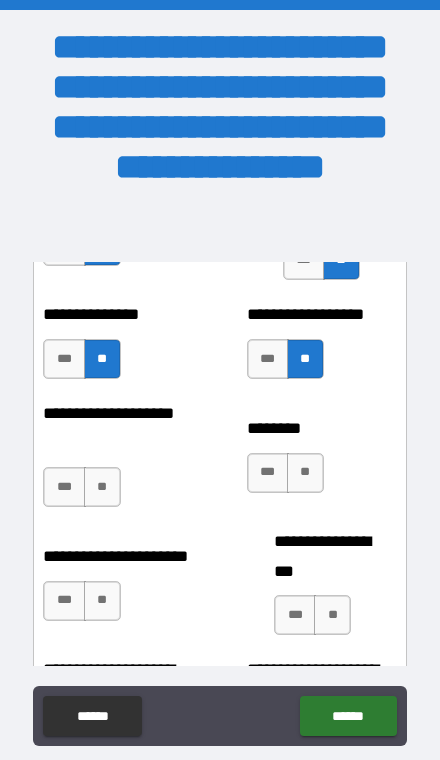 click on "**" at bounding box center [102, 487] 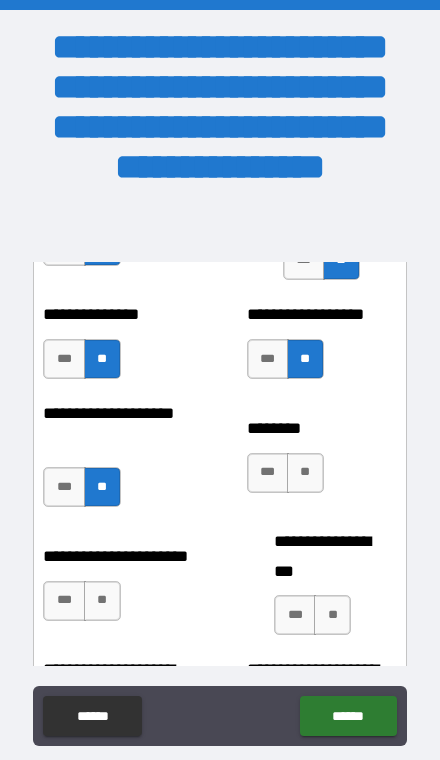 click on "**" at bounding box center (305, 473) 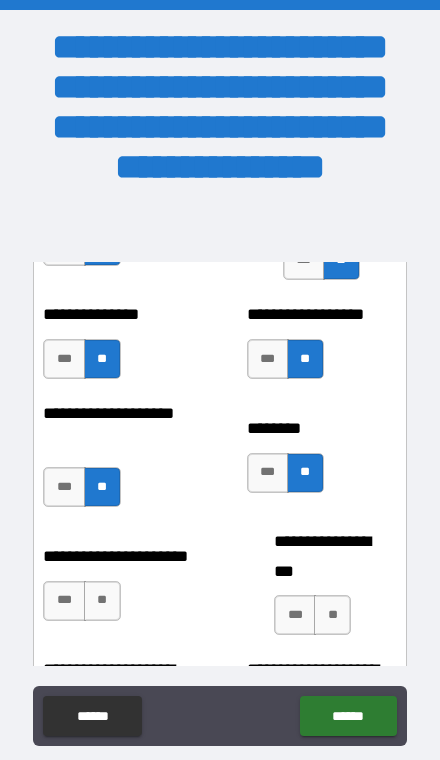 click on "**" at bounding box center [102, 601] 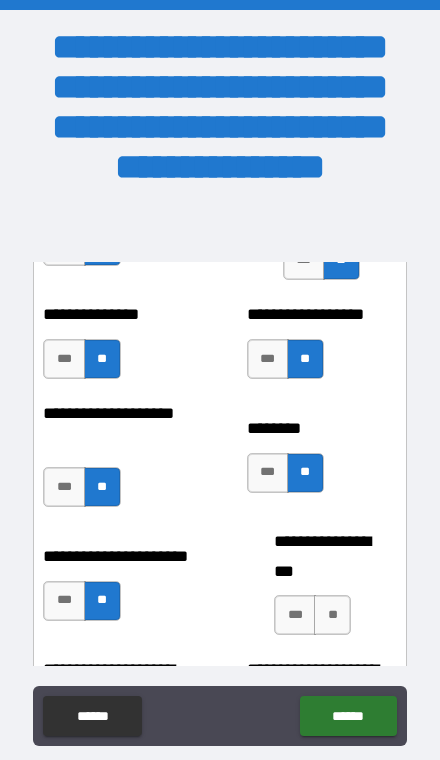 click on "**" at bounding box center (332, 615) 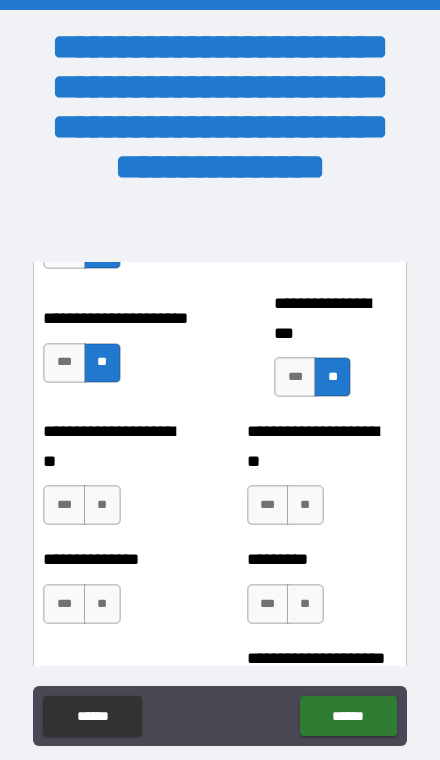 scroll, scrollTop: 5652, scrollLeft: 0, axis: vertical 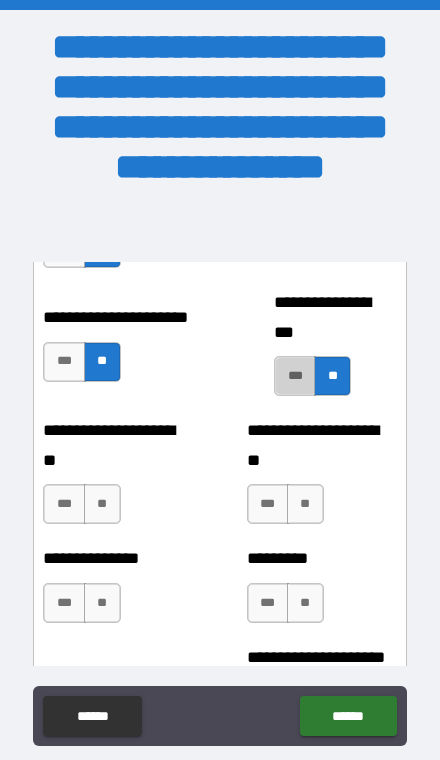 click on "***" at bounding box center [295, 376] 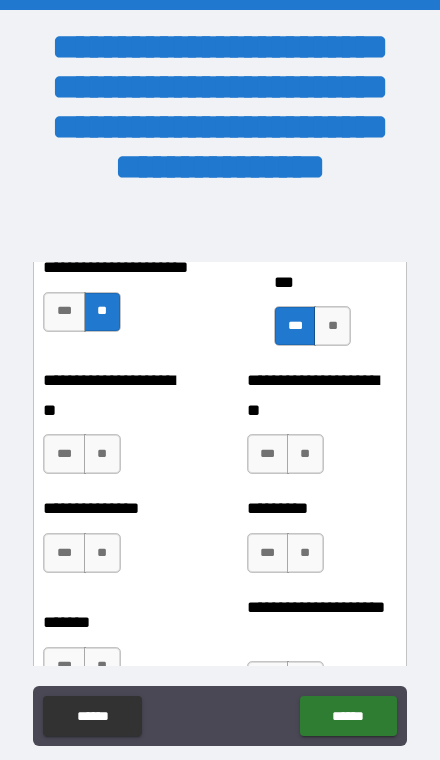scroll, scrollTop: 5706, scrollLeft: 0, axis: vertical 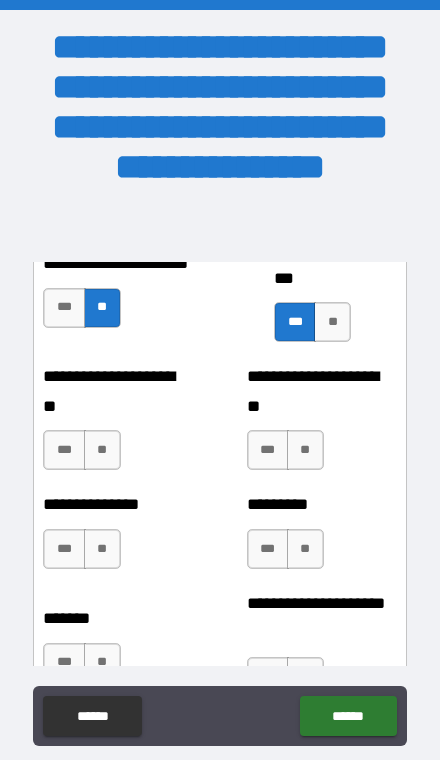 click on "**" at bounding box center [102, 450] 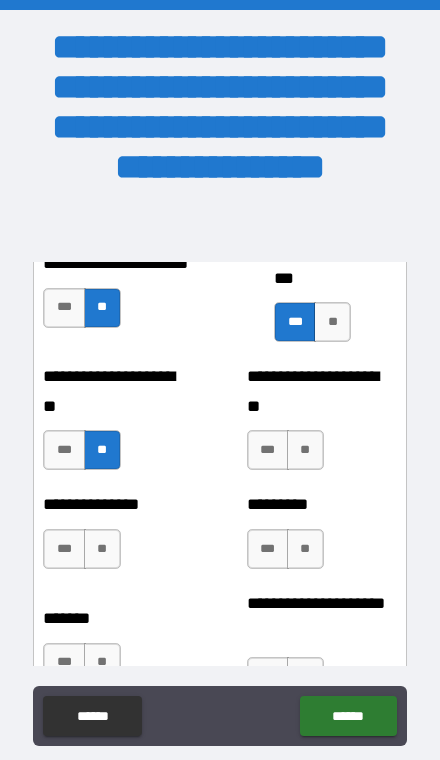 click on "**" at bounding box center (305, 450) 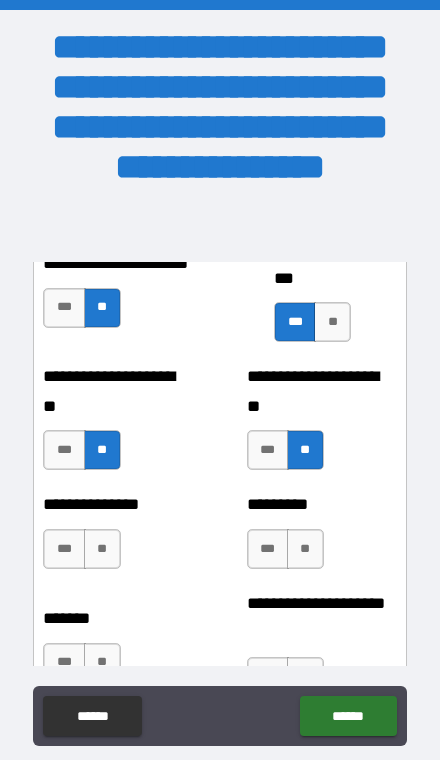 click on "**" at bounding box center (102, 549) 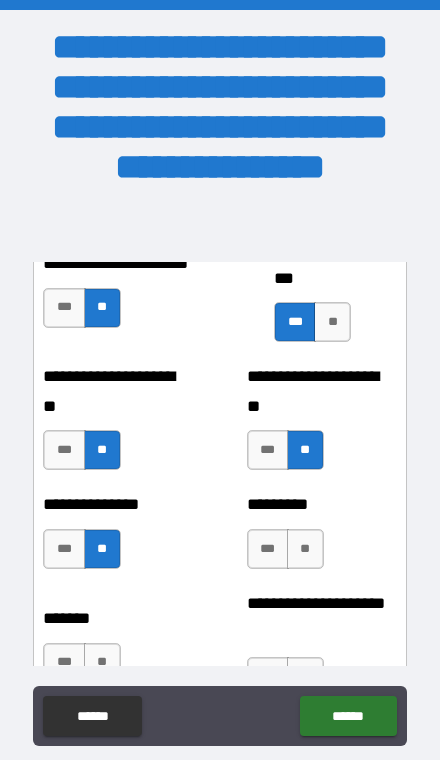 click on "**" at bounding box center [305, 549] 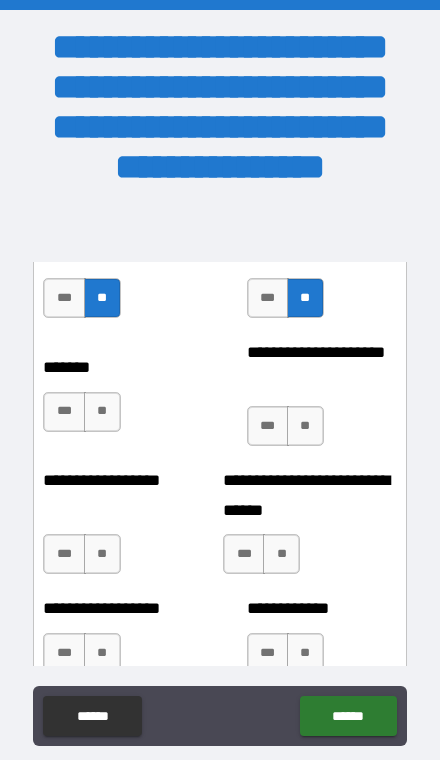 scroll, scrollTop: 5961, scrollLeft: 0, axis: vertical 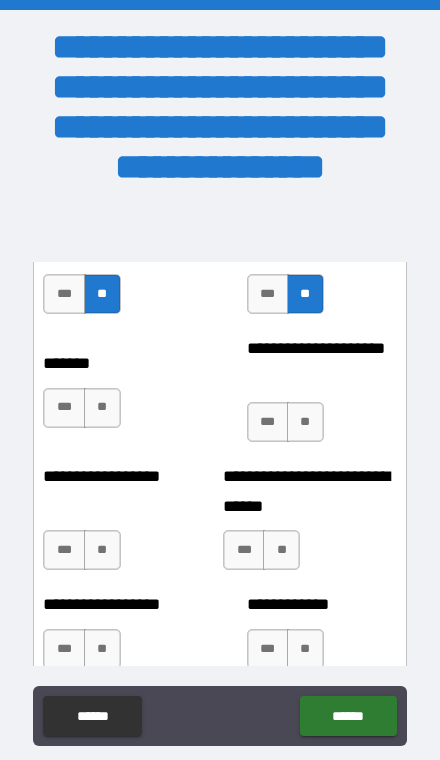 click on "**" at bounding box center [102, 408] 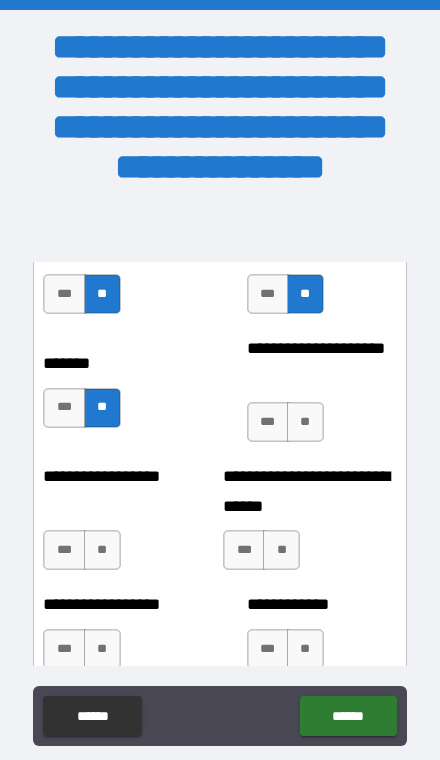 click on "**" at bounding box center (305, 422) 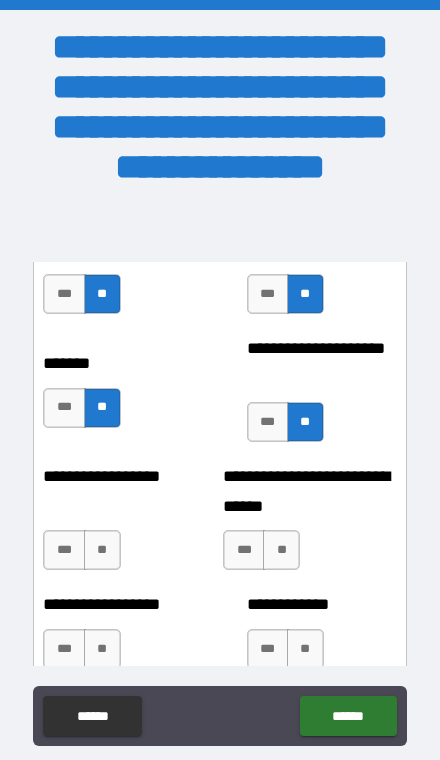click on "**" at bounding box center [102, 550] 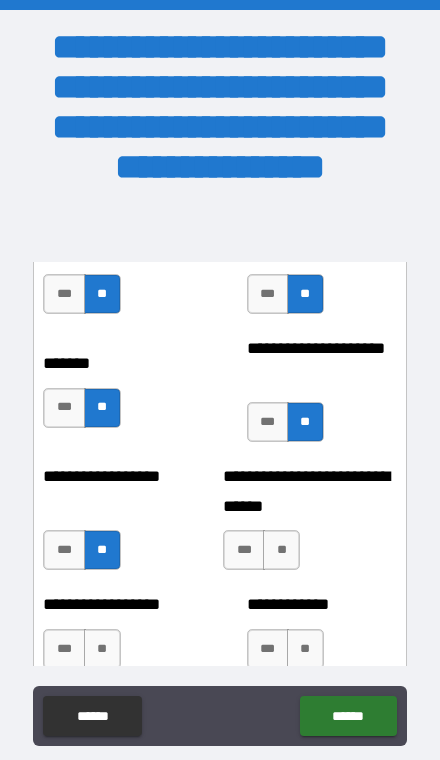 click on "**" at bounding box center (281, 550) 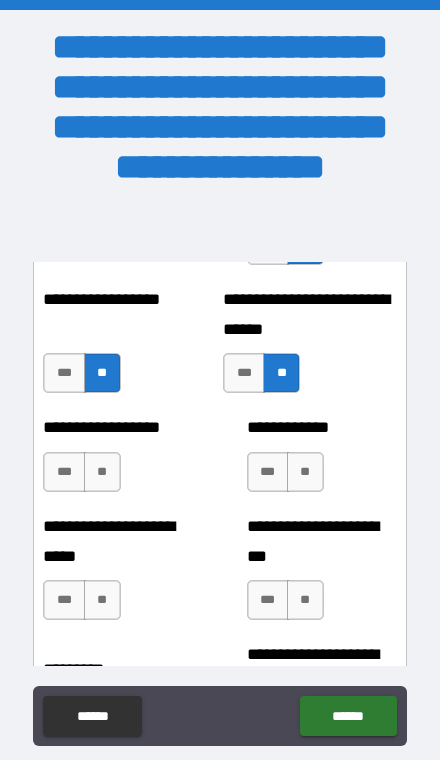scroll, scrollTop: 6145, scrollLeft: 0, axis: vertical 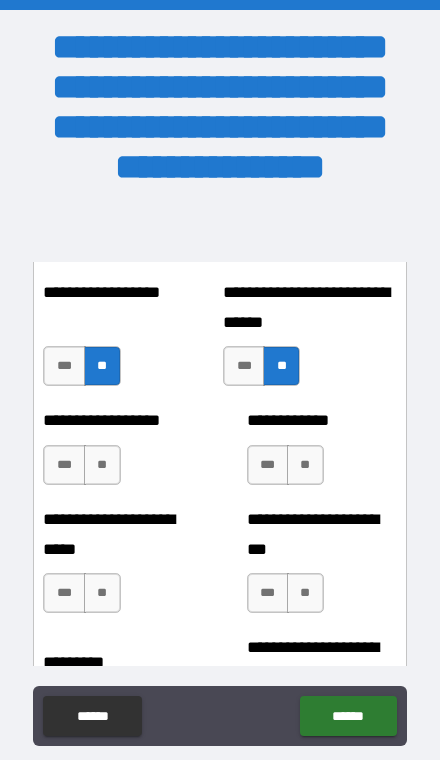 click on "**" at bounding box center [102, 465] 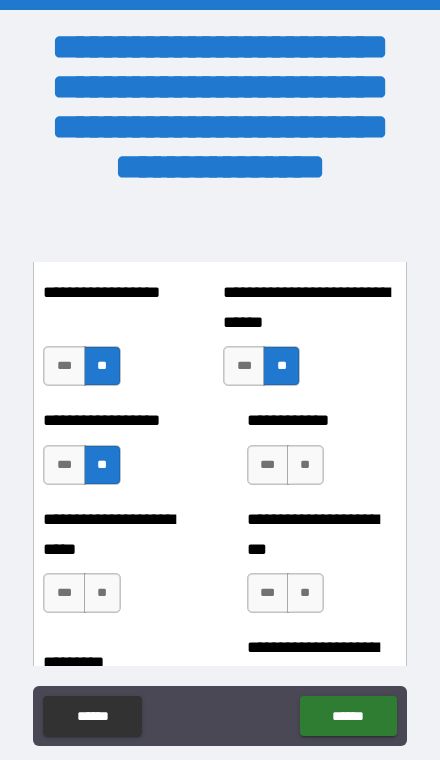 click on "**" at bounding box center [305, 465] 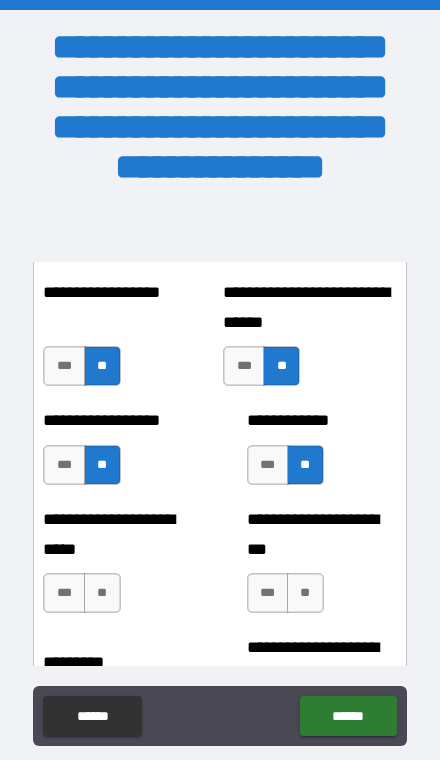 click on "**" at bounding box center [102, 593] 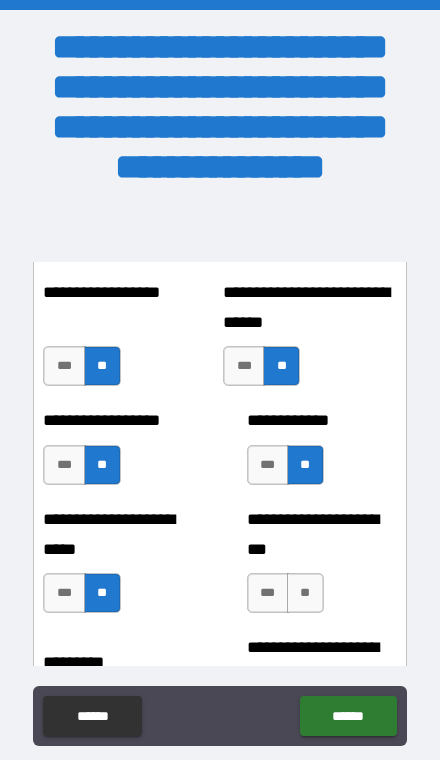 click on "**" at bounding box center (305, 593) 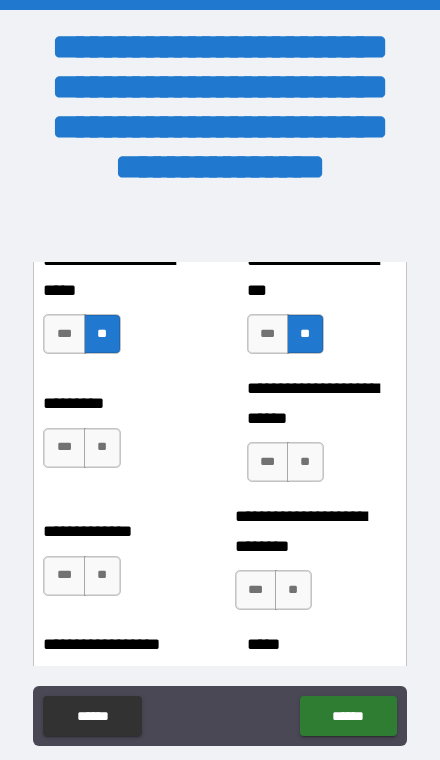 scroll, scrollTop: 6405, scrollLeft: 0, axis: vertical 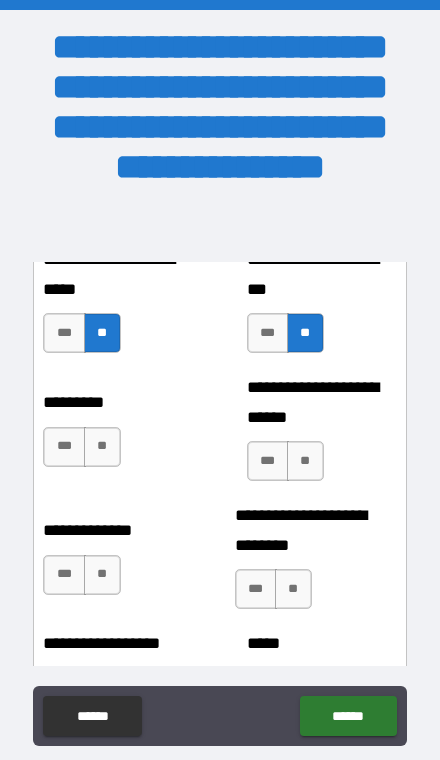 click on "**" at bounding box center [102, 447] 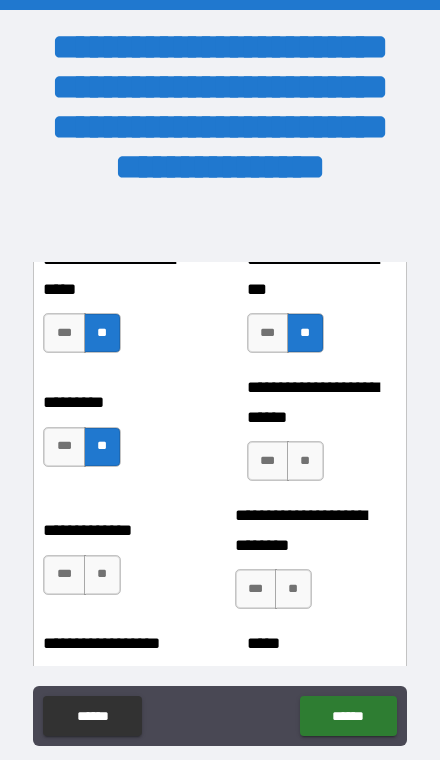 click on "***" at bounding box center [64, 447] 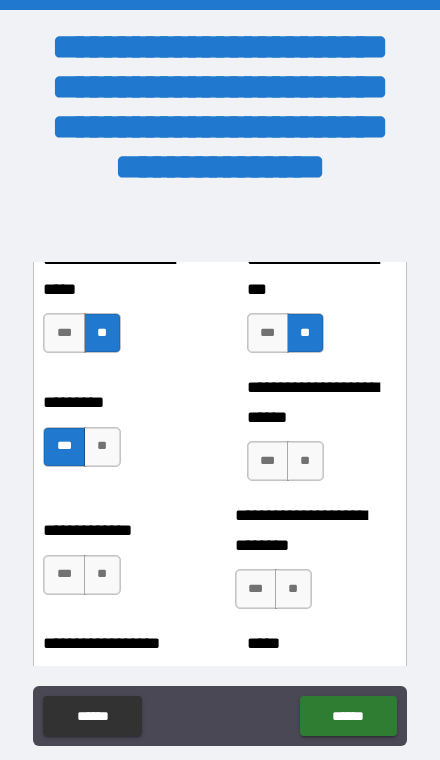click on "**" at bounding box center (305, 461) 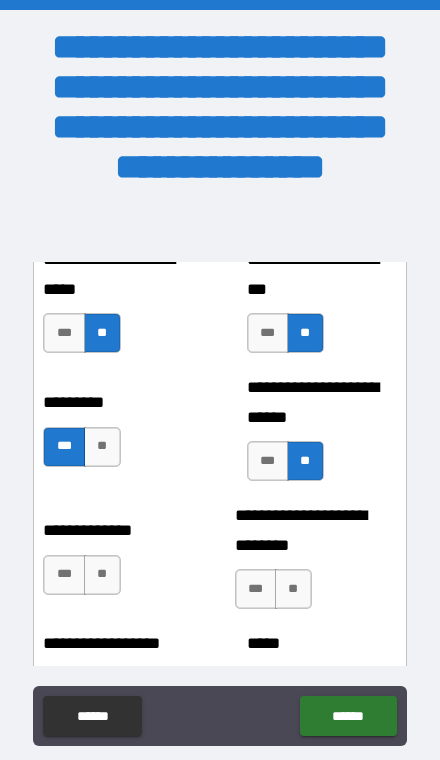 click on "***" at bounding box center [268, 461] 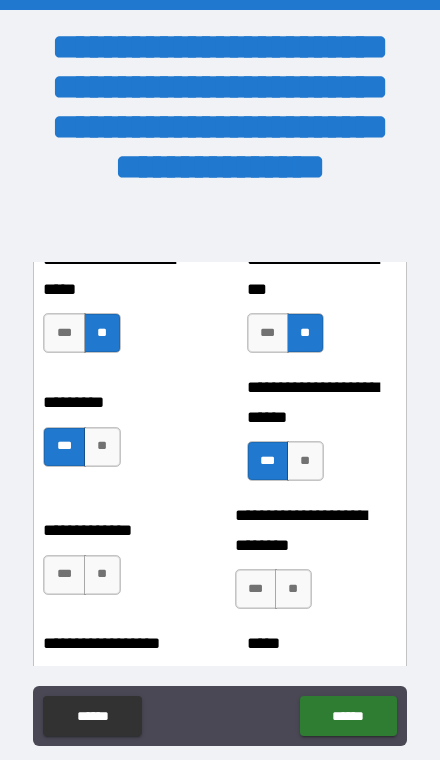 click on "**" at bounding box center [305, 461] 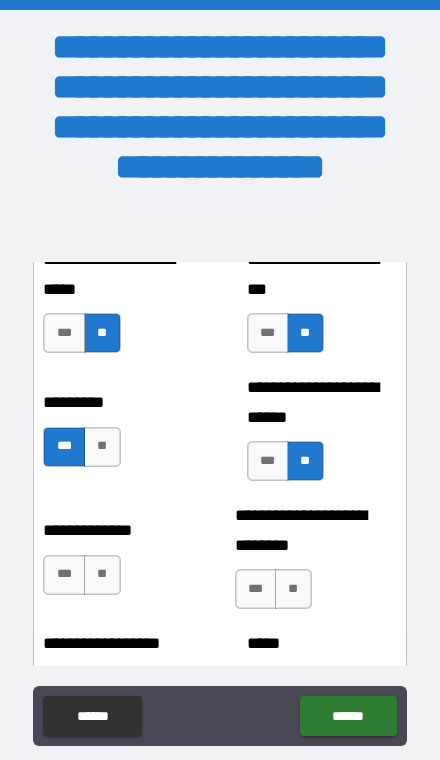 click on "**" at bounding box center [102, 575] 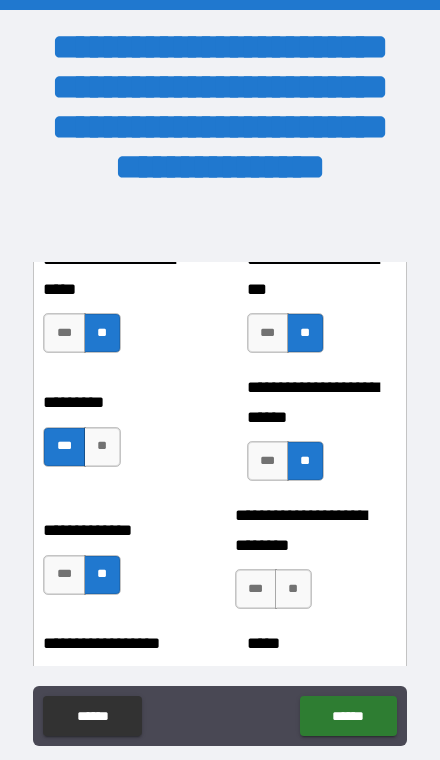 click on "**" at bounding box center [293, 589] 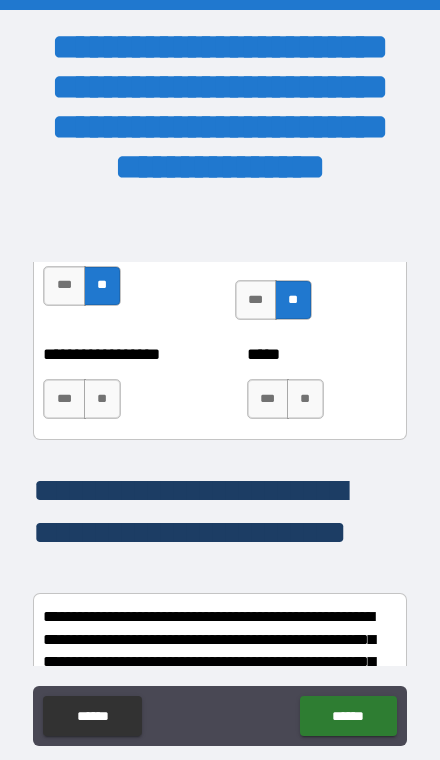scroll, scrollTop: 6701, scrollLeft: 0, axis: vertical 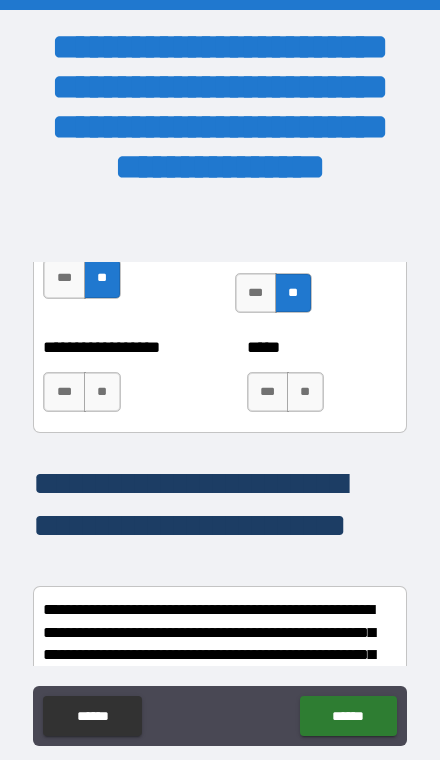 click on "**" at bounding box center [102, 392] 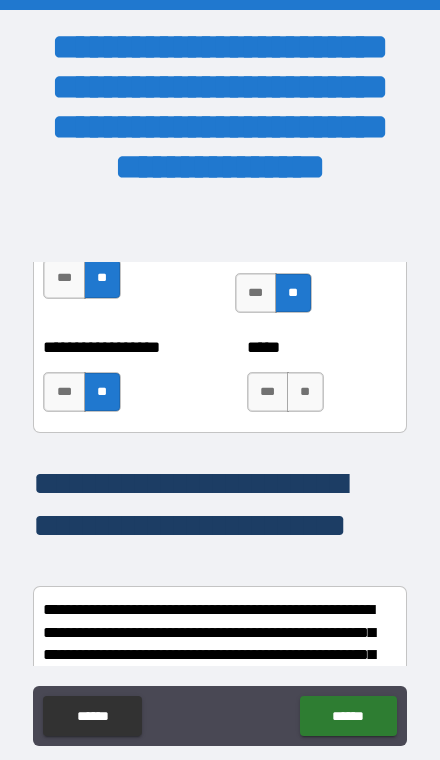 click on "**" at bounding box center [305, 392] 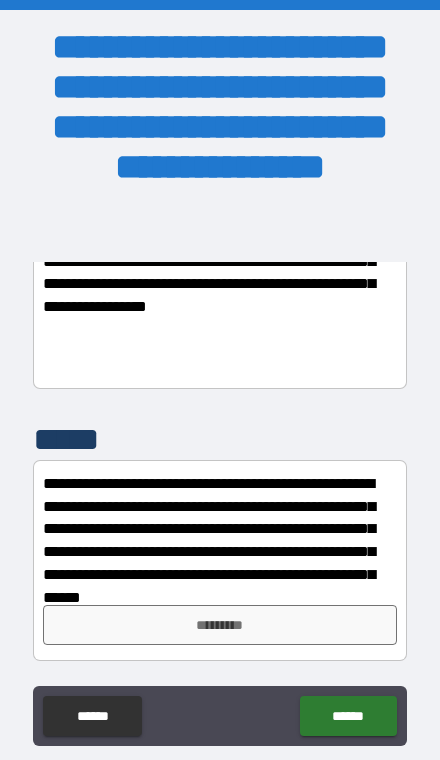 scroll, scrollTop: 7572, scrollLeft: 0, axis: vertical 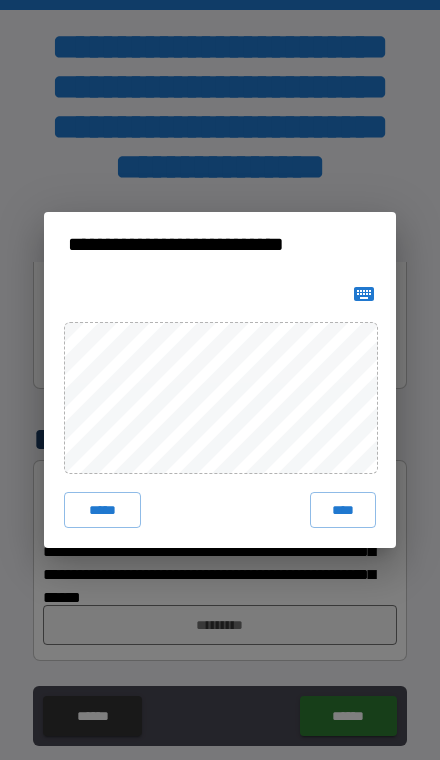 click on "****" at bounding box center [343, 510] 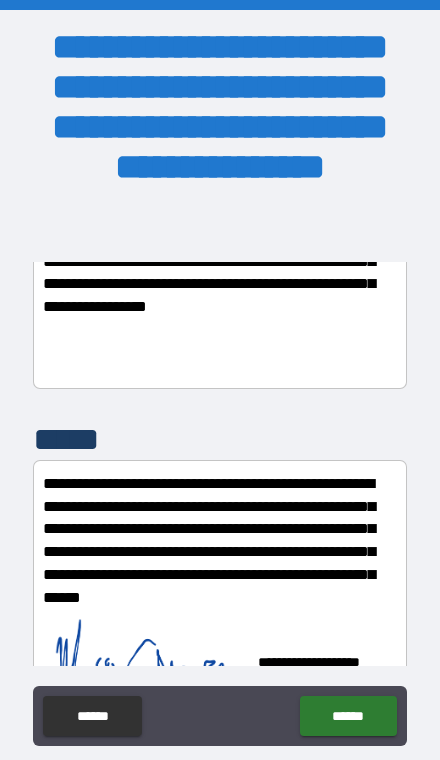 click on "******" at bounding box center [348, 716] 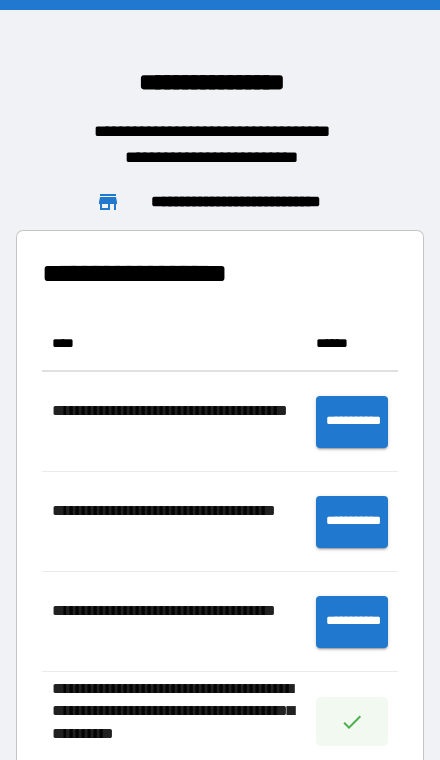 scroll, scrollTop: 556, scrollLeft: 356, axis: both 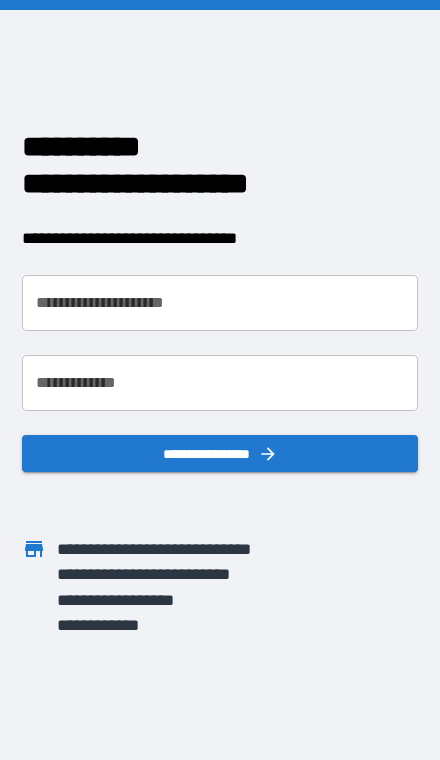 click on "**********" at bounding box center [220, 303] 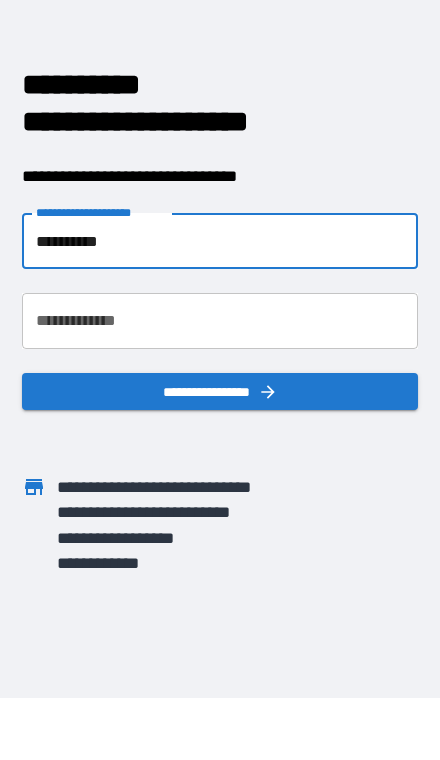 type on "**********" 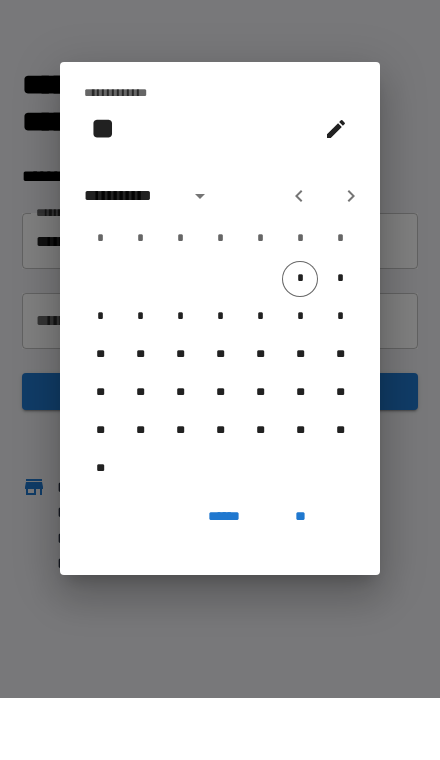 scroll, scrollTop: 62, scrollLeft: 0, axis: vertical 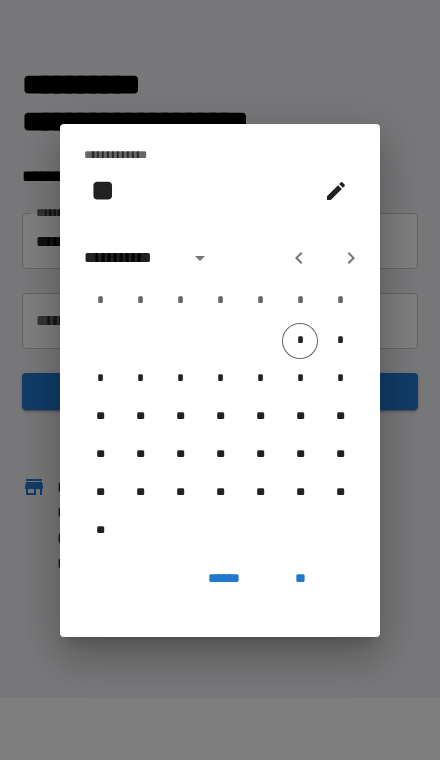click at bounding box center [200, 258] 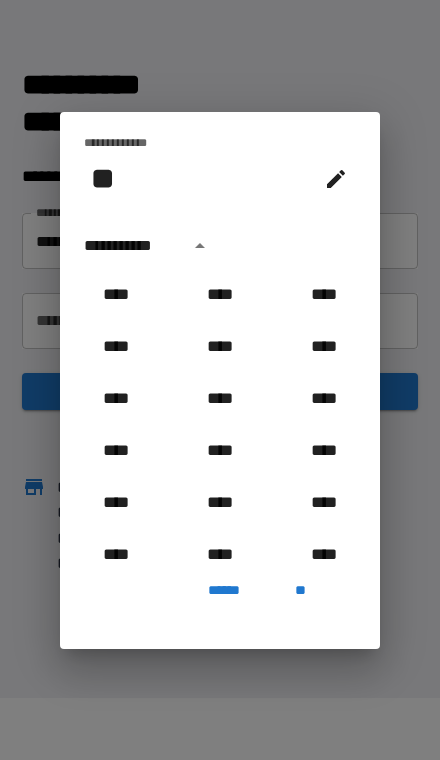 scroll, scrollTop: 2006, scrollLeft: 0, axis: vertical 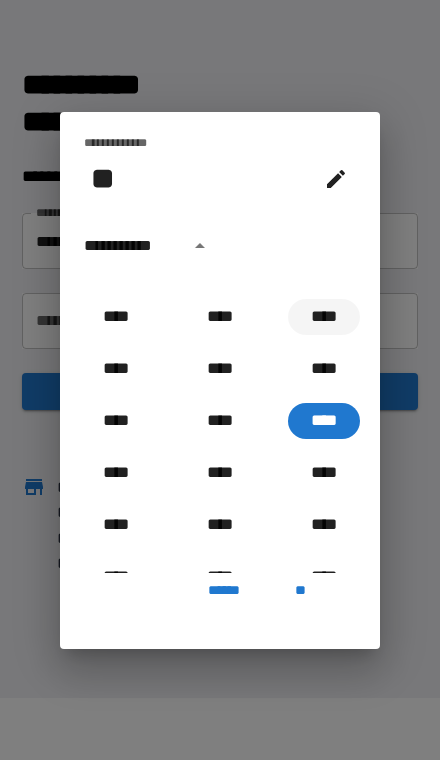 click on "****" at bounding box center (324, 317) 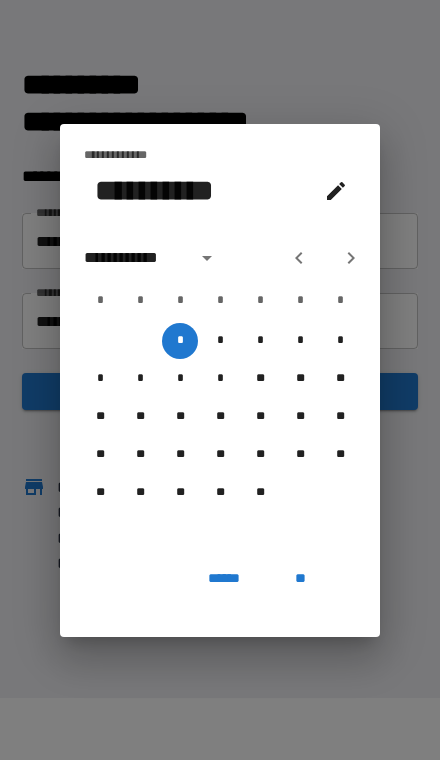 click 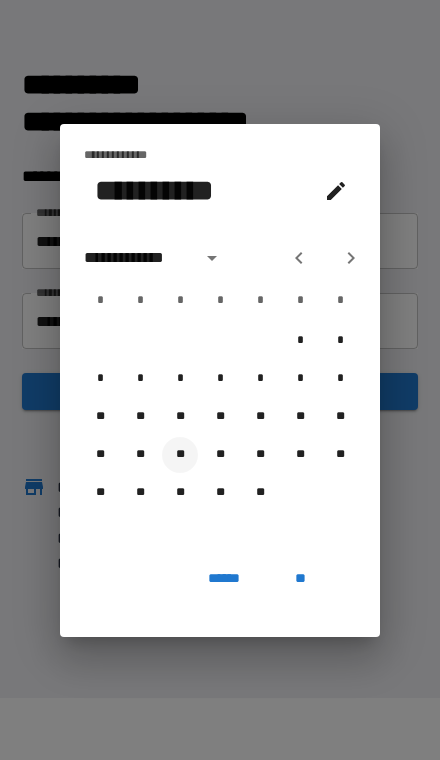 click on "**" at bounding box center [180, 455] 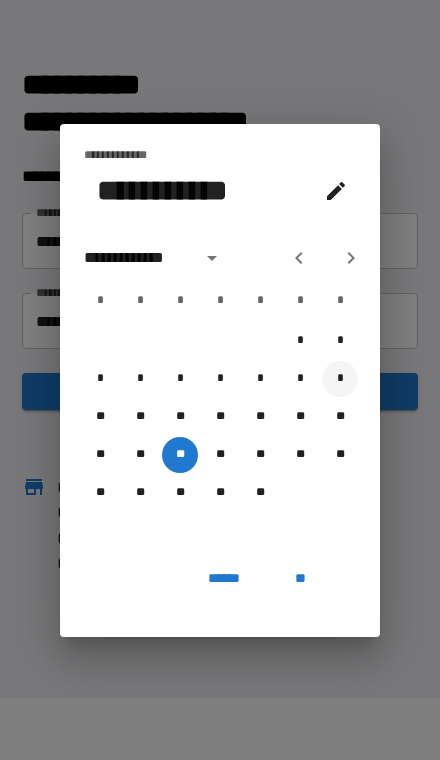 click on "*" at bounding box center [340, 379] 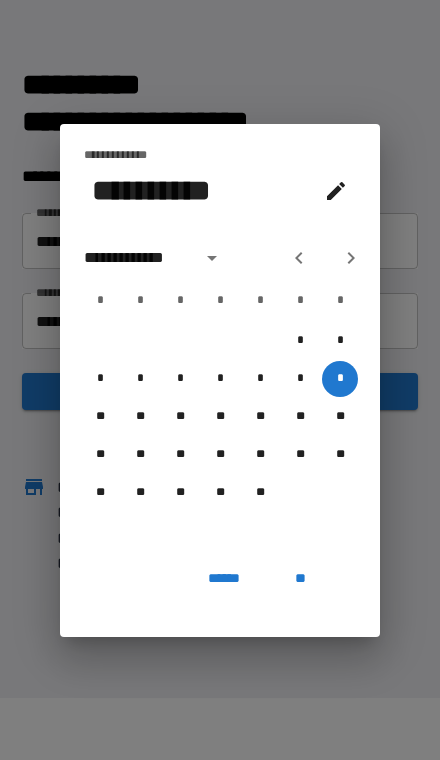 click on "**" at bounding box center [300, 579] 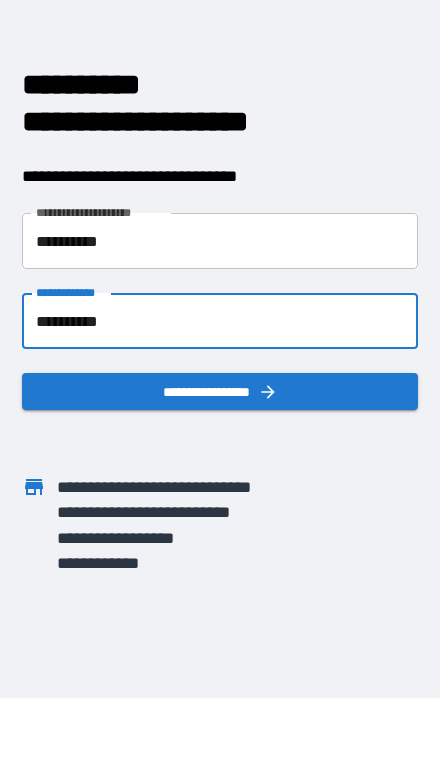 click on "**********" at bounding box center (220, 391) 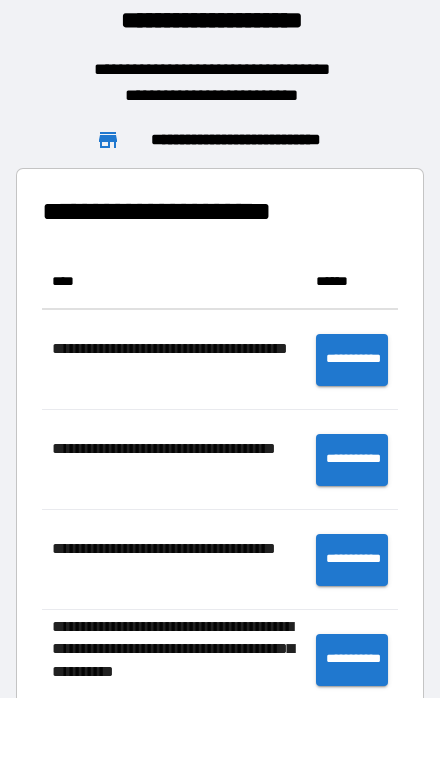 scroll, scrollTop: 1, scrollLeft: 1, axis: both 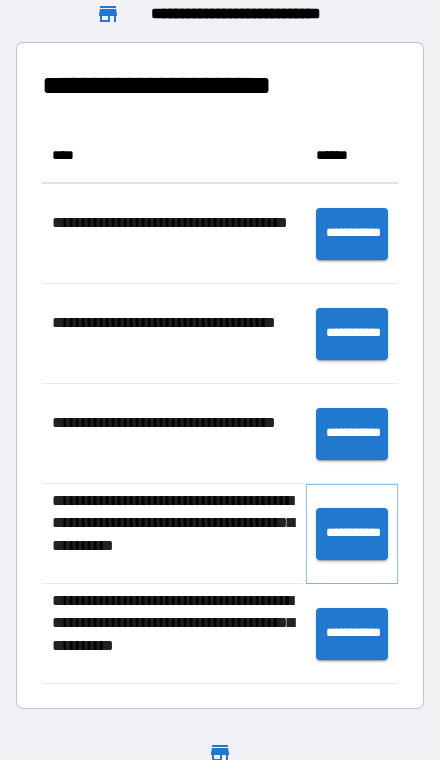 click on "**********" at bounding box center (352, 534) 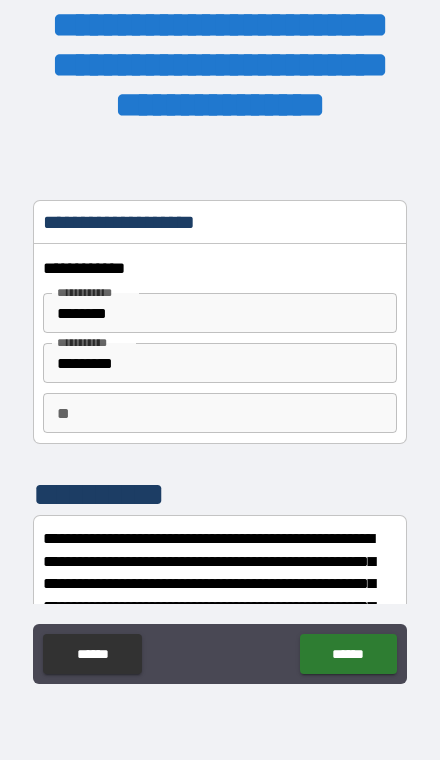 click on "**" at bounding box center [219, 413] 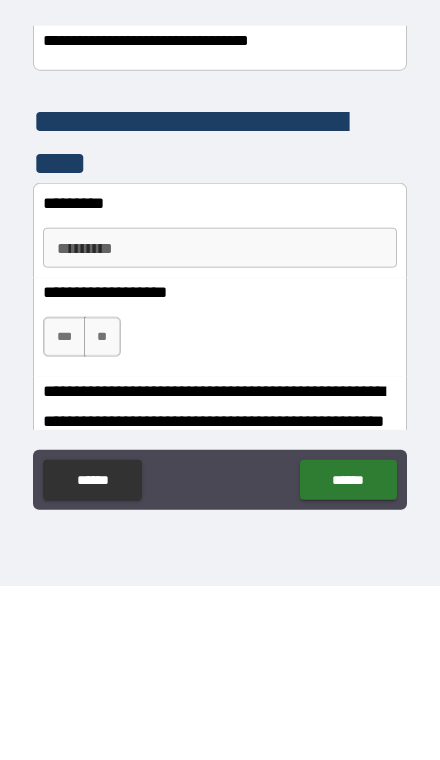 scroll, scrollTop: 423, scrollLeft: 0, axis: vertical 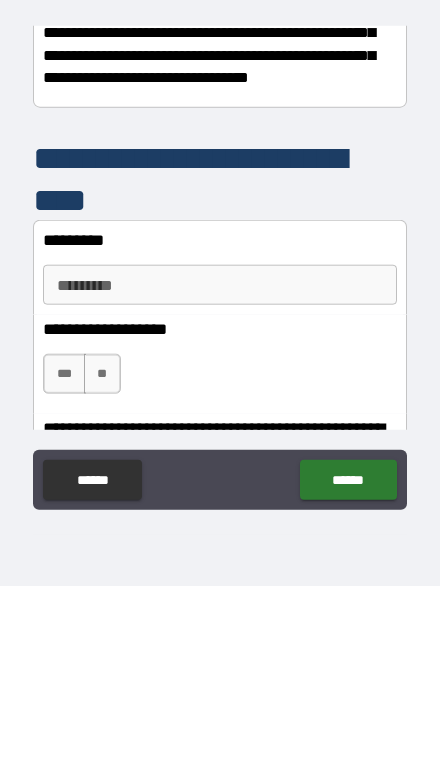 click on "*********" at bounding box center (219, 459) 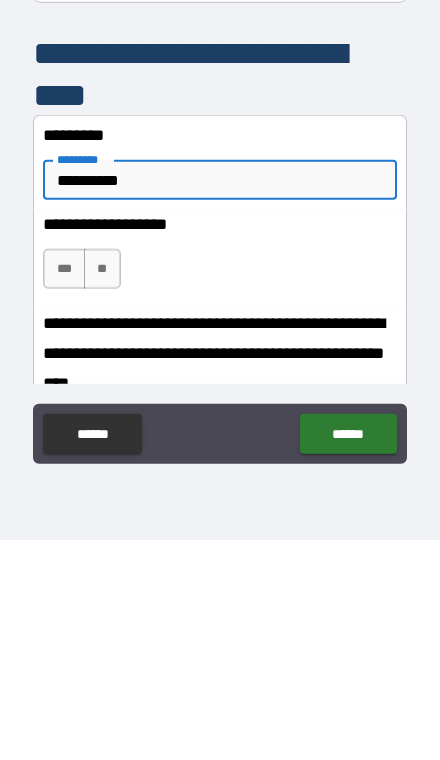scroll, scrollTop: 483, scrollLeft: 0, axis: vertical 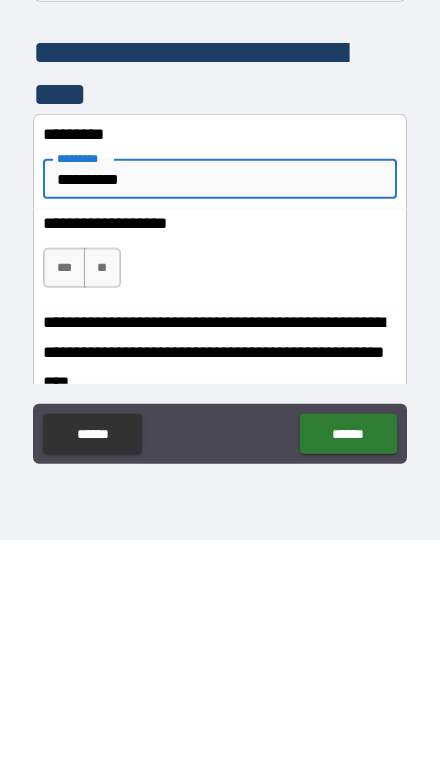 type on "**********" 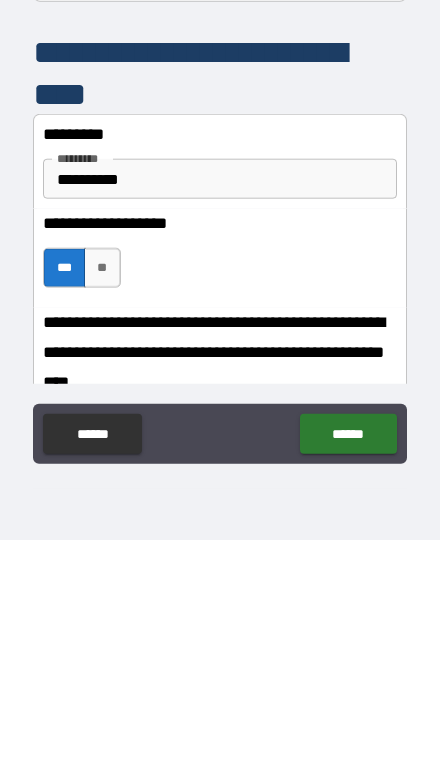 scroll, scrollTop: 82, scrollLeft: 0, axis: vertical 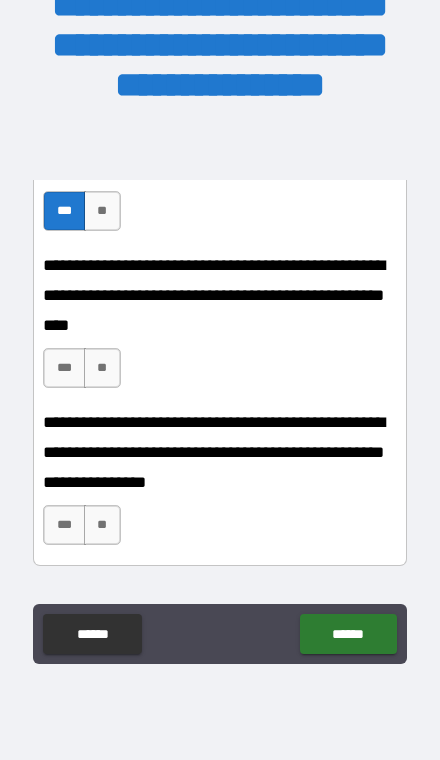 click on "**" at bounding box center [102, 368] 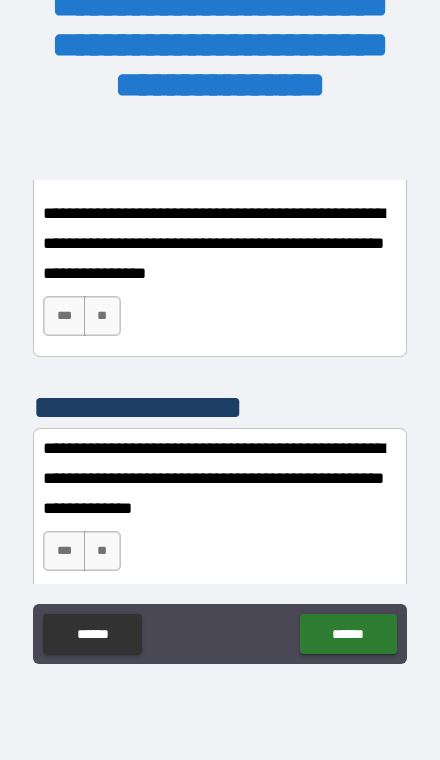 scroll, scrollTop: 955, scrollLeft: 0, axis: vertical 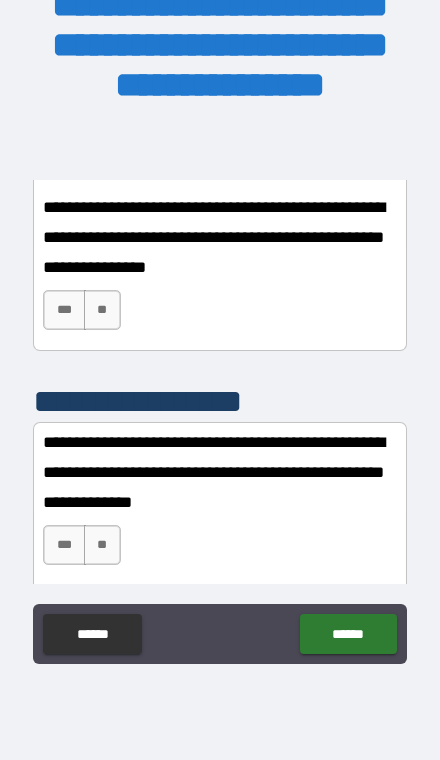 click on "**" at bounding box center (102, 310) 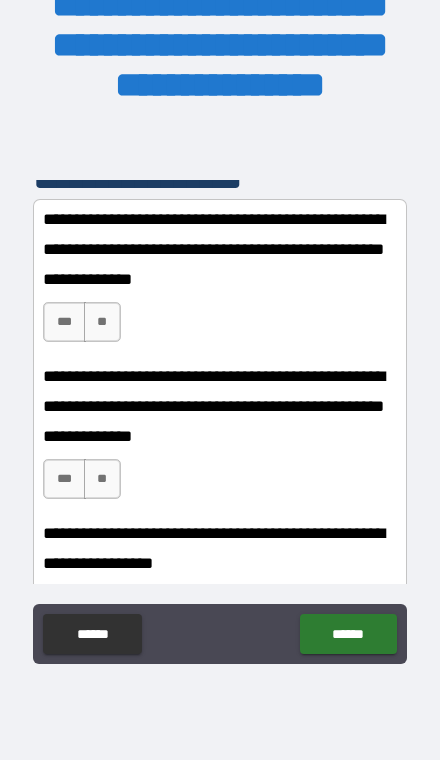 scroll, scrollTop: 1186, scrollLeft: 0, axis: vertical 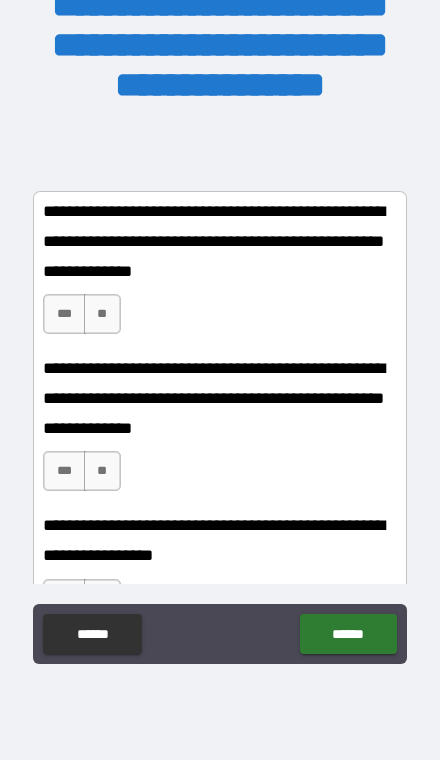 click on "***" at bounding box center [64, 314] 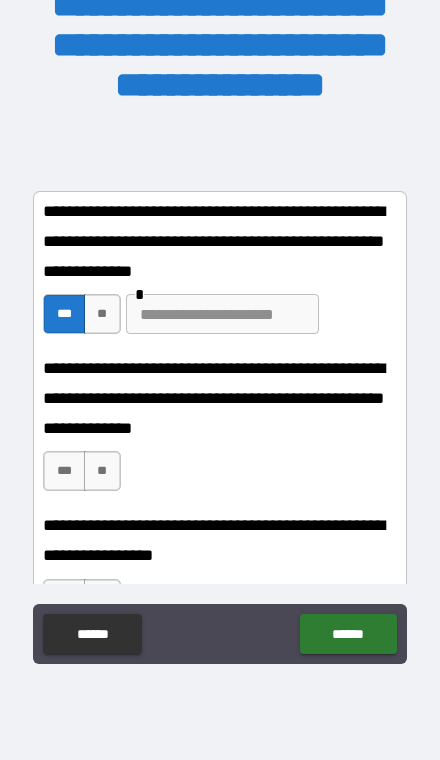 click at bounding box center [222, 314] 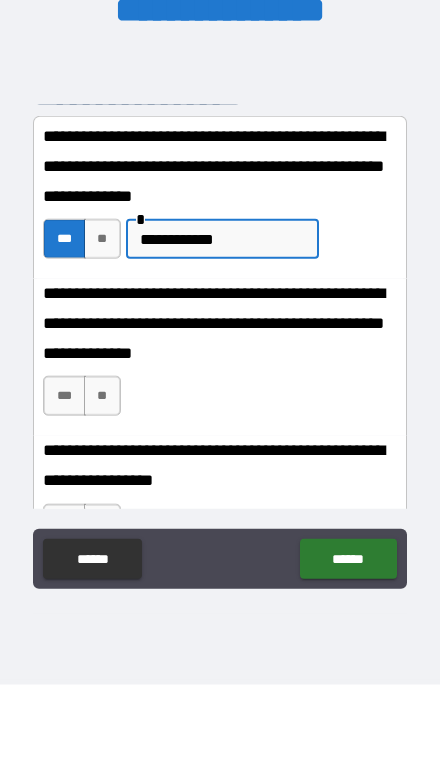 type on "**********" 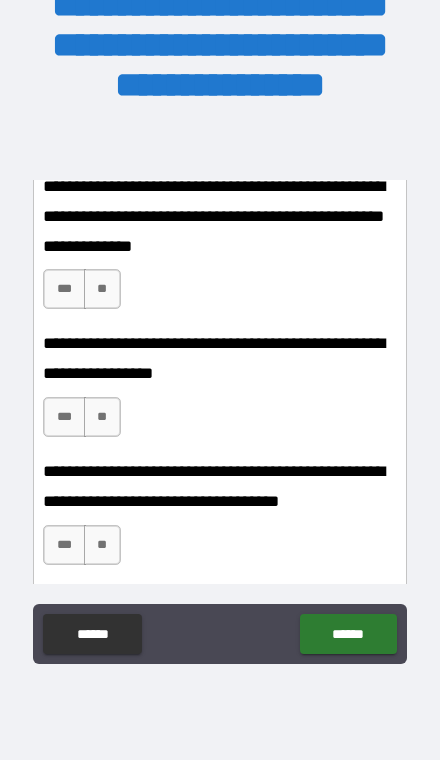 scroll, scrollTop: 1371, scrollLeft: 0, axis: vertical 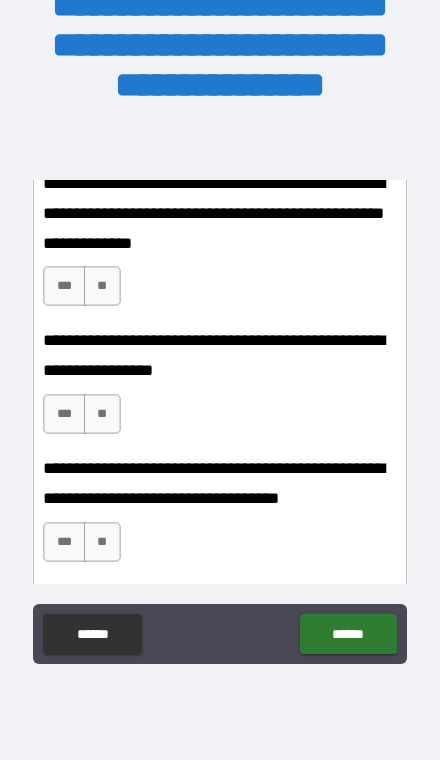 click on "**" at bounding box center [102, 286] 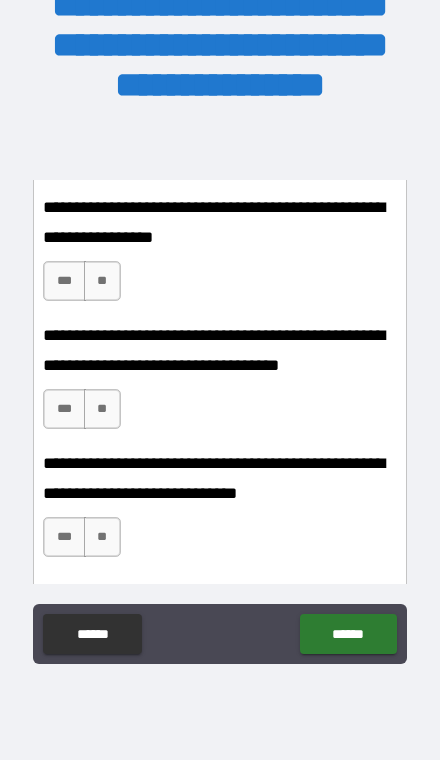 scroll, scrollTop: 1505, scrollLeft: 0, axis: vertical 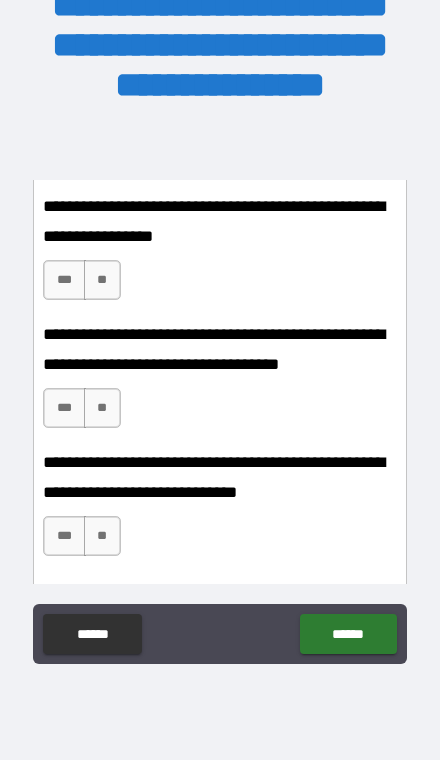 click on "**" at bounding box center [102, 280] 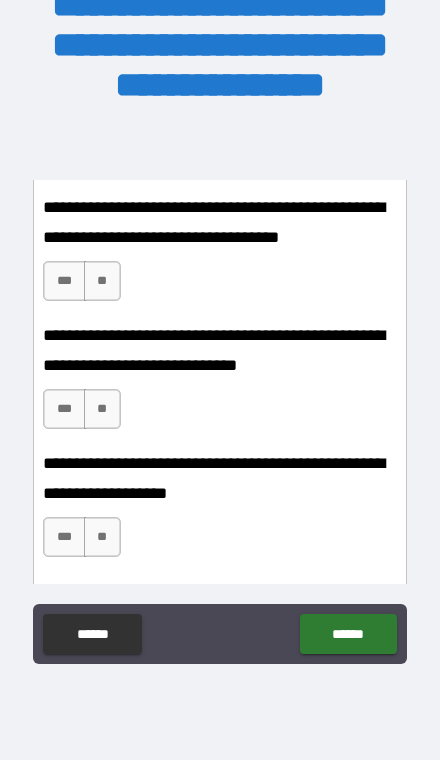 scroll, scrollTop: 1634, scrollLeft: 0, axis: vertical 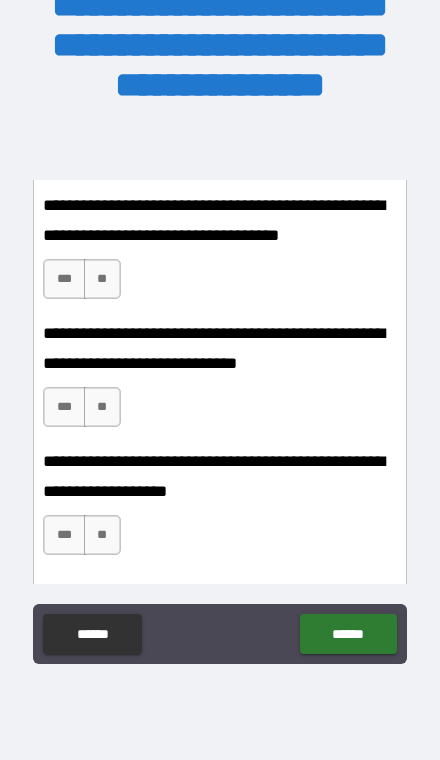 click on "**" at bounding box center [102, 279] 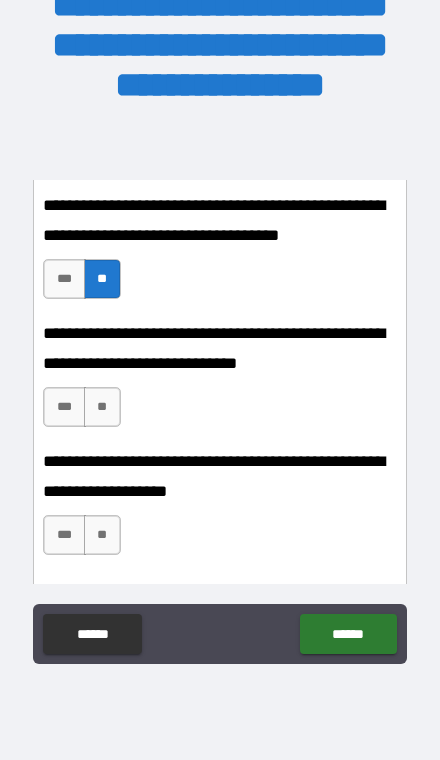 click on "***" at bounding box center [64, 407] 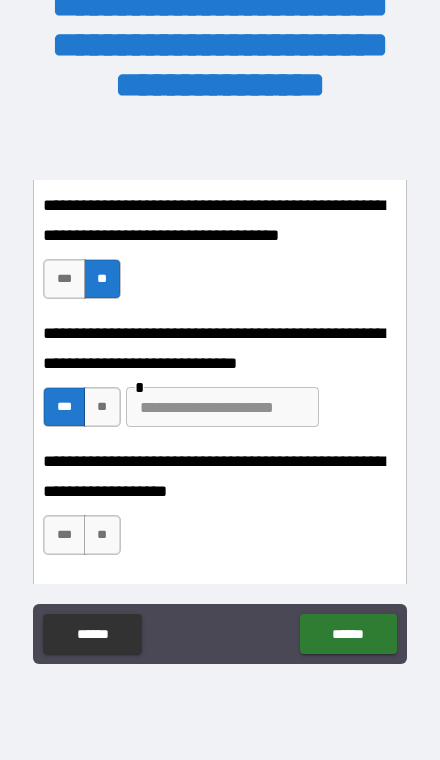 click at bounding box center [222, 407] 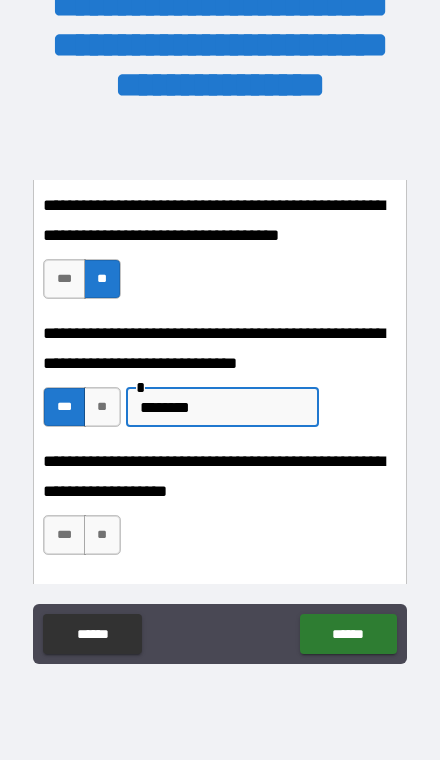 click on "*******" at bounding box center [222, 407] 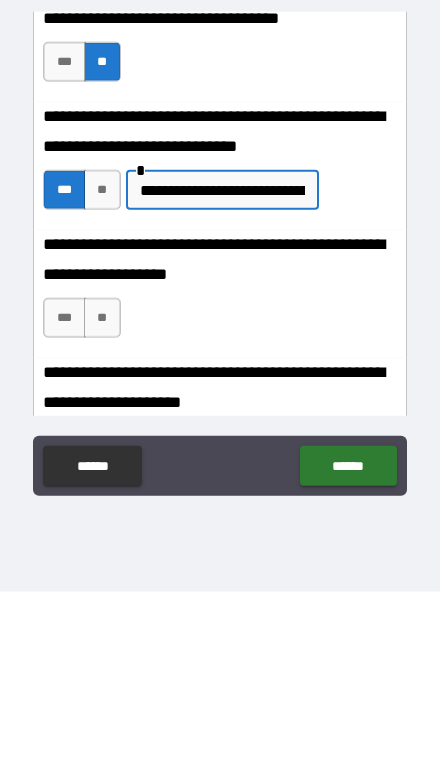 scroll, scrollTop: 1686, scrollLeft: 0, axis: vertical 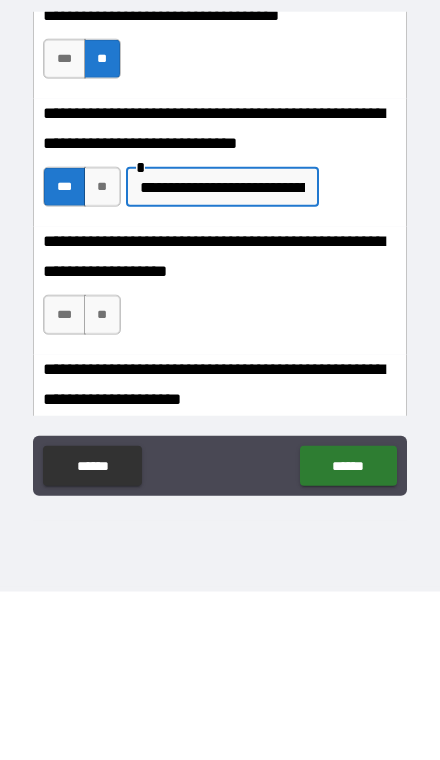 type on "**********" 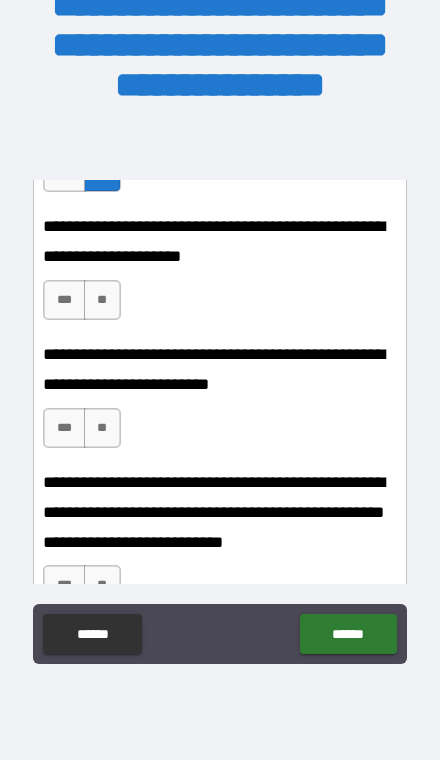 scroll, scrollTop: 1998, scrollLeft: 0, axis: vertical 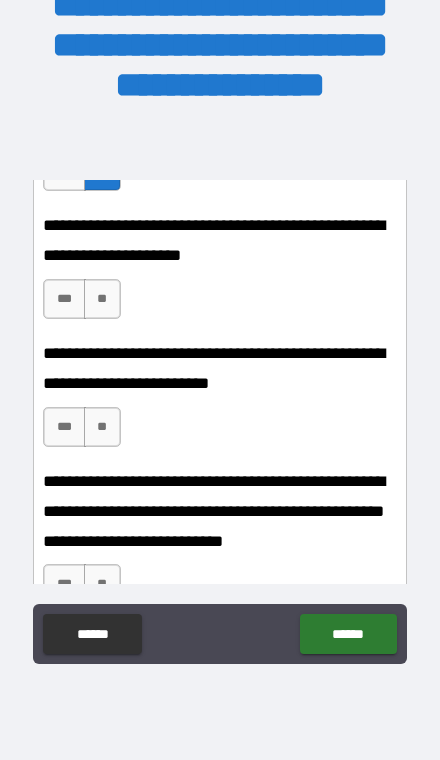 click on "**" at bounding box center (102, 299) 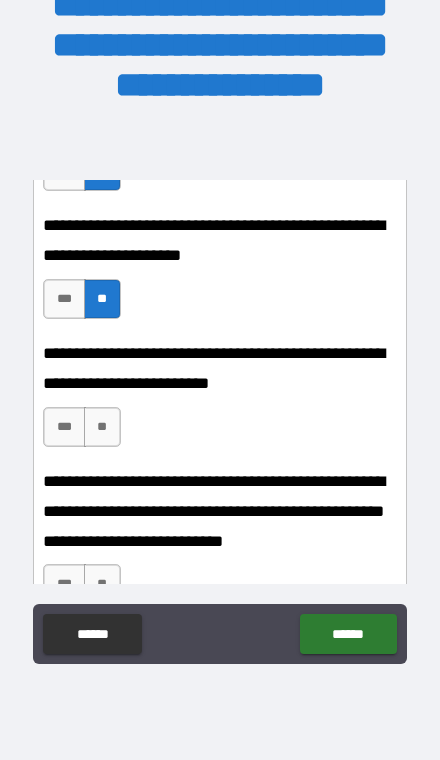 click on "**" at bounding box center (102, 427) 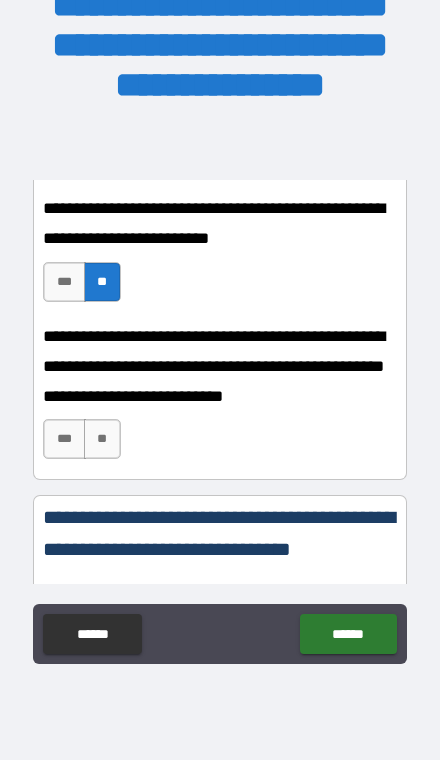 scroll, scrollTop: 2152, scrollLeft: 0, axis: vertical 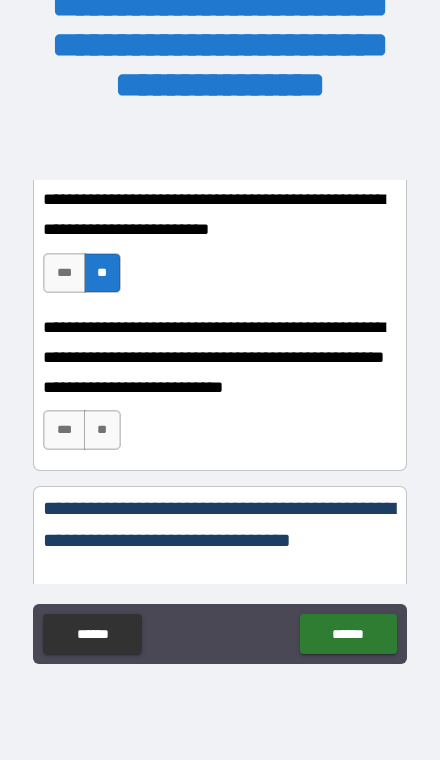 click on "***" at bounding box center [64, 273] 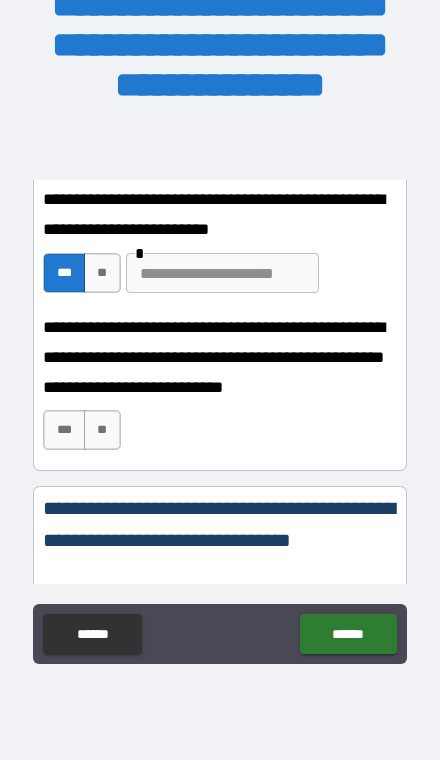 click on "**********" at bounding box center (219, 391) 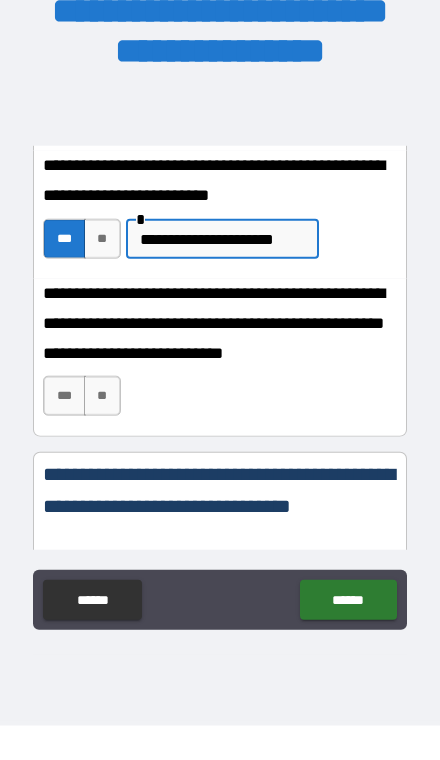 type on "**********" 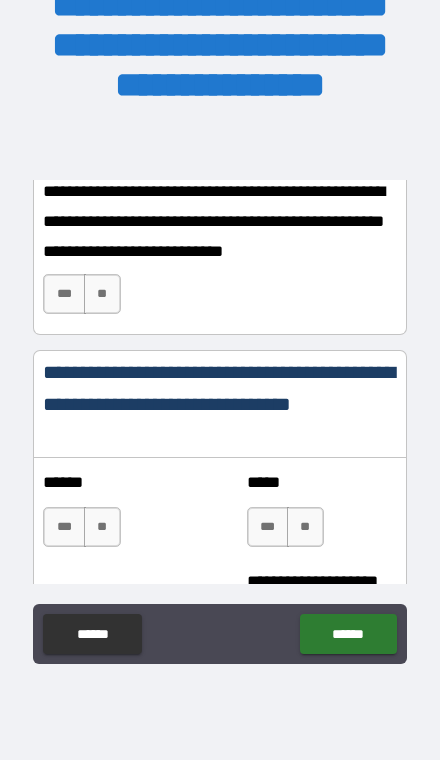 scroll, scrollTop: 2297, scrollLeft: 0, axis: vertical 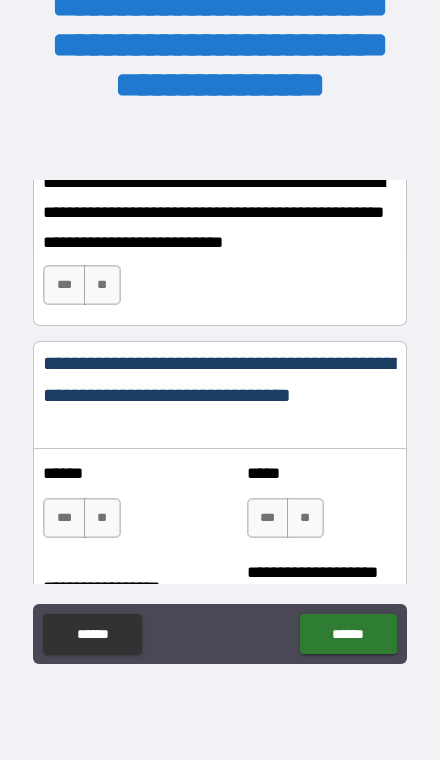 click on "***" at bounding box center [64, 285] 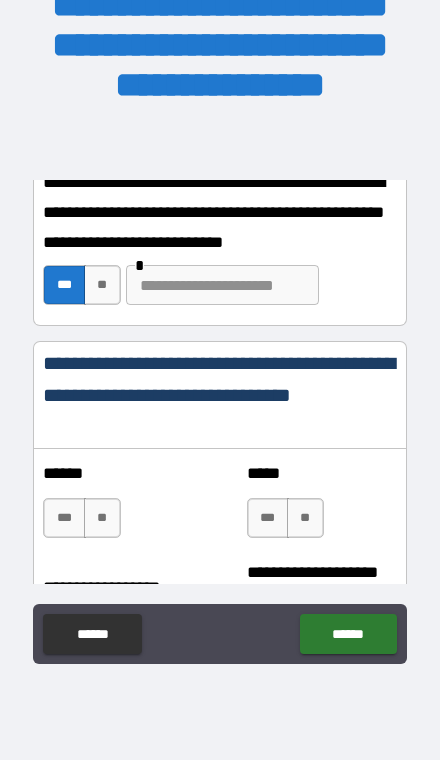 click at bounding box center (222, 285) 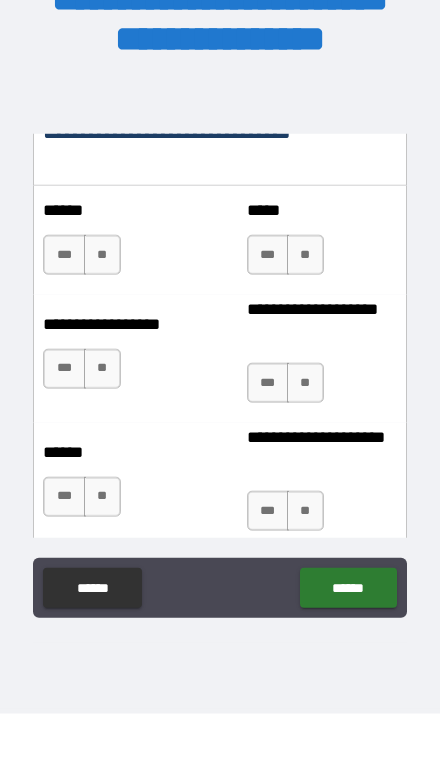 scroll, scrollTop: 2519, scrollLeft: 0, axis: vertical 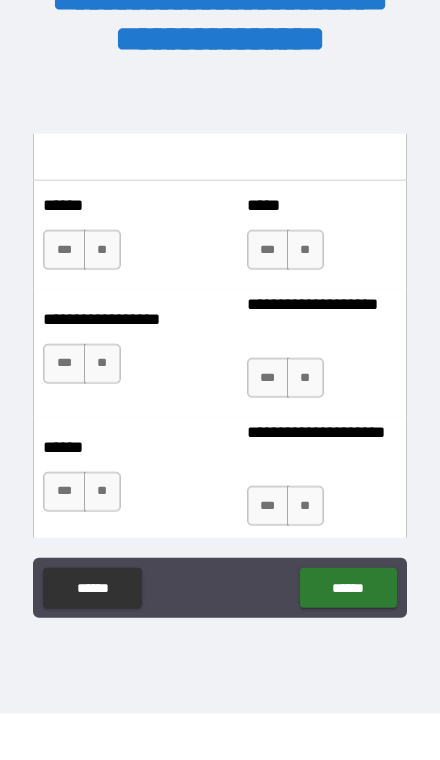 type on "**********" 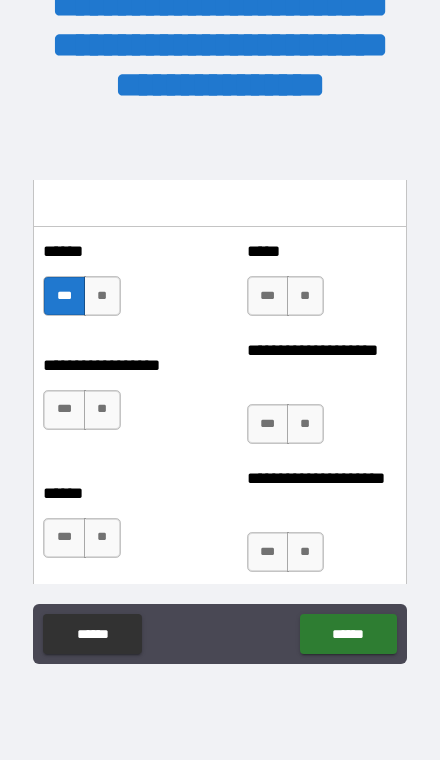 click on "**" at bounding box center (305, 296) 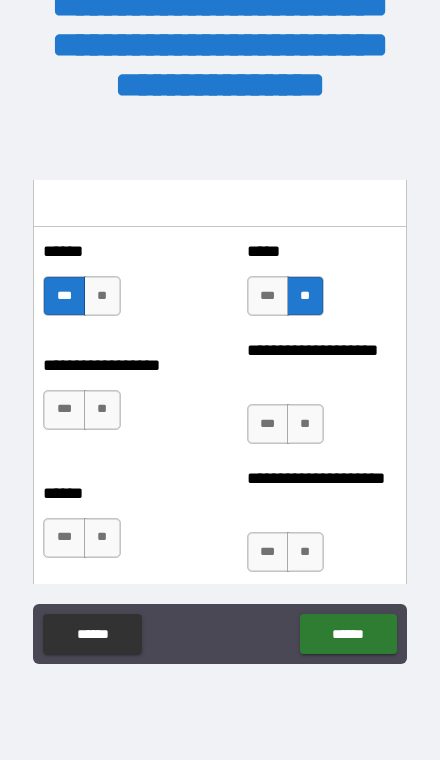 click on "**" at bounding box center (102, 410) 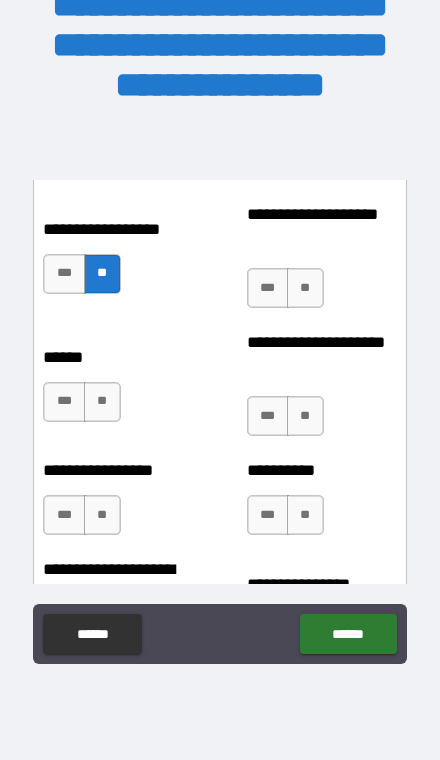scroll, scrollTop: 2664, scrollLeft: 0, axis: vertical 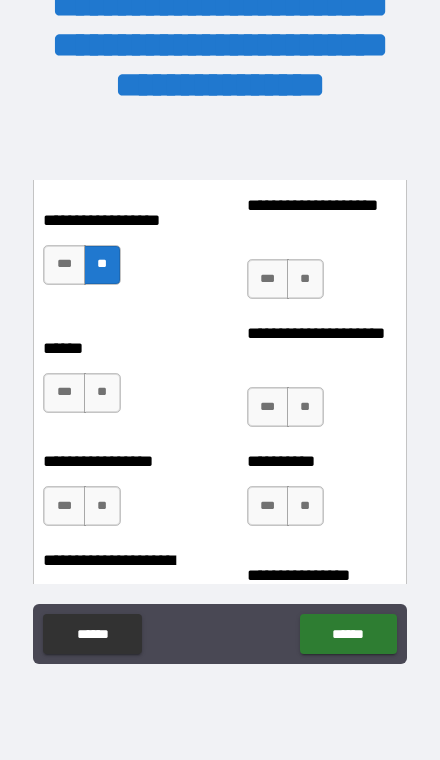 click on "***" at bounding box center (268, 279) 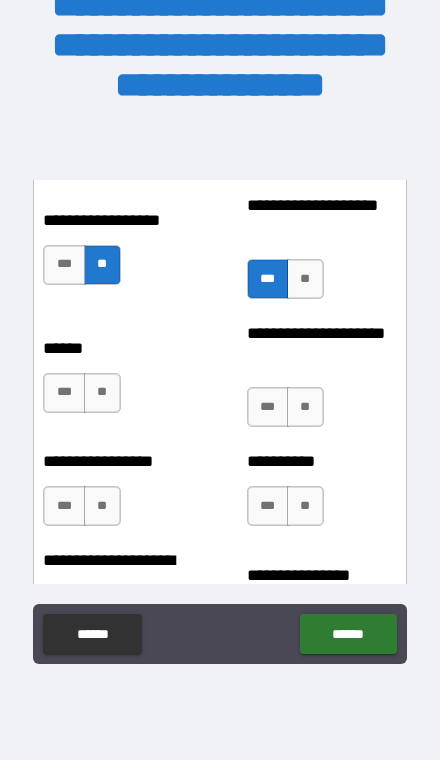 click on "**" at bounding box center (102, 393) 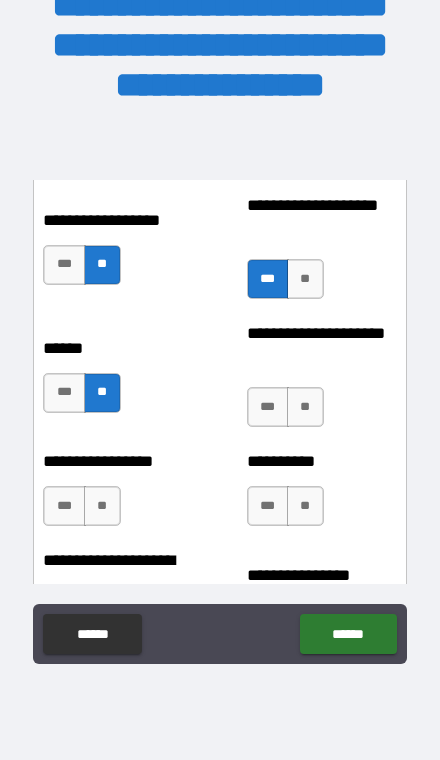 click on "***" at bounding box center (268, 407) 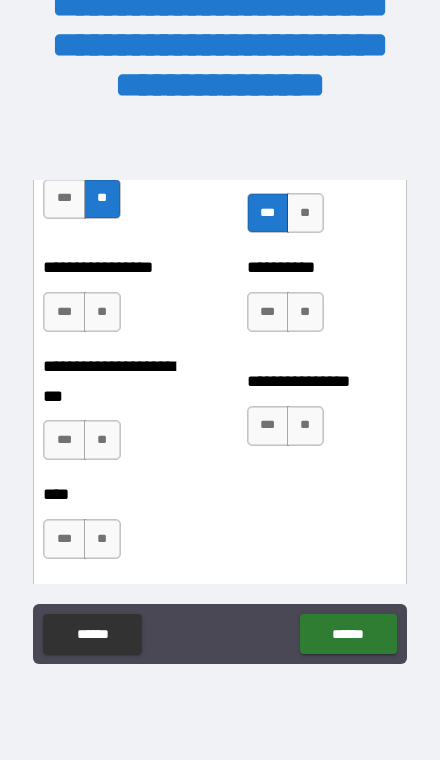scroll, scrollTop: 2859, scrollLeft: 0, axis: vertical 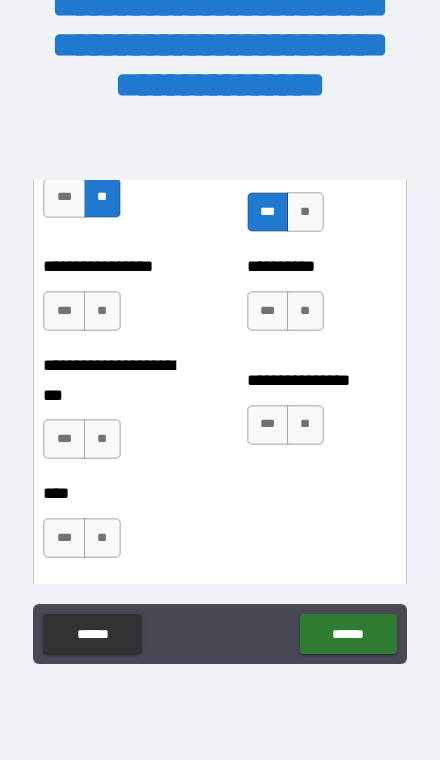 click on "**" at bounding box center (102, 311) 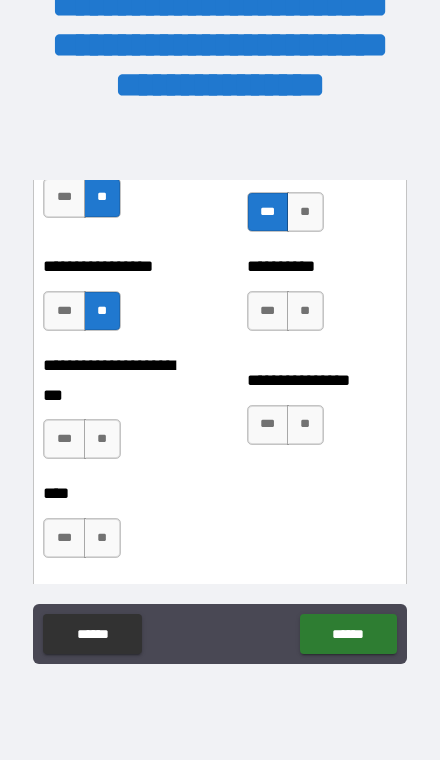 click on "**" at bounding box center [305, 311] 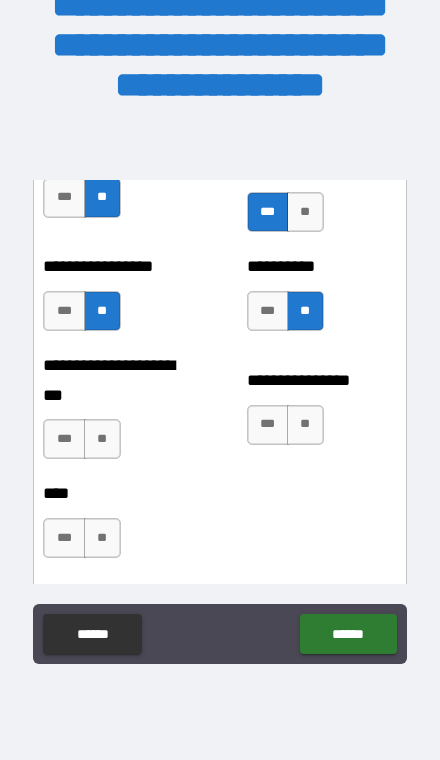 click on "**" at bounding box center (102, 439) 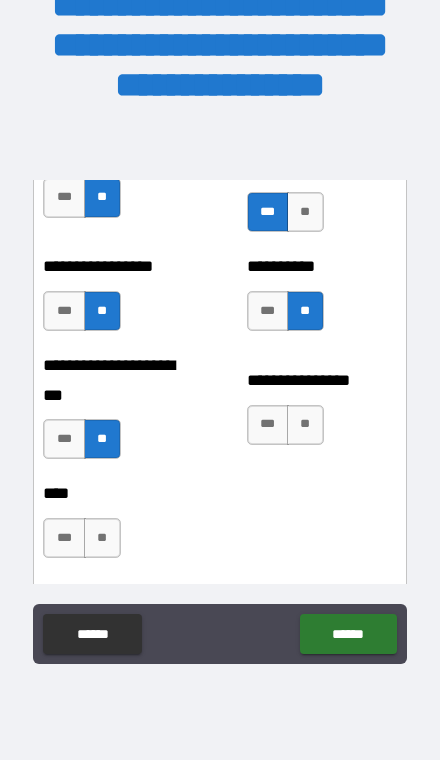 click on "**" at bounding box center (305, 425) 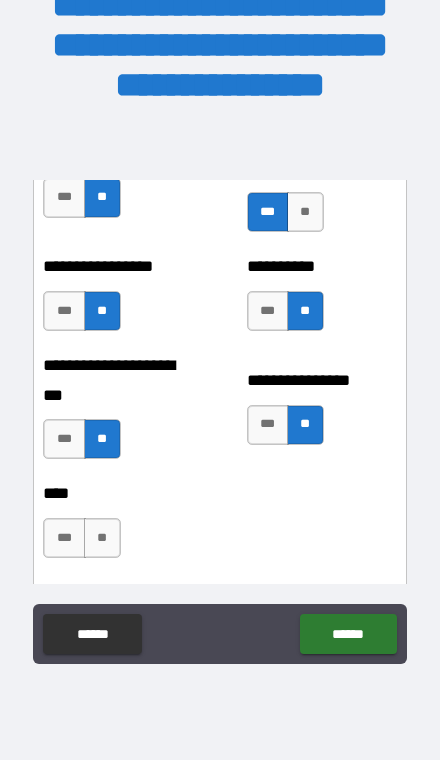 click on "***" at bounding box center [268, 425] 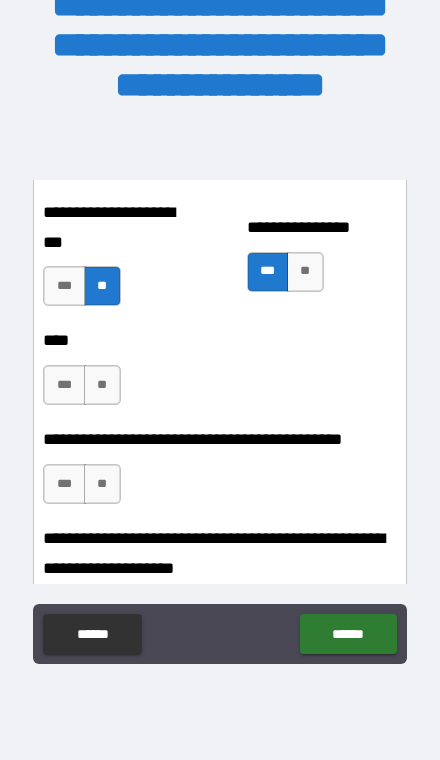 scroll, scrollTop: 3011, scrollLeft: 0, axis: vertical 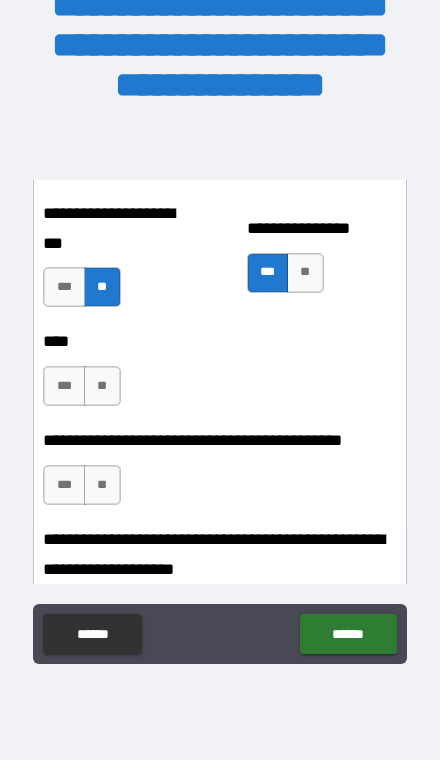 click on "**" at bounding box center [102, 386] 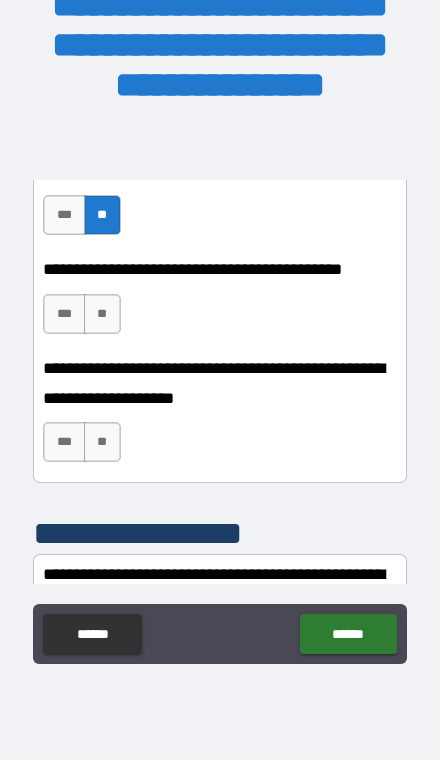 scroll, scrollTop: 3208, scrollLeft: 0, axis: vertical 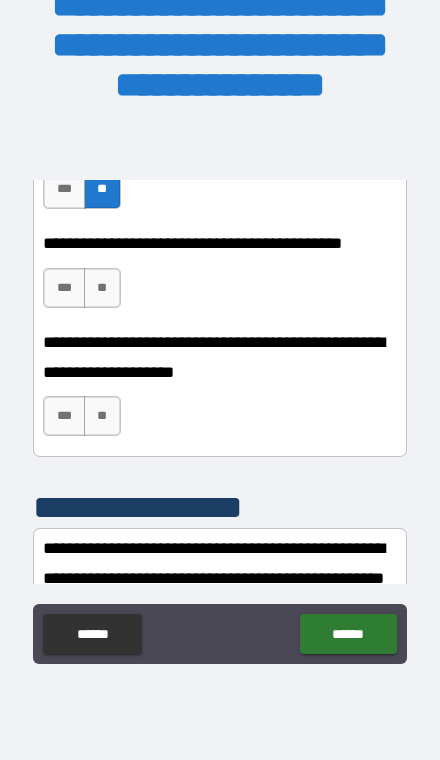 click on "***" at bounding box center [64, 288] 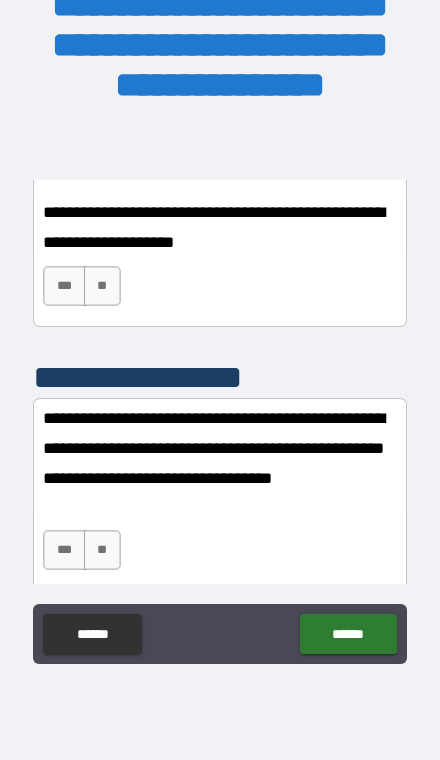 scroll, scrollTop: 3341, scrollLeft: 0, axis: vertical 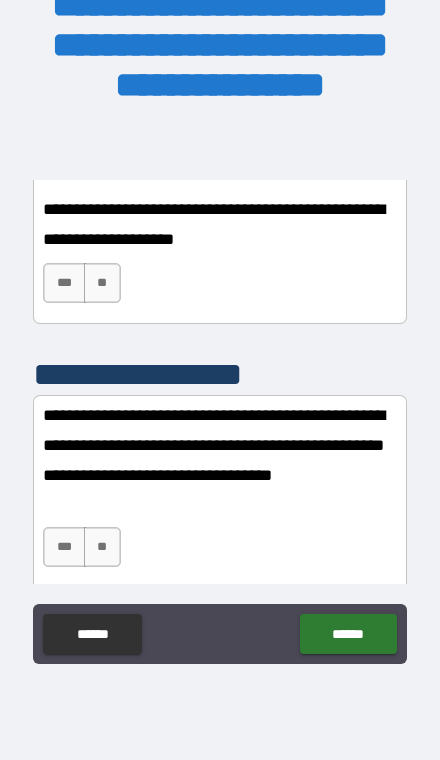click on "**" at bounding box center [102, 283] 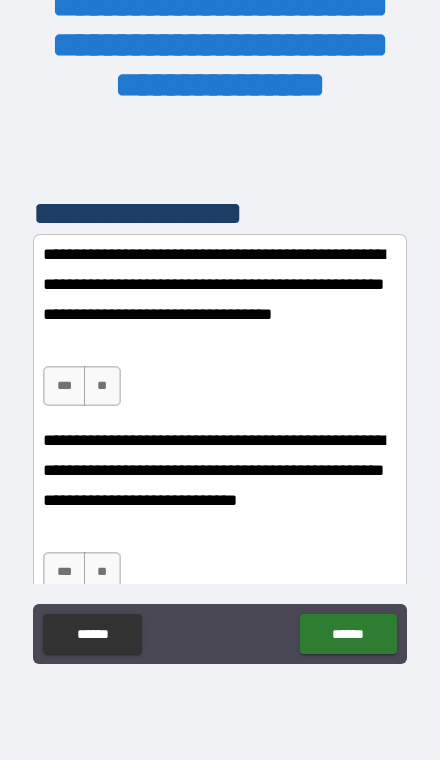 scroll, scrollTop: 3508, scrollLeft: 0, axis: vertical 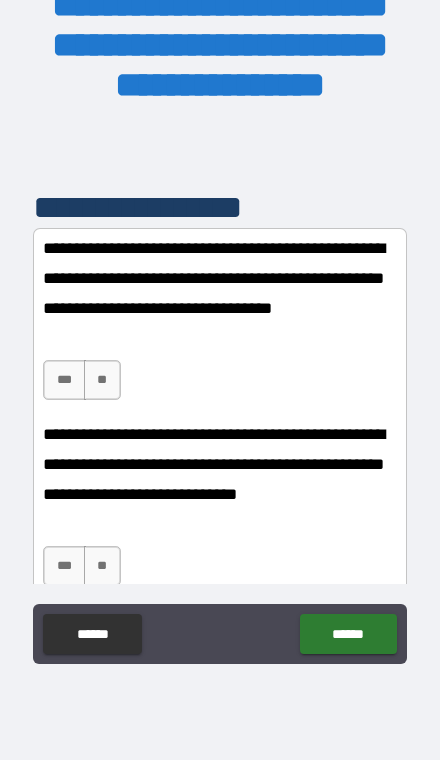 click on "***" at bounding box center [64, 380] 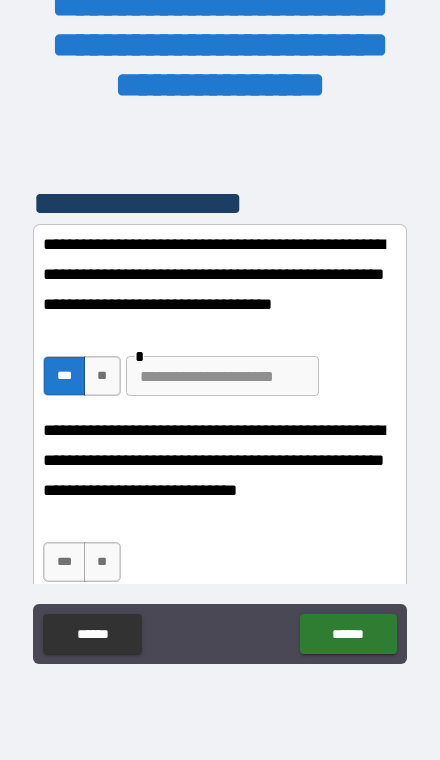 scroll, scrollTop: 3524, scrollLeft: 0, axis: vertical 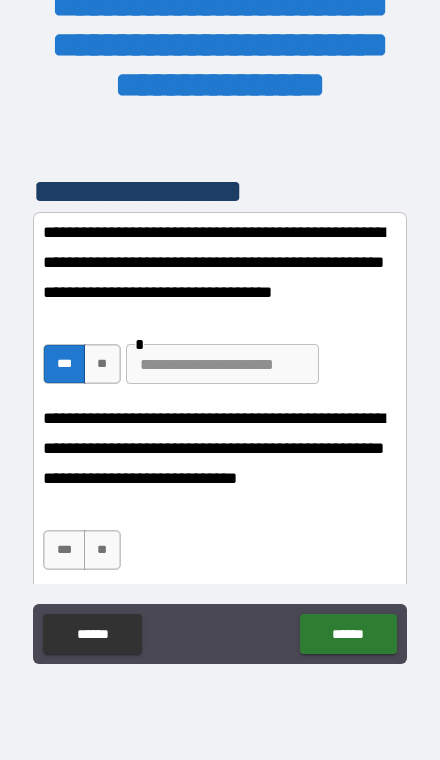 click at bounding box center (222, 364) 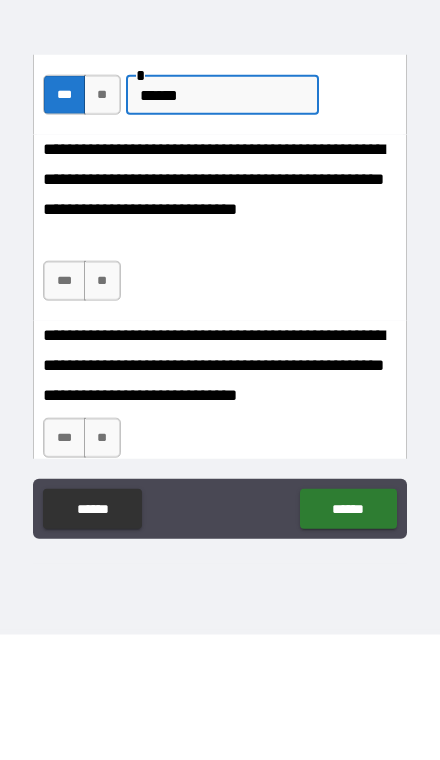 scroll, scrollTop: 3672, scrollLeft: 0, axis: vertical 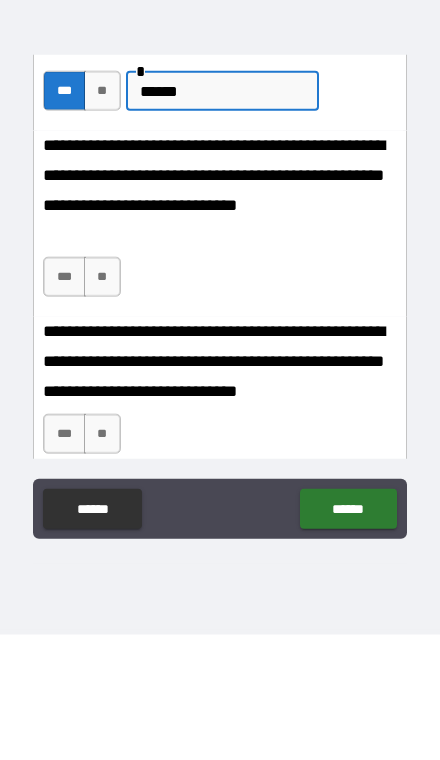 type on "******" 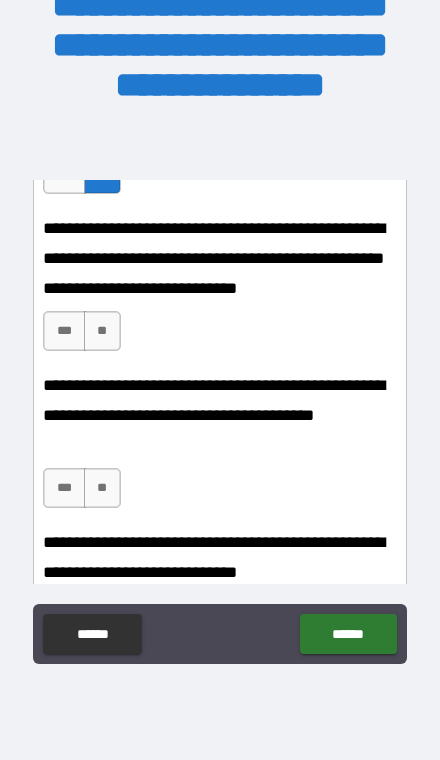 scroll, scrollTop: 3903, scrollLeft: 0, axis: vertical 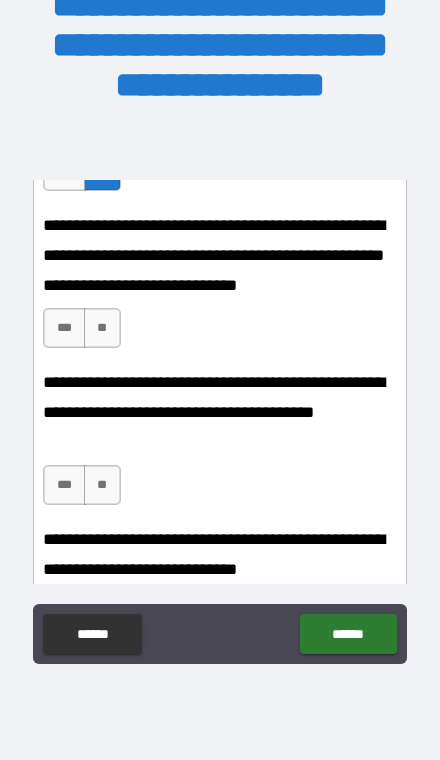 click on "**" at bounding box center (102, 328) 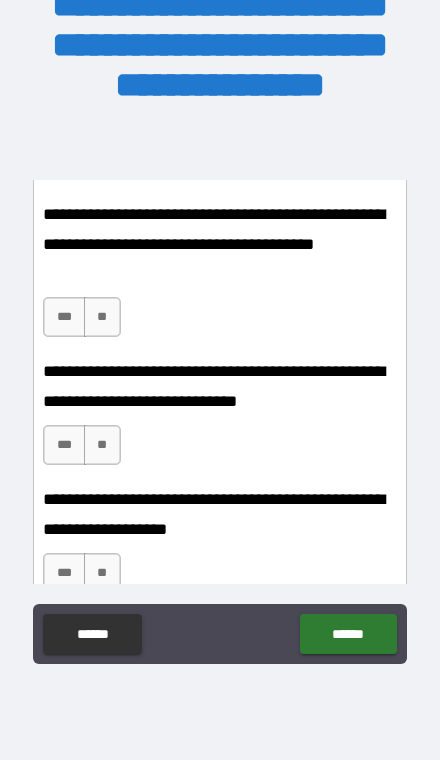 scroll, scrollTop: 4078, scrollLeft: 0, axis: vertical 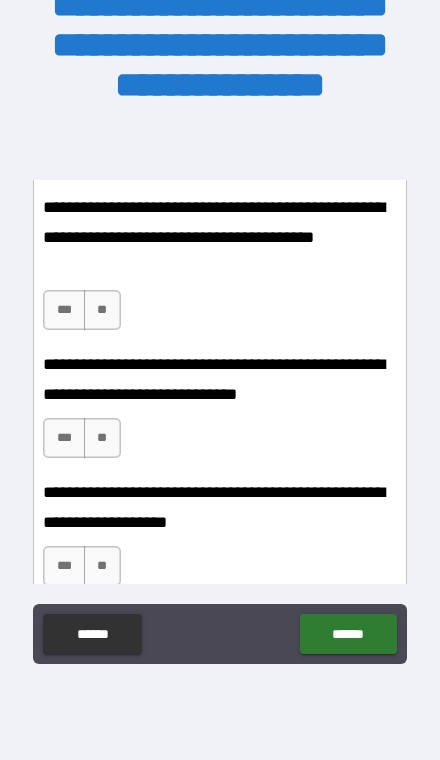 click on "**" at bounding box center (102, 310) 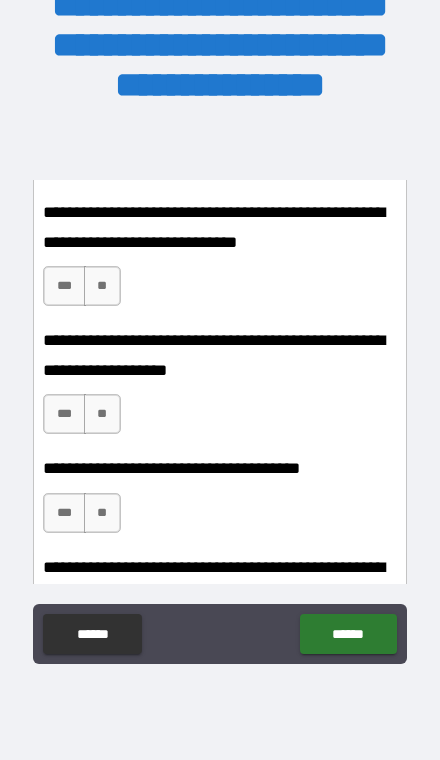 click on "**" at bounding box center [102, 286] 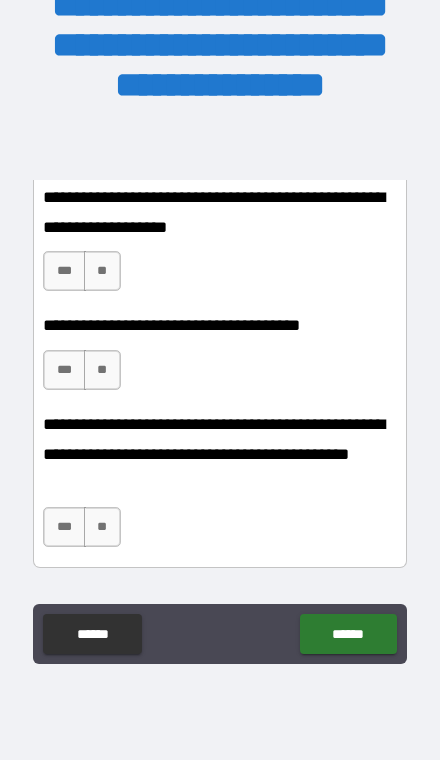 scroll, scrollTop: 4374, scrollLeft: 0, axis: vertical 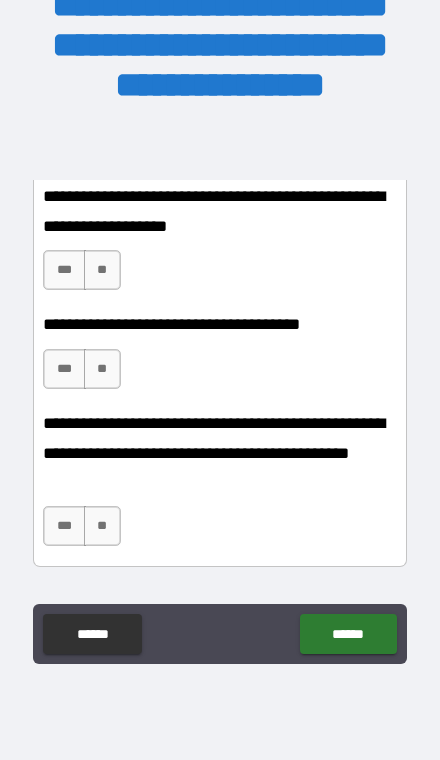 click on "**" at bounding box center (102, 270) 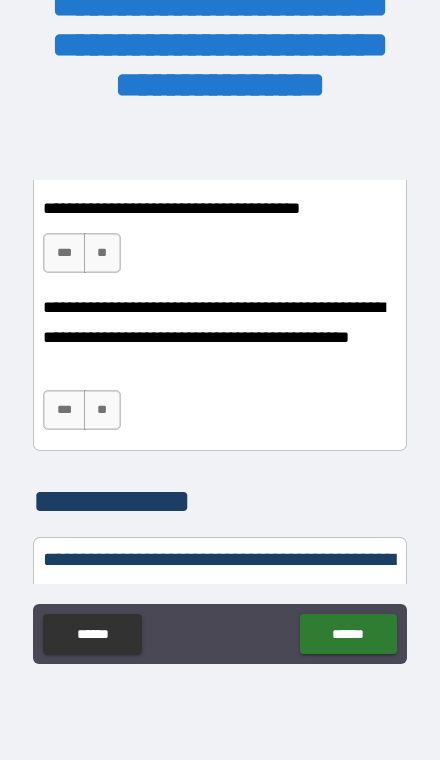 scroll, scrollTop: 4504, scrollLeft: 0, axis: vertical 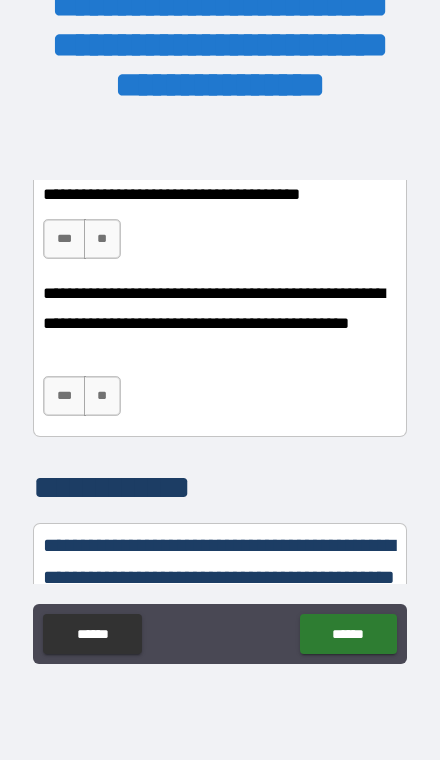 click on "***" at bounding box center [64, 239] 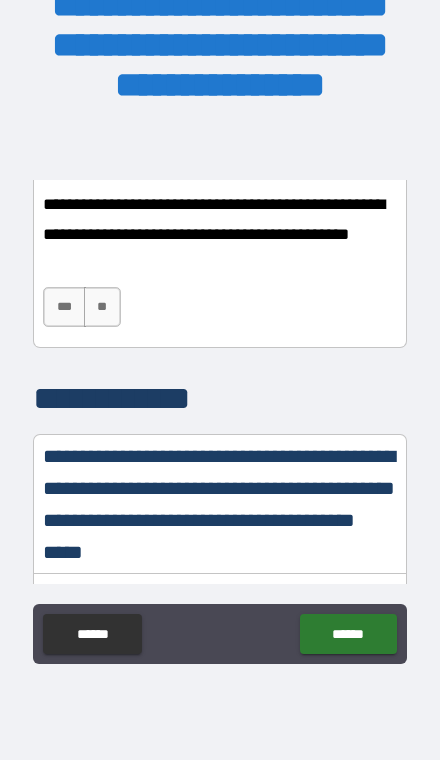scroll, scrollTop: 4594, scrollLeft: 0, axis: vertical 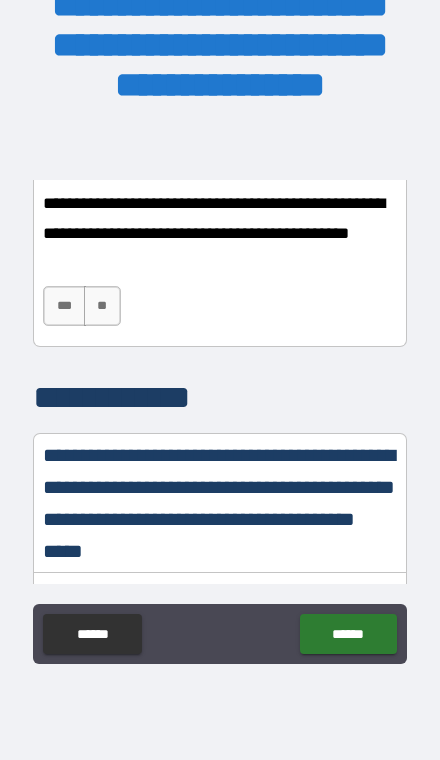 click on "**" at bounding box center (102, 306) 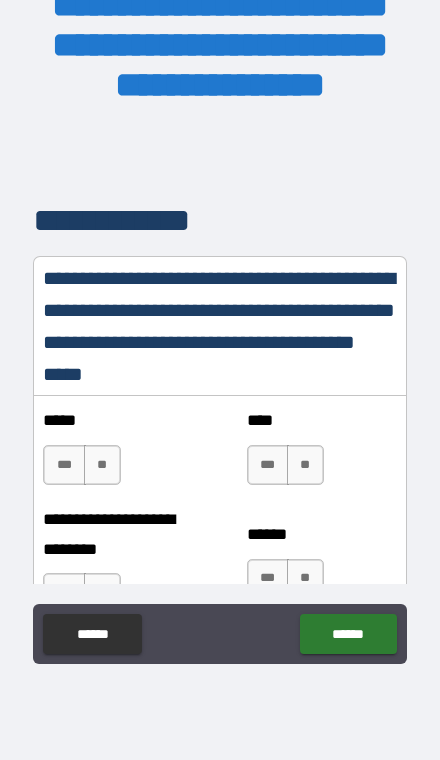 scroll, scrollTop: 4804, scrollLeft: 0, axis: vertical 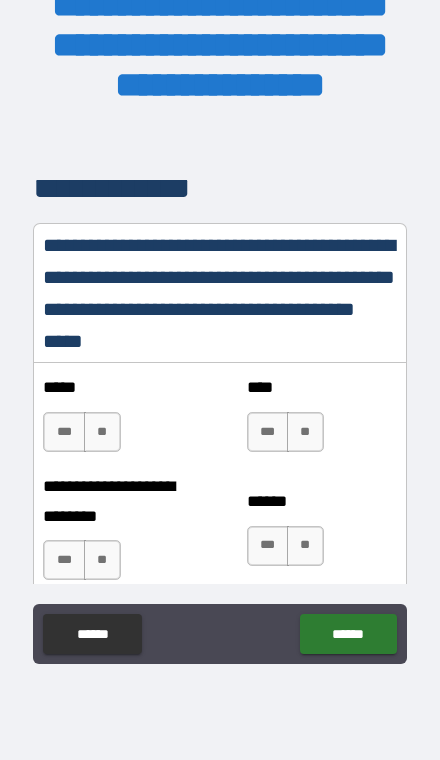 click on "**" at bounding box center [102, 432] 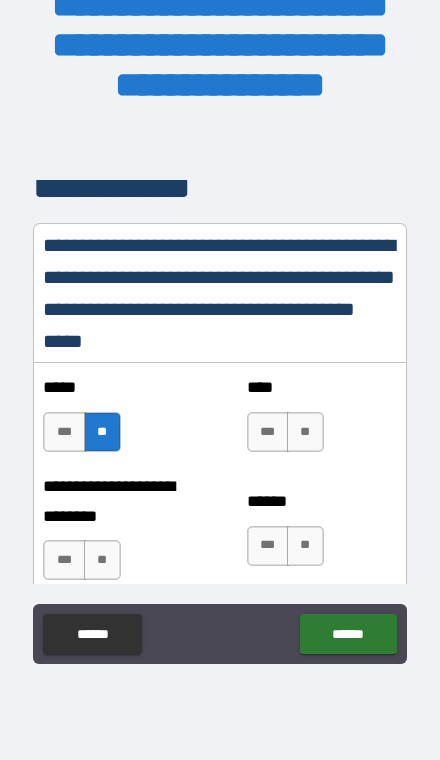 click on "**" at bounding box center (305, 432) 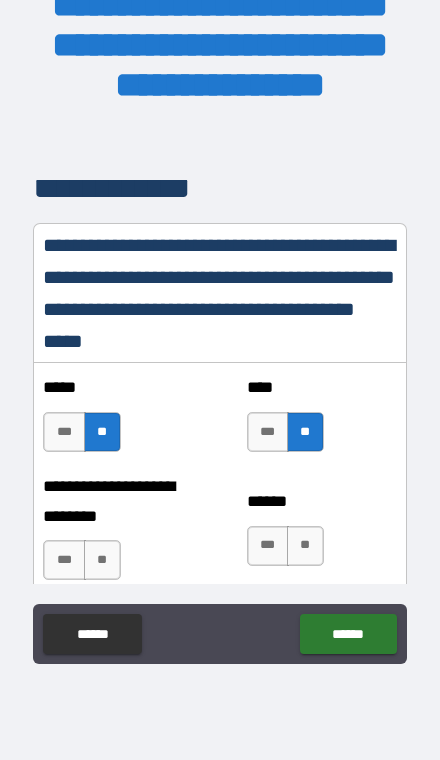 click on "**" at bounding box center (102, 560) 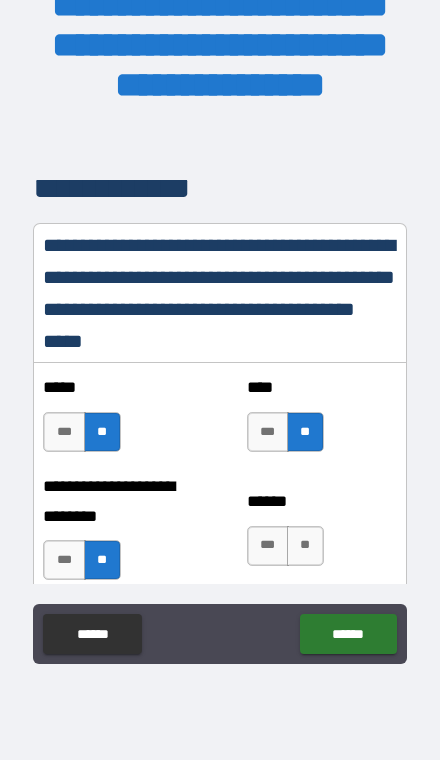 click on "**" at bounding box center (305, 546) 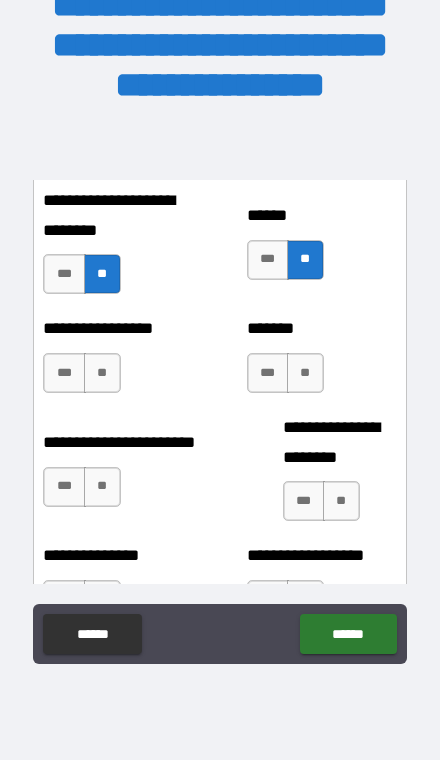 scroll, scrollTop: 5139, scrollLeft: 0, axis: vertical 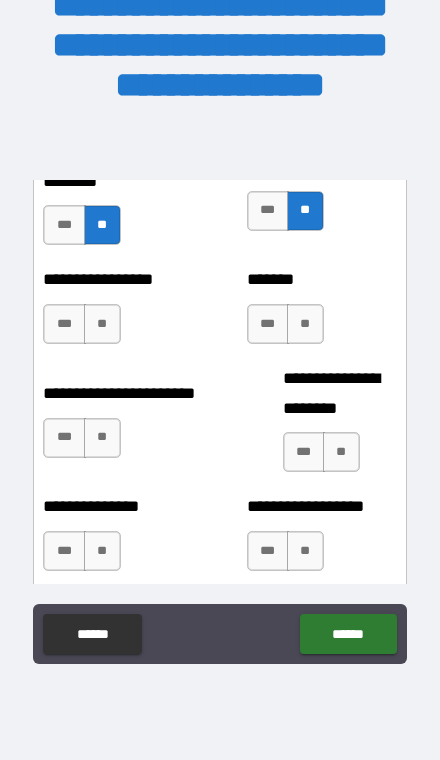 click on "**" at bounding box center [102, 324] 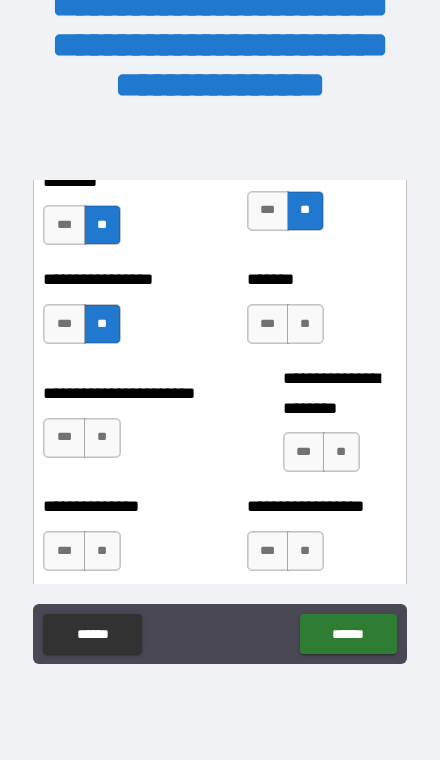 click on "**" at bounding box center (305, 324) 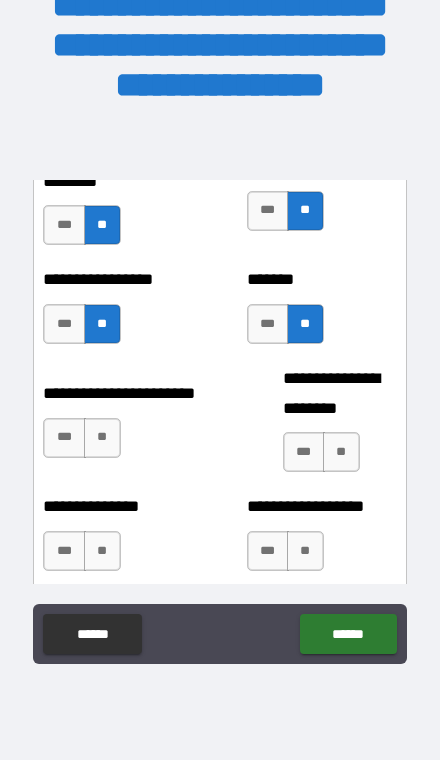 click on "**" at bounding box center [102, 438] 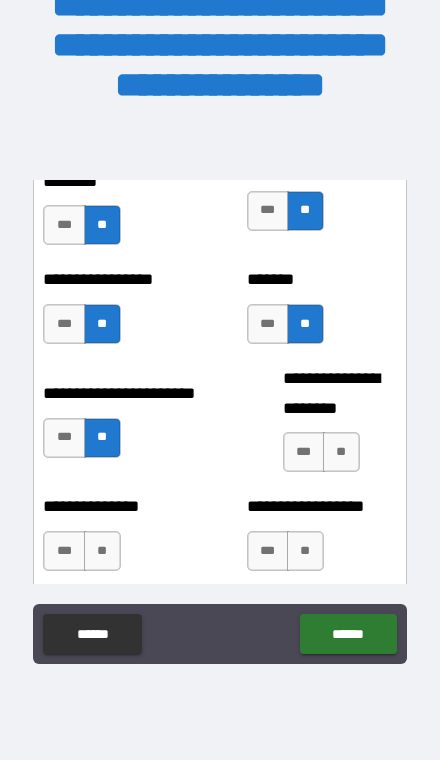 click on "**" at bounding box center [341, 452] 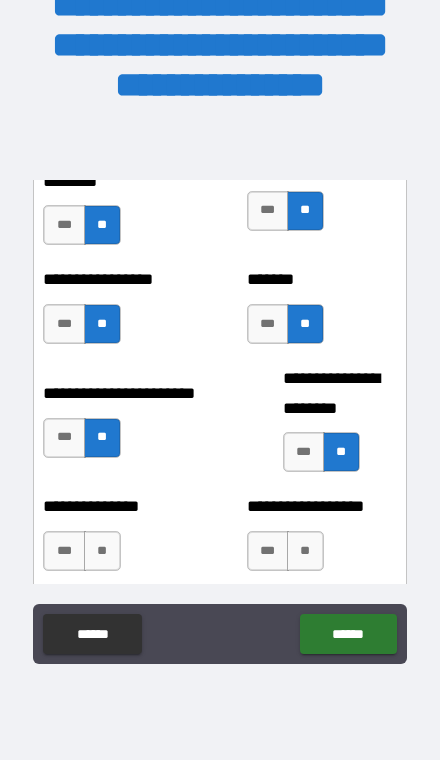 click on "**" at bounding box center [305, 551] 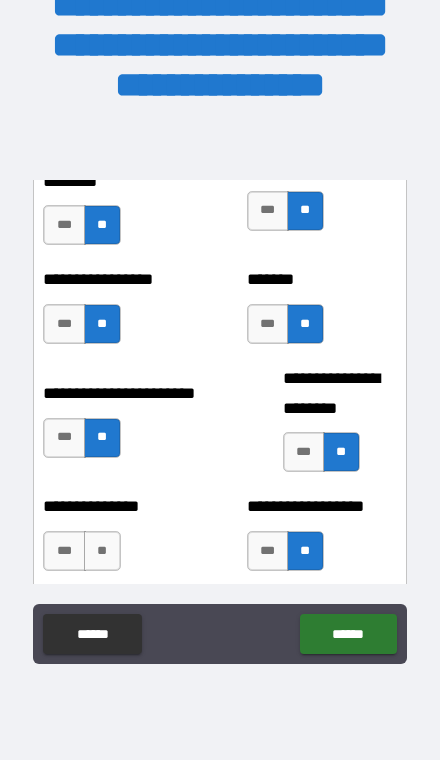 click on "**" at bounding box center (102, 551) 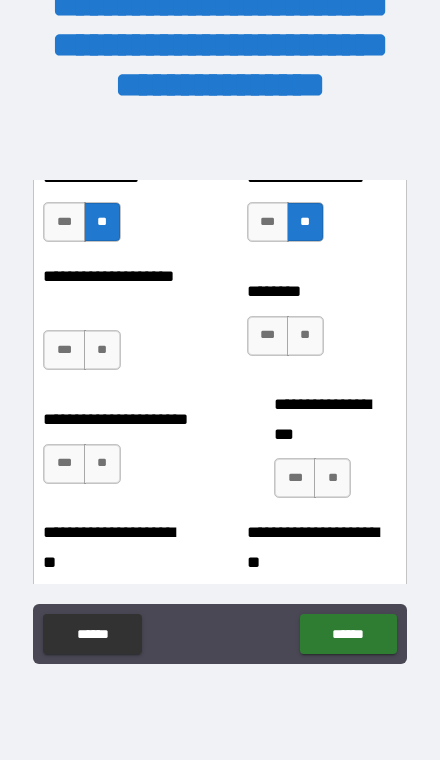scroll, scrollTop: 5470, scrollLeft: 0, axis: vertical 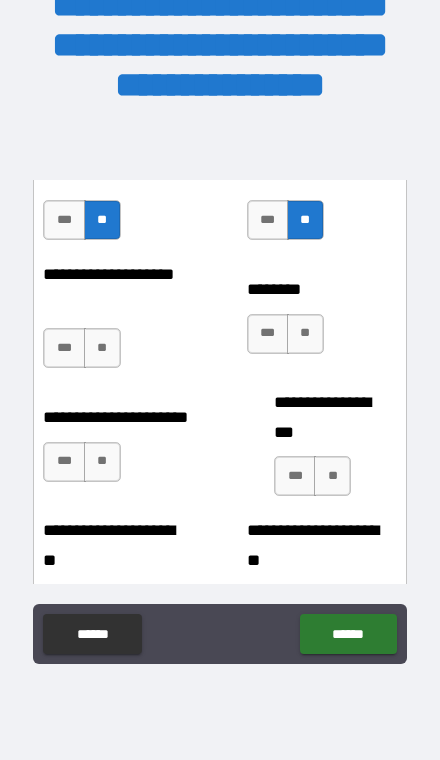click on "**" at bounding box center (305, 334) 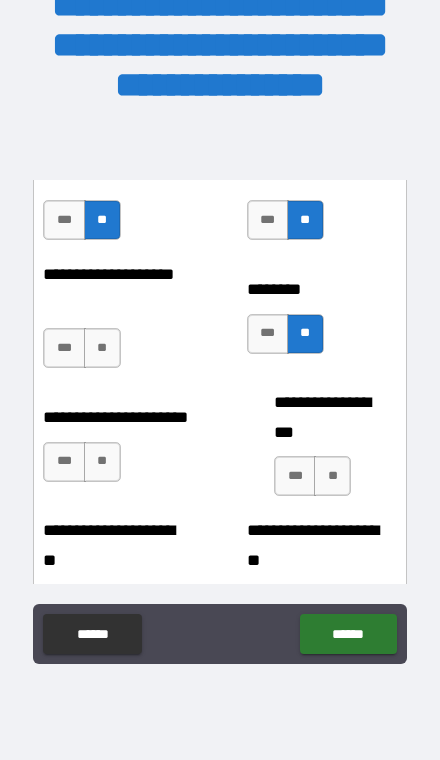 click on "**" at bounding box center [102, 348] 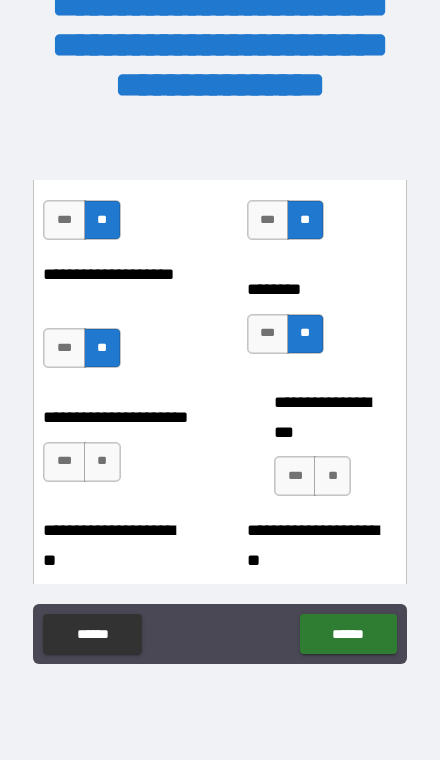 click on "**" at bounding box center (102, 462) 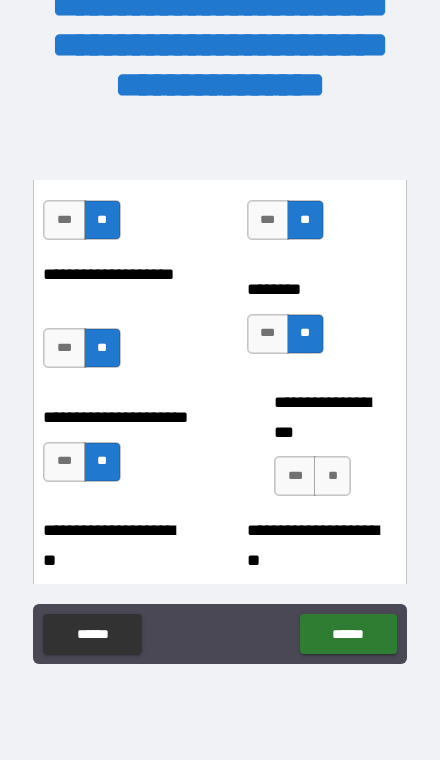 click on "**" at bounding box center (332, 476) 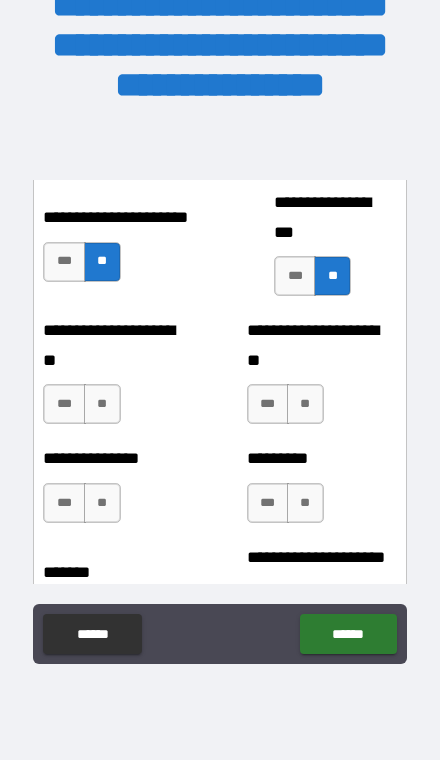 scroll, scrollTop: 5675, scrollLeft: 0, axis: vertical 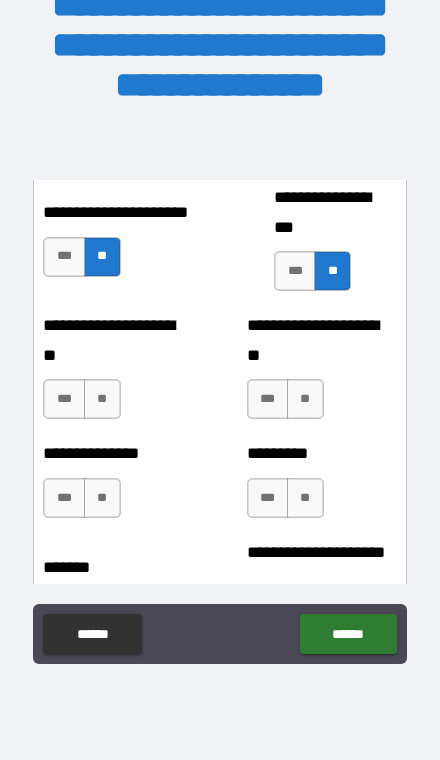 click on "***" at bounding box center (295, 271) 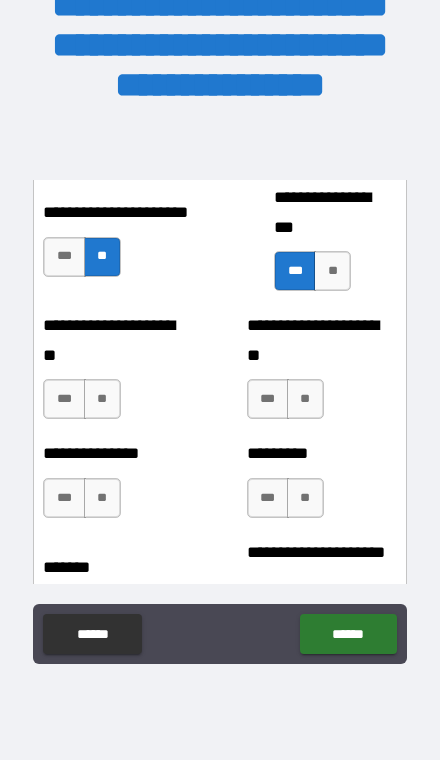 click on "**" at bounding box center [102, 399] 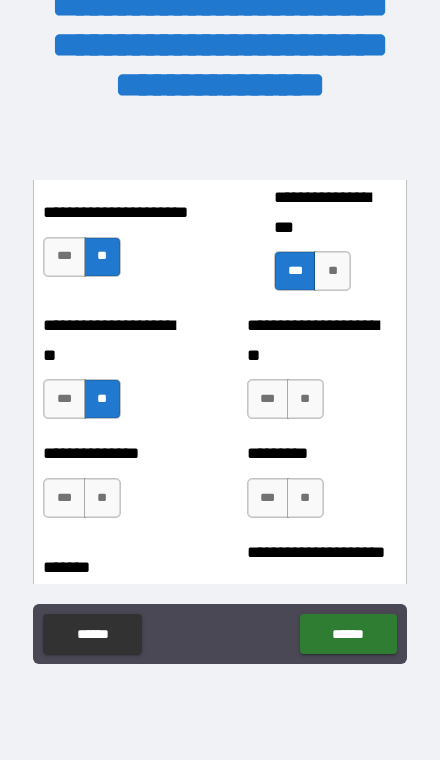 click on "**" at bounding box center (305, 399) 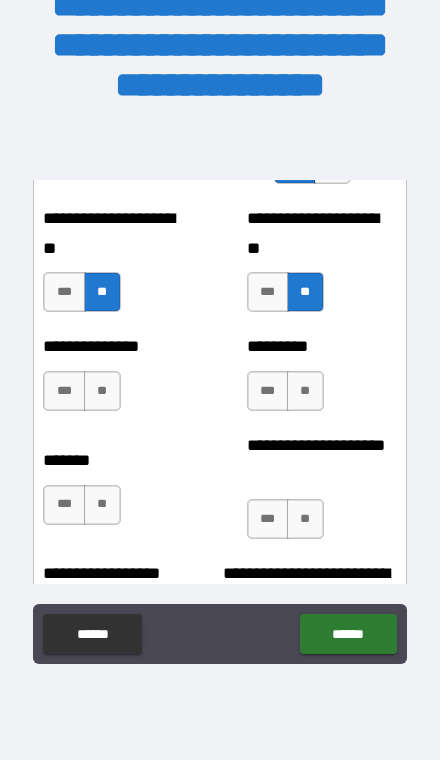 scroll, scrollTop: 5783, scrollLeft: 0, axis: vertical 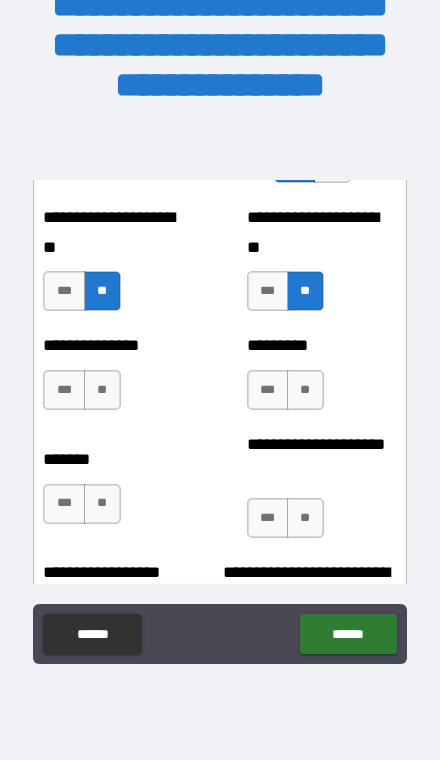 click on "**" at bounding box center [102, 390] 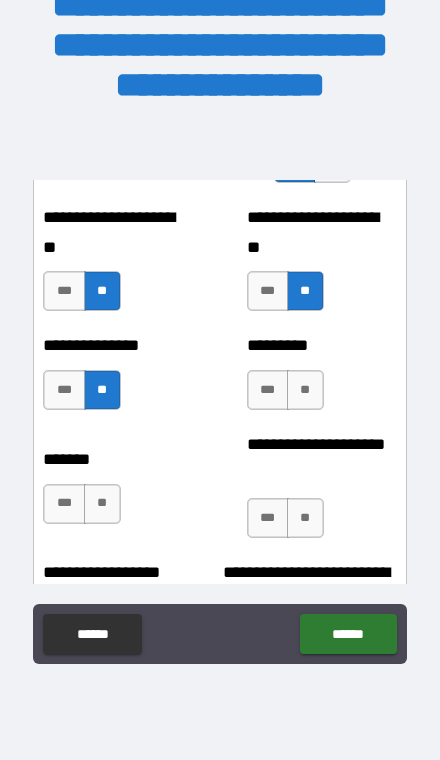click on "**" at bounding box center [305, 390] 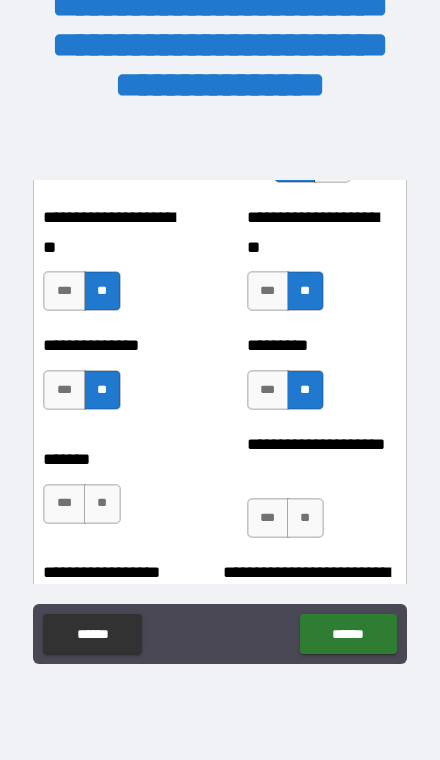 click on "**" at bounding box center [305, 518] 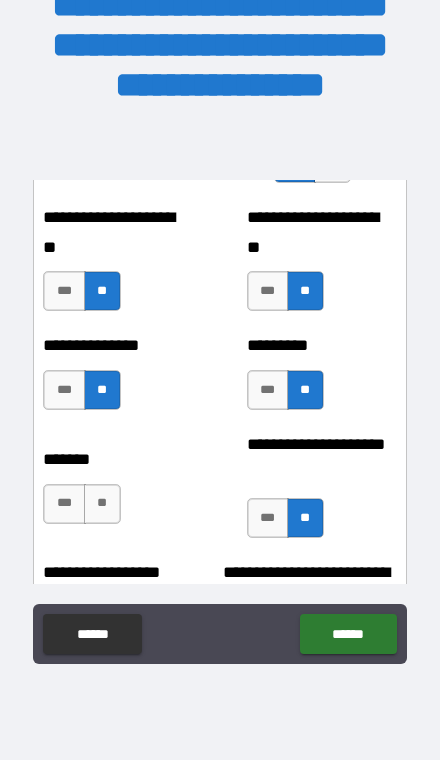 click on "**" at bounding box center [102, 504] 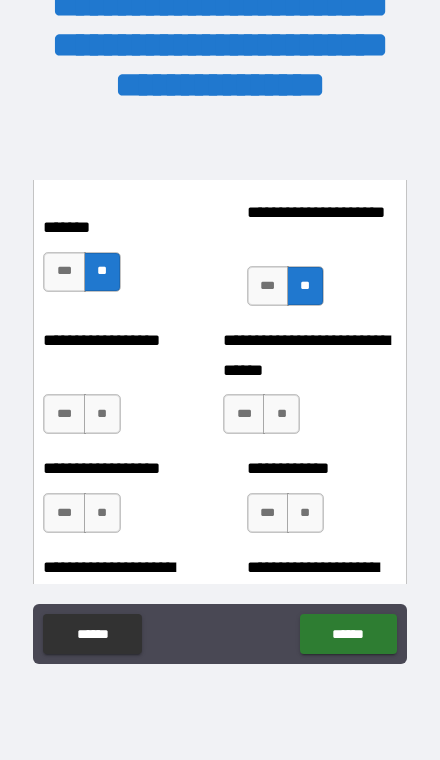 scroll, scrollTop: 6022, scrollLeft: 0, axis: vertical 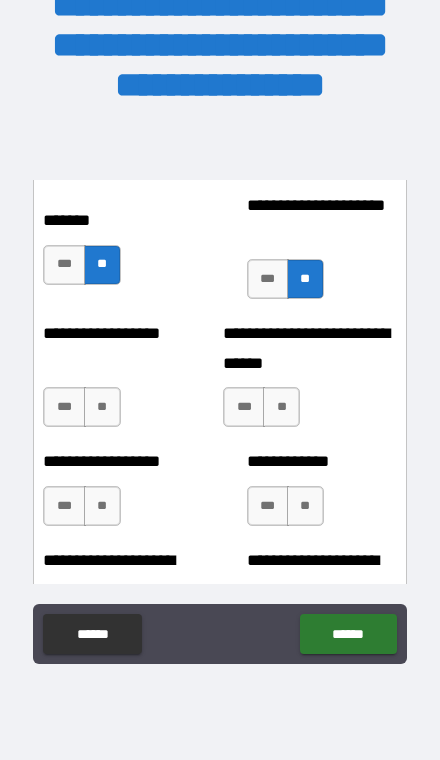 click on "**" at bounding box center (102, 407) 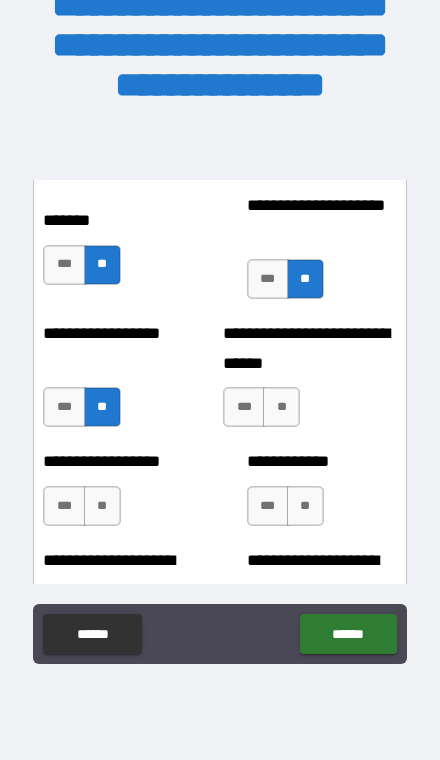 click on "**" at bounding box center [102, 506] 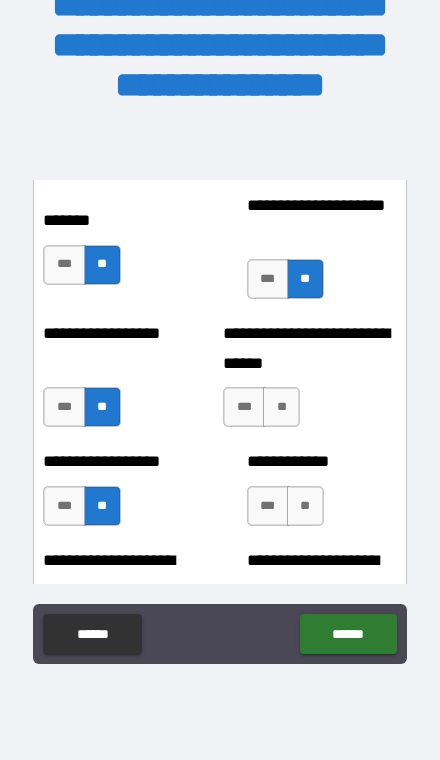 click on "**" at bounding box center [305, 506] 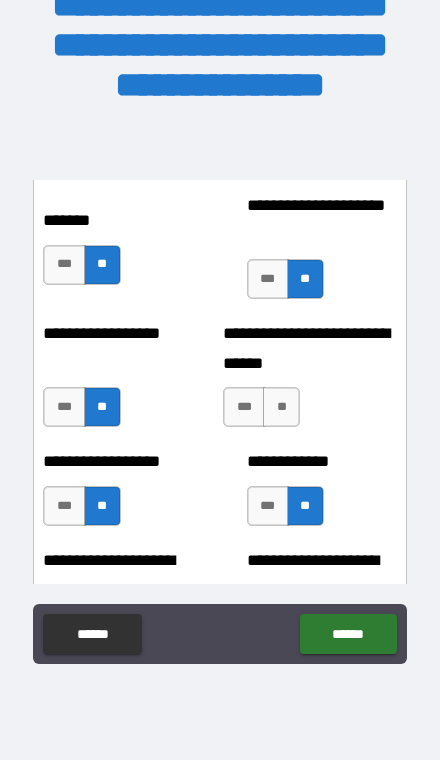 click on "**" at bounding box center [281, 407] 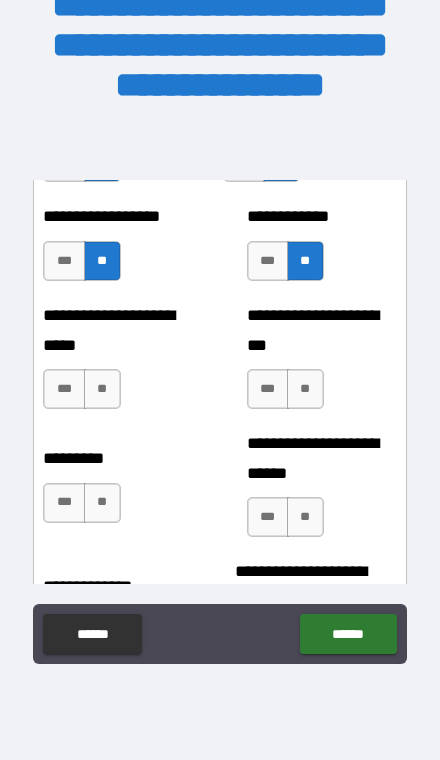 scroll, scrollTop: 6268, scrollLeft: 0, axis: vertical 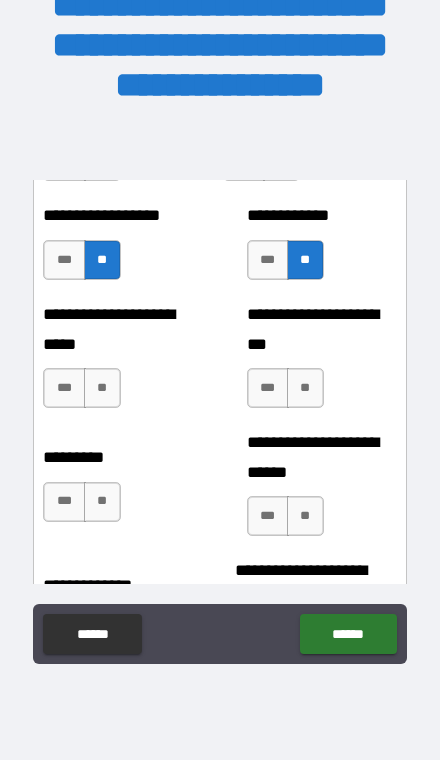 click on "**" at bounding box center (102, 388) 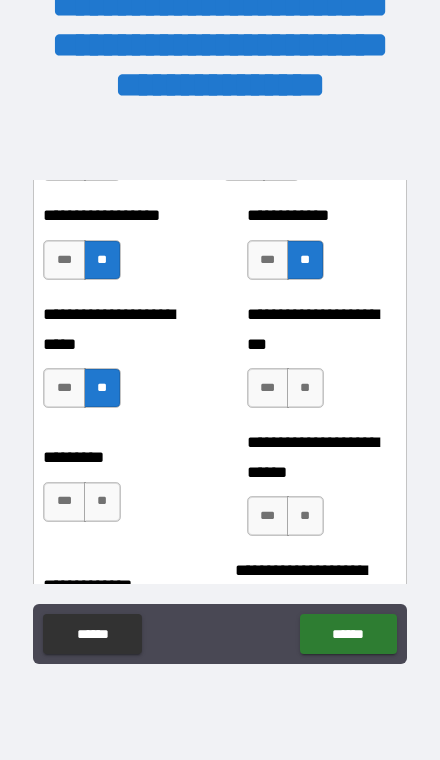 click on "**" at bounding box center [305, 388] 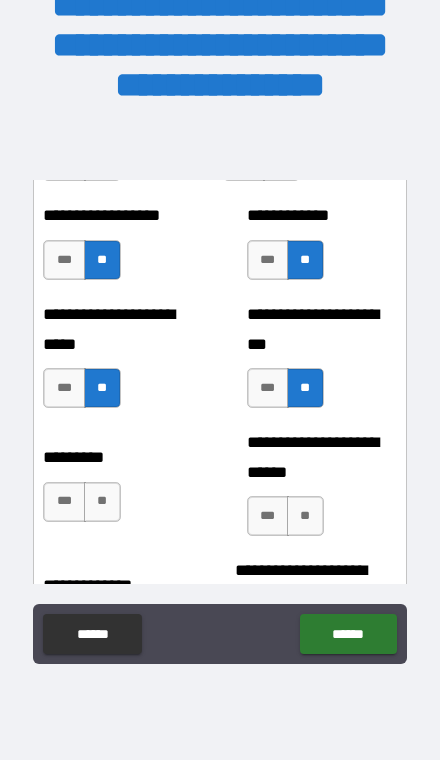 click on "**" at bounding box center [102, 502] 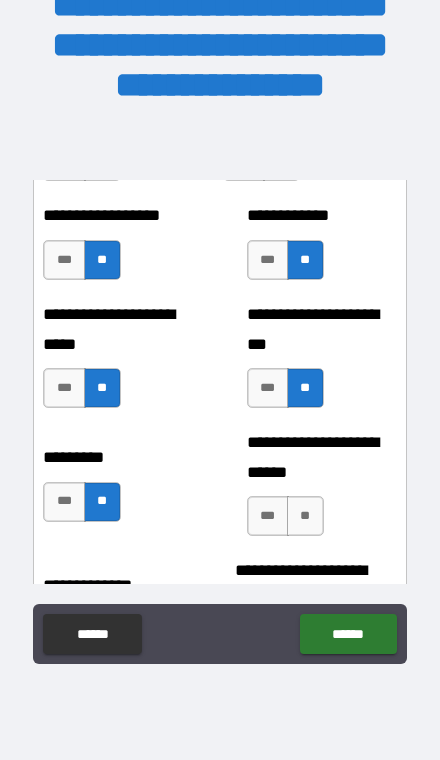 click on "***" at bounding box center (64, 502) 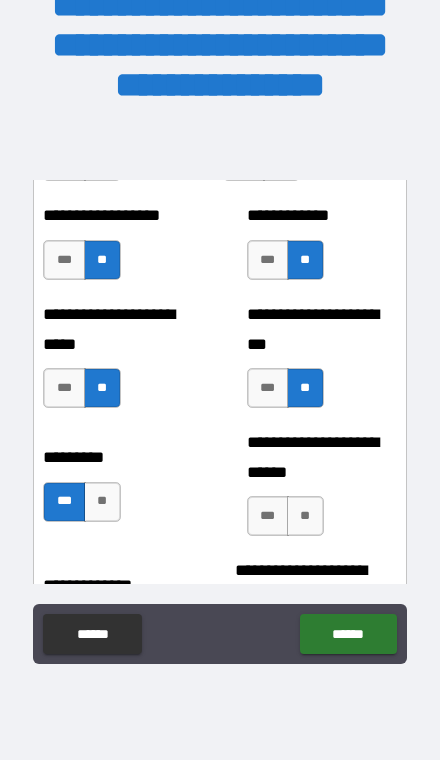 click on "**" at bounding box center [305, 516] 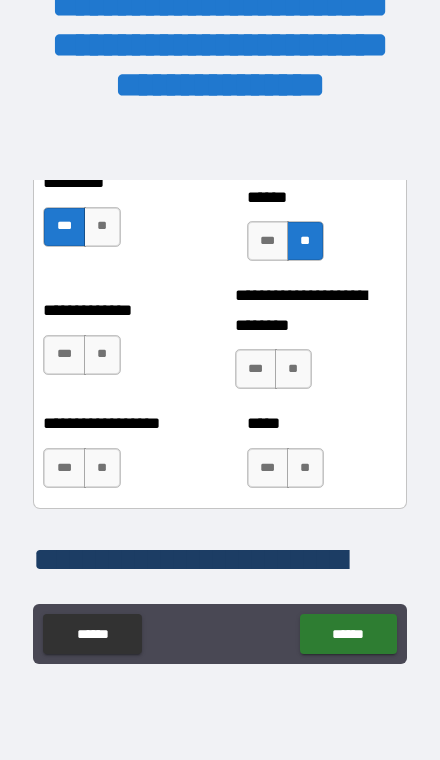 scroll, scrollTop: 6542, scrollLeft: 0, axis: vertical 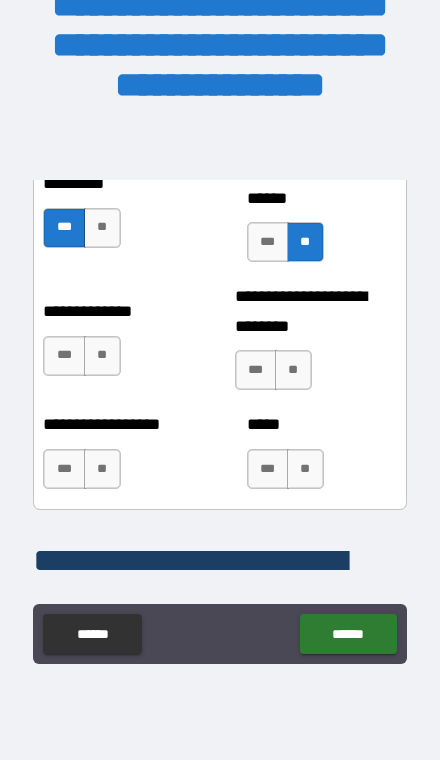 click on "**" at bounding box center [102, 356] 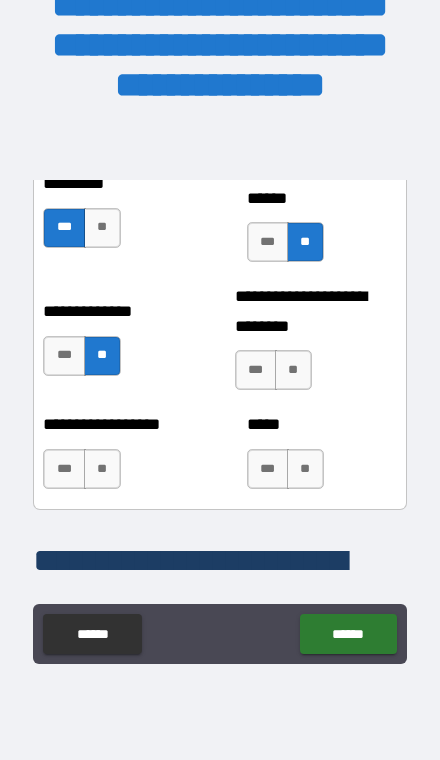 click on "**" at bounding box center (293, 370) 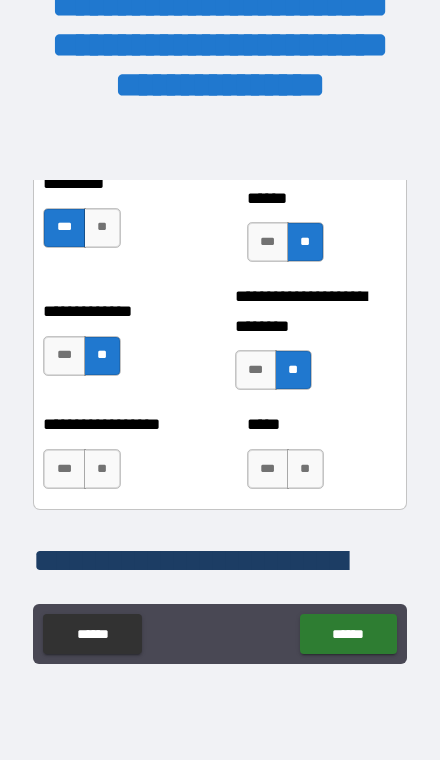 click on "**" at bounding box center (102, 469) 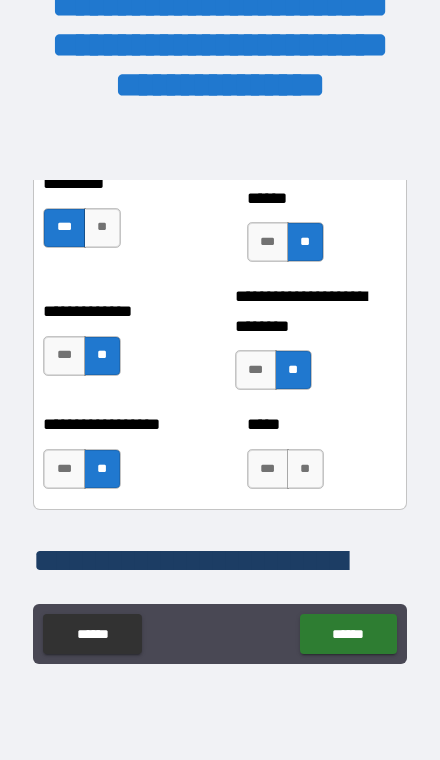 click on "**" at bounding box center (305, 469) 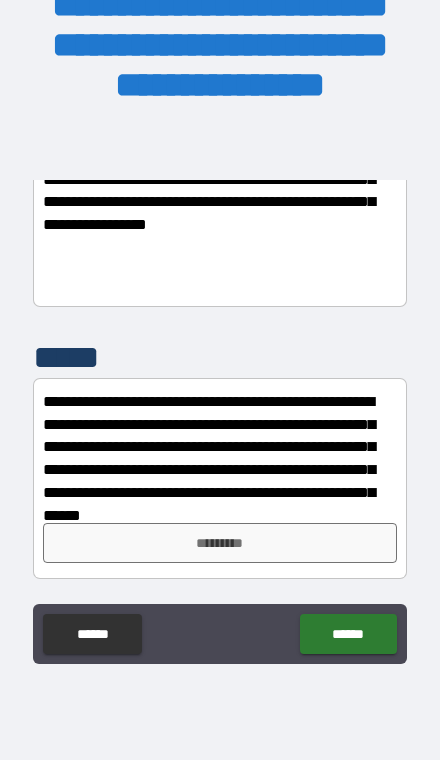 scroll, scrollTop: 7572, scrollLeft: 0, axis: vertical 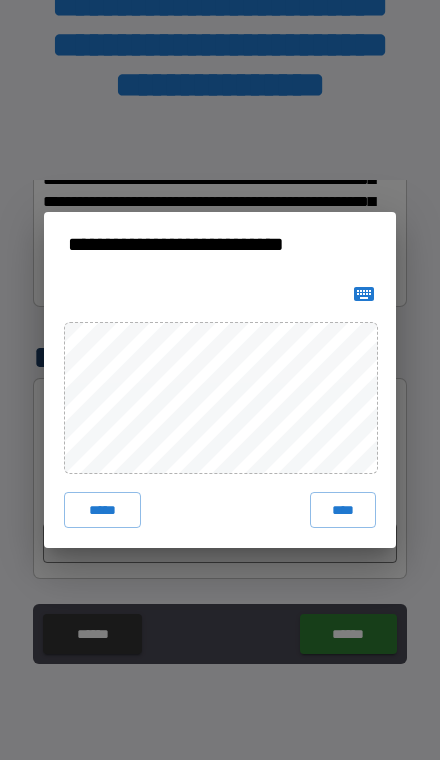 click on "****" at bounding box center [343, 510] 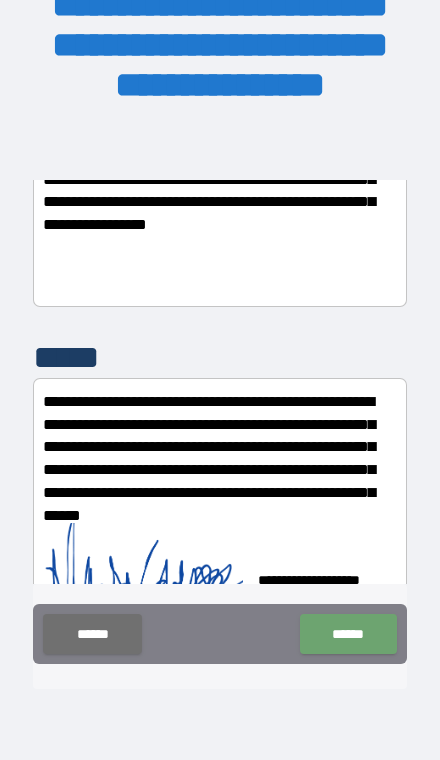 click on "******" at bounding box center [348, 634] 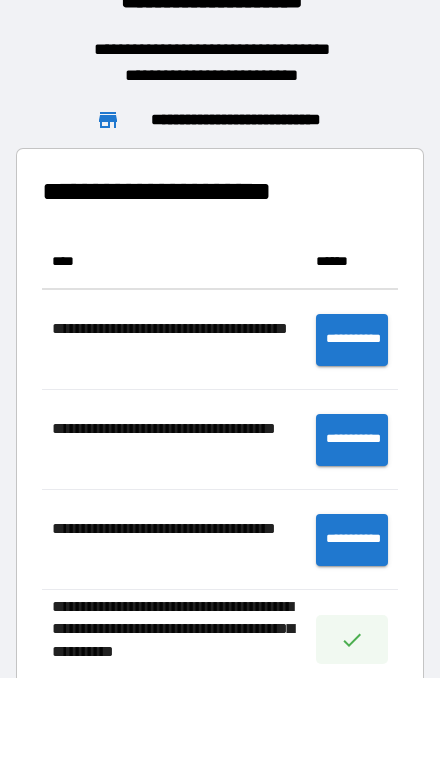 scroll, scrollTop: 1, scrollLeft: 1, axis: both 